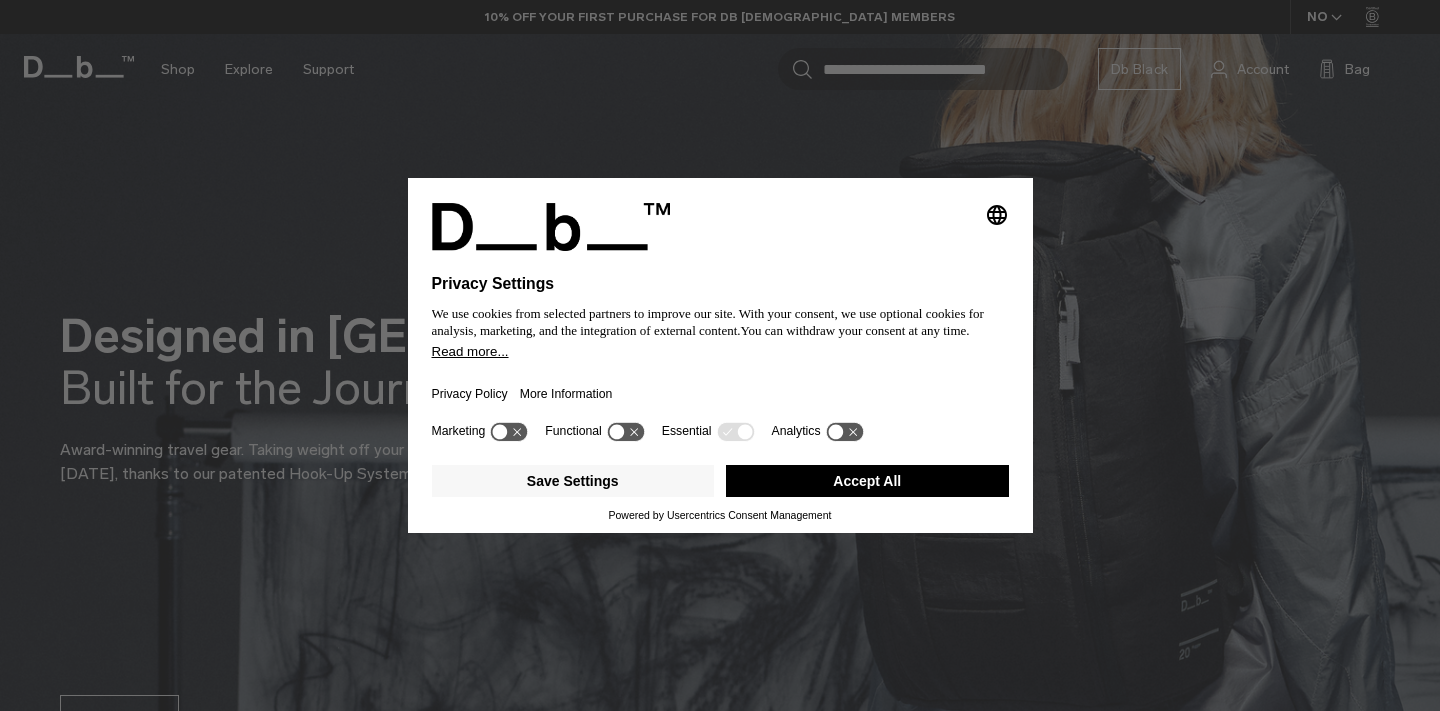 scroll, scrollTop: 0, scrollLeft: 0, axis: both 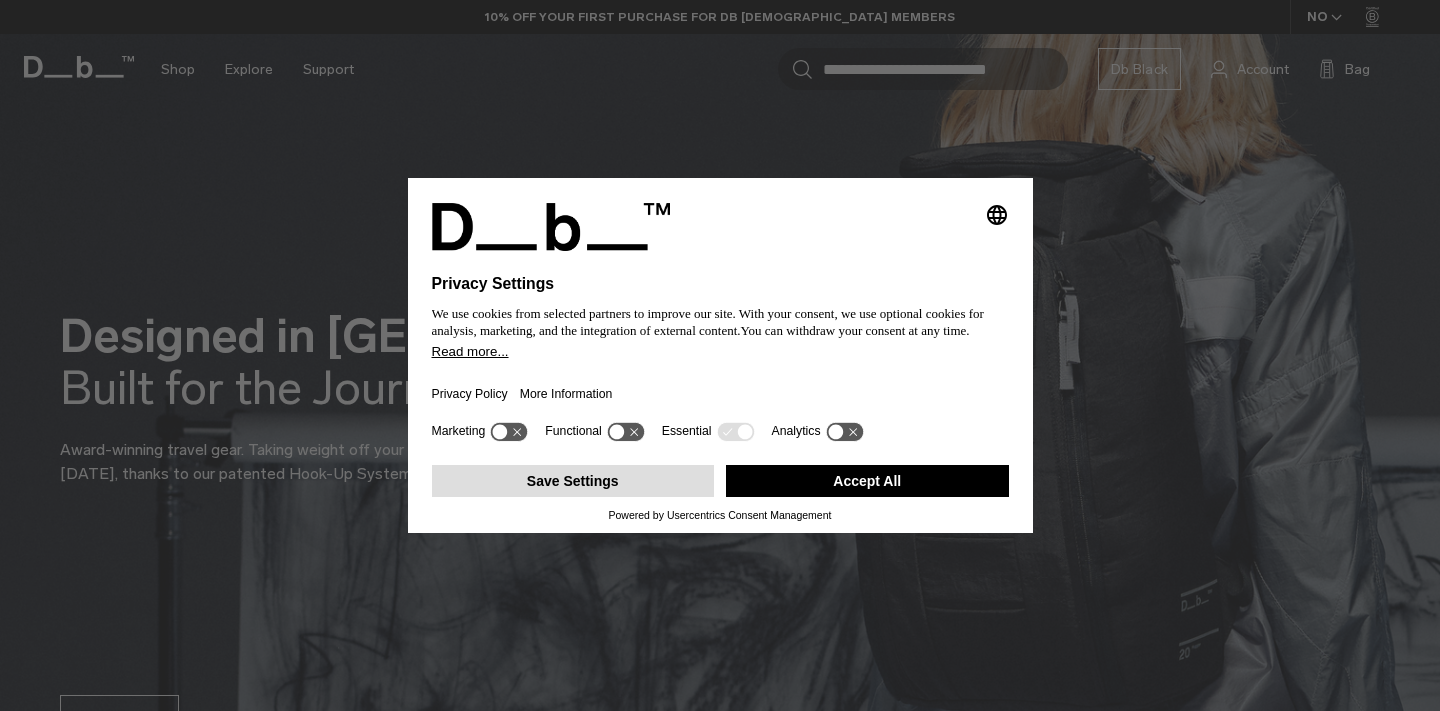 click on "Save Settings" at bounding box center [573, 481] 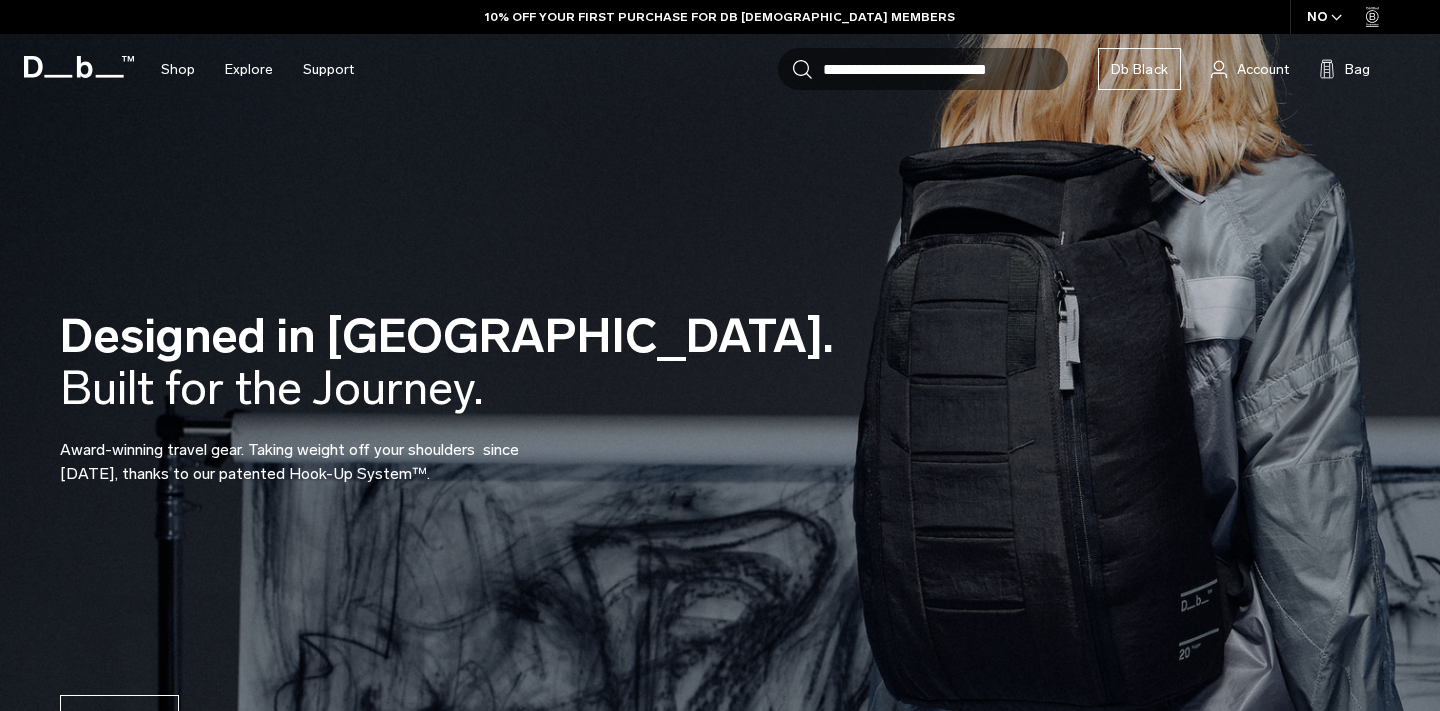 scroll, scrollTop: 0, scrollLeft: 0, axis: both 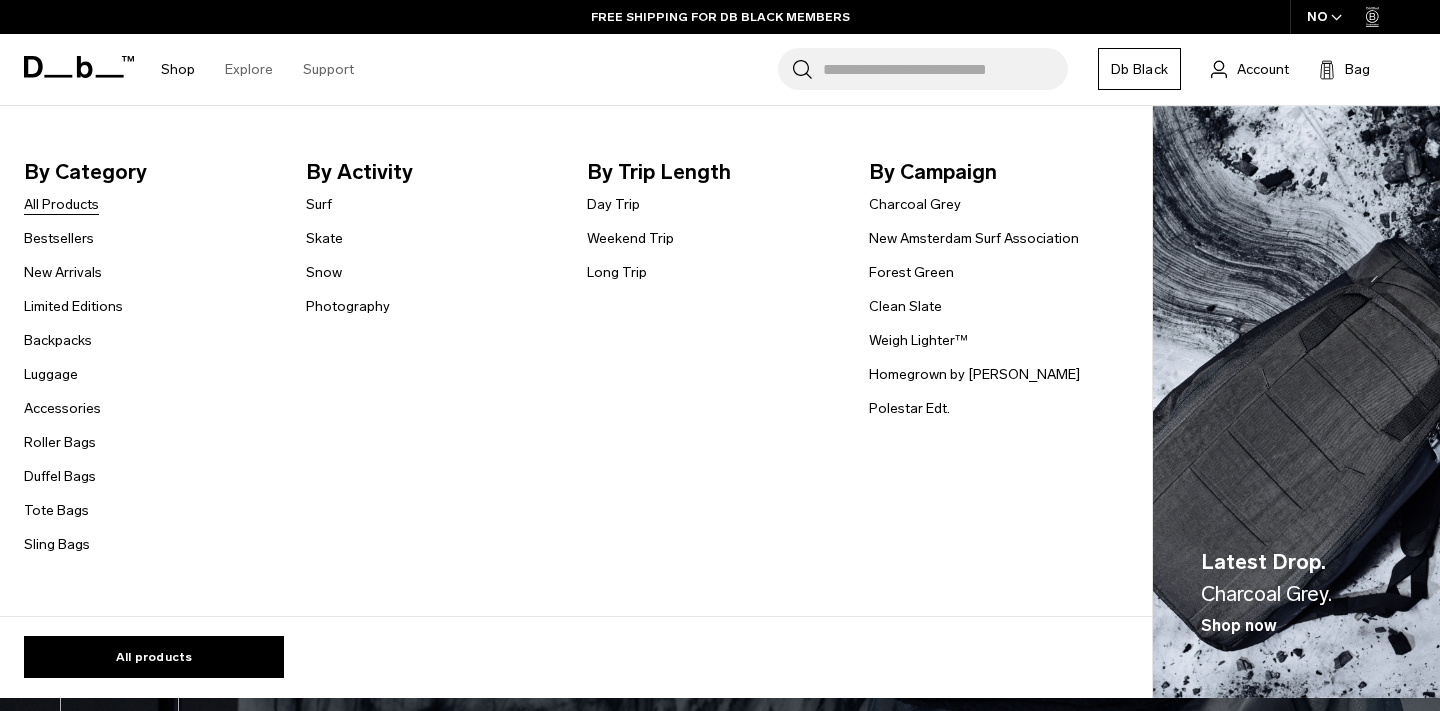 click on "All Products" at bounding box center (61, 204) 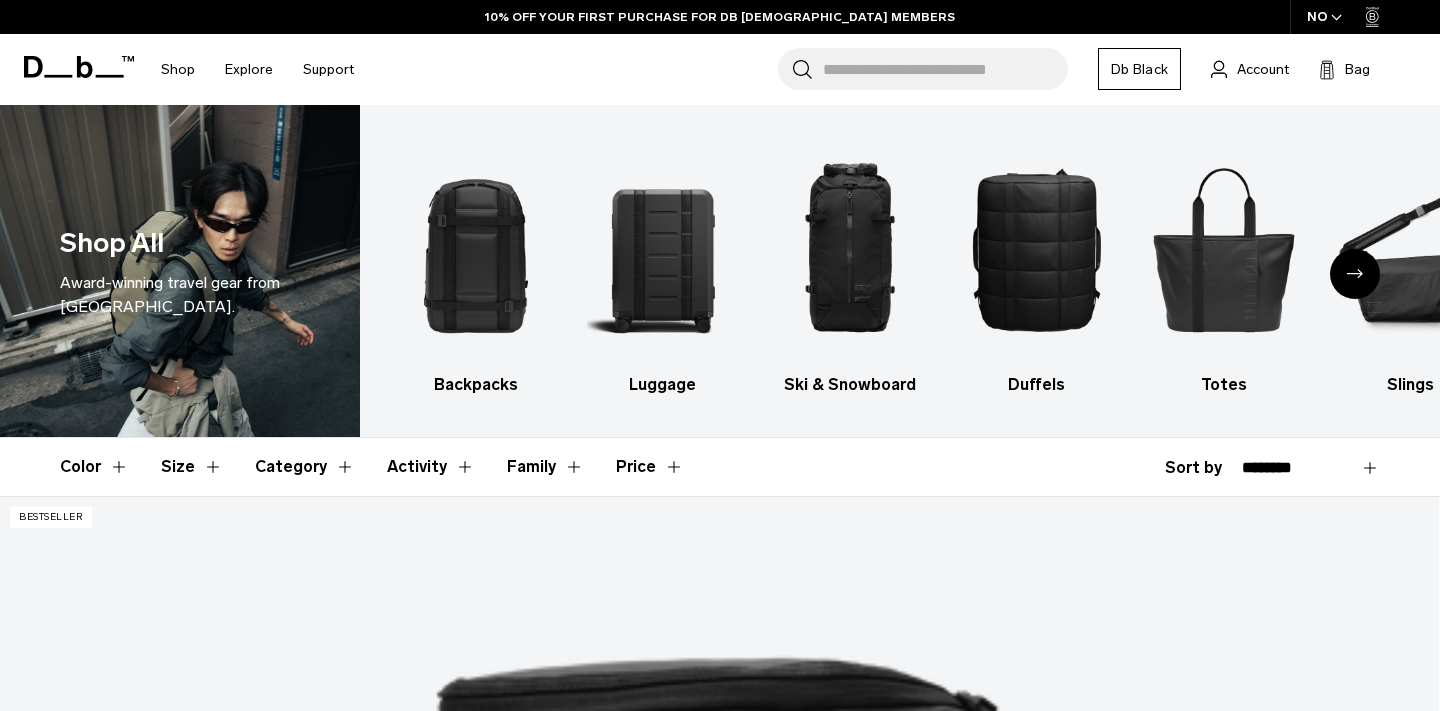 scroll, scrollTop: 197, scrollLeft: 0, axis: vertical 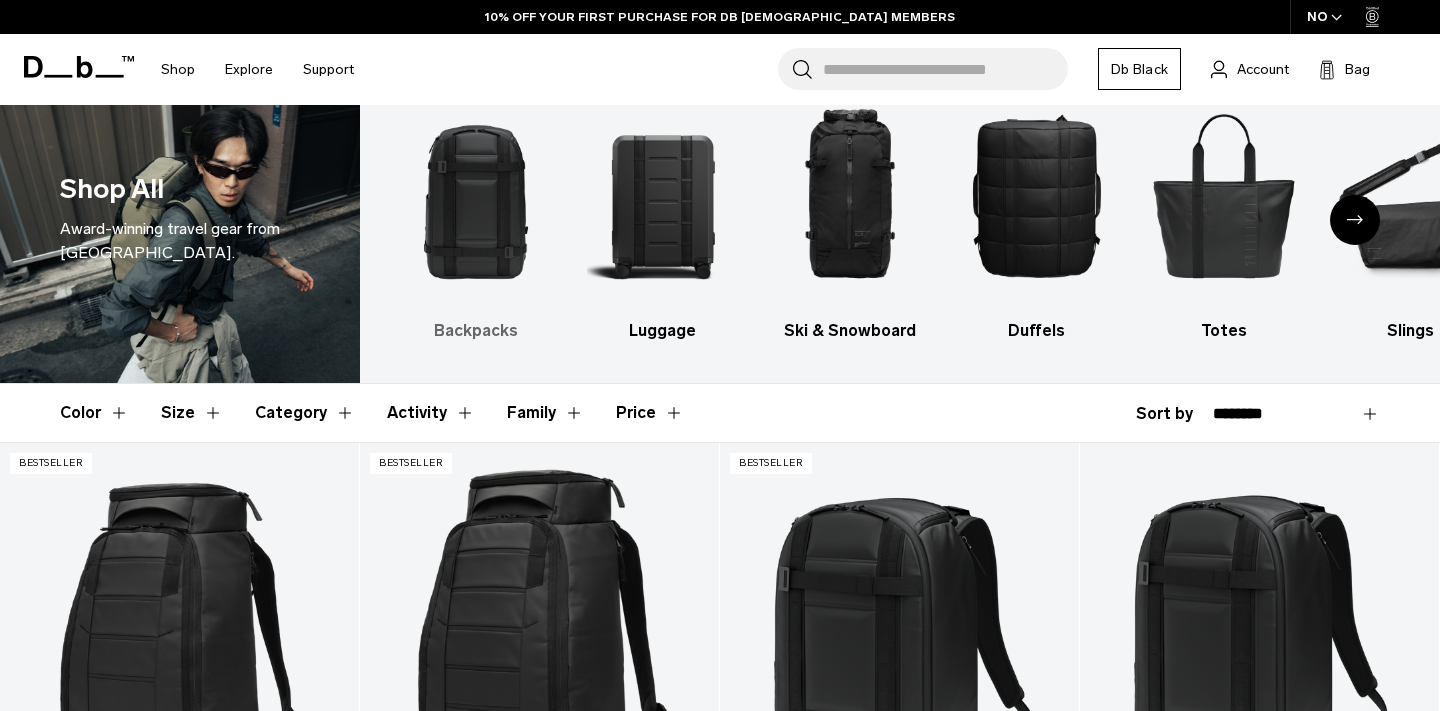 click at bounding box center (476, 195) 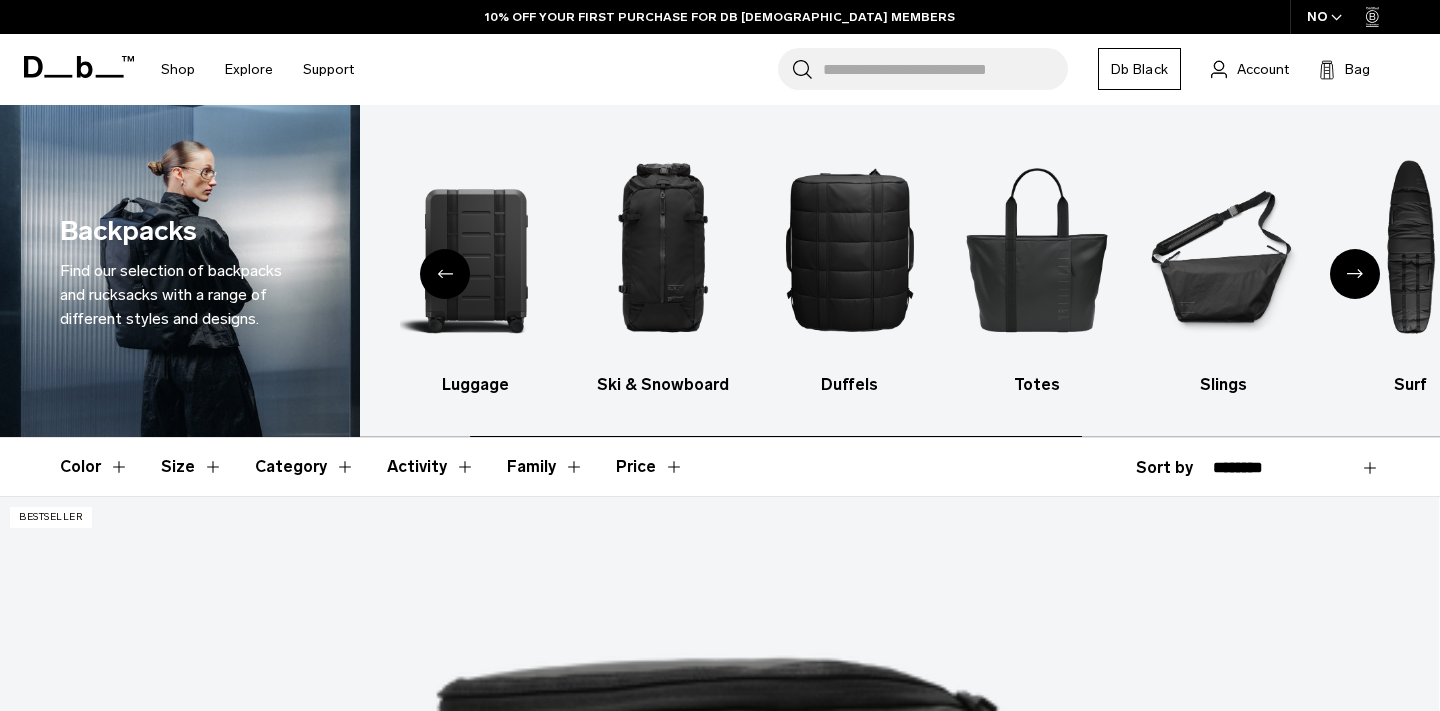 scroll, scrollTop: 0, scrollLeft: 0, axis: both 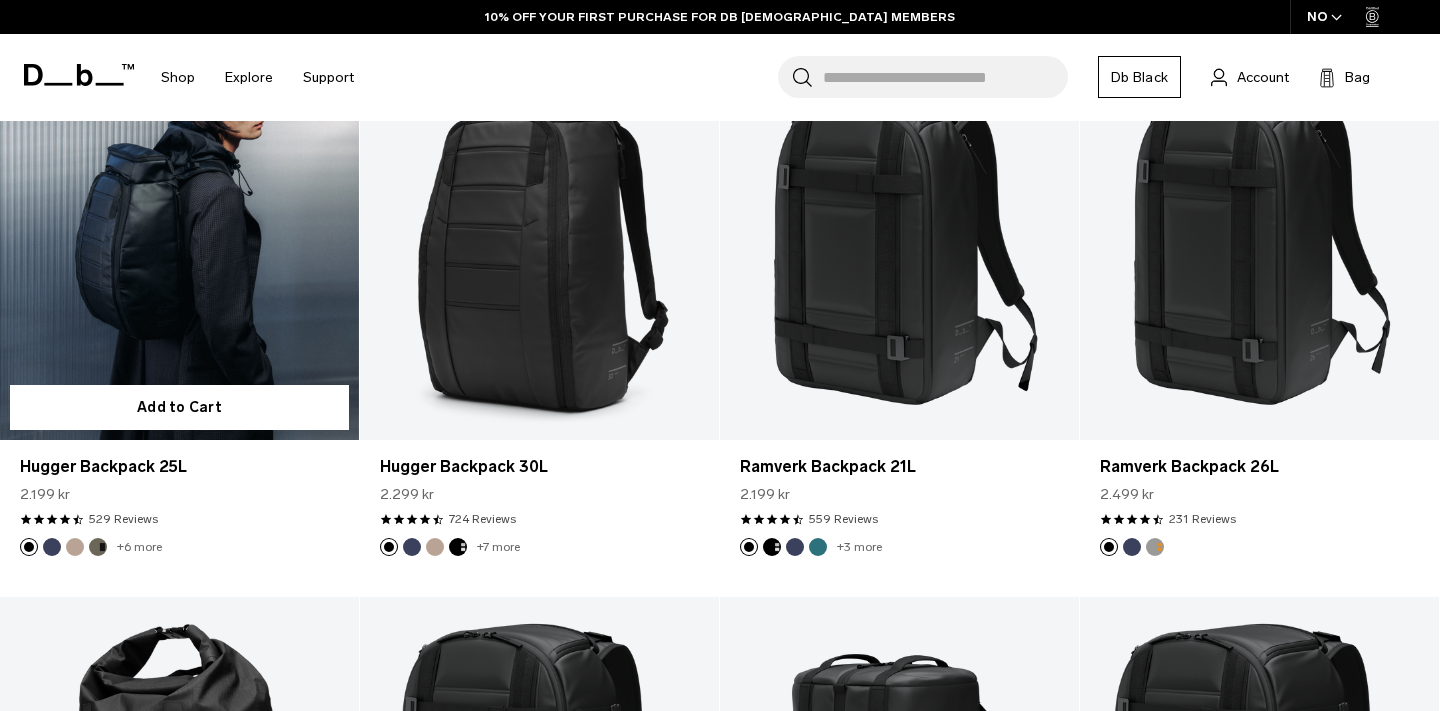 click at bounding box center (179, 240) 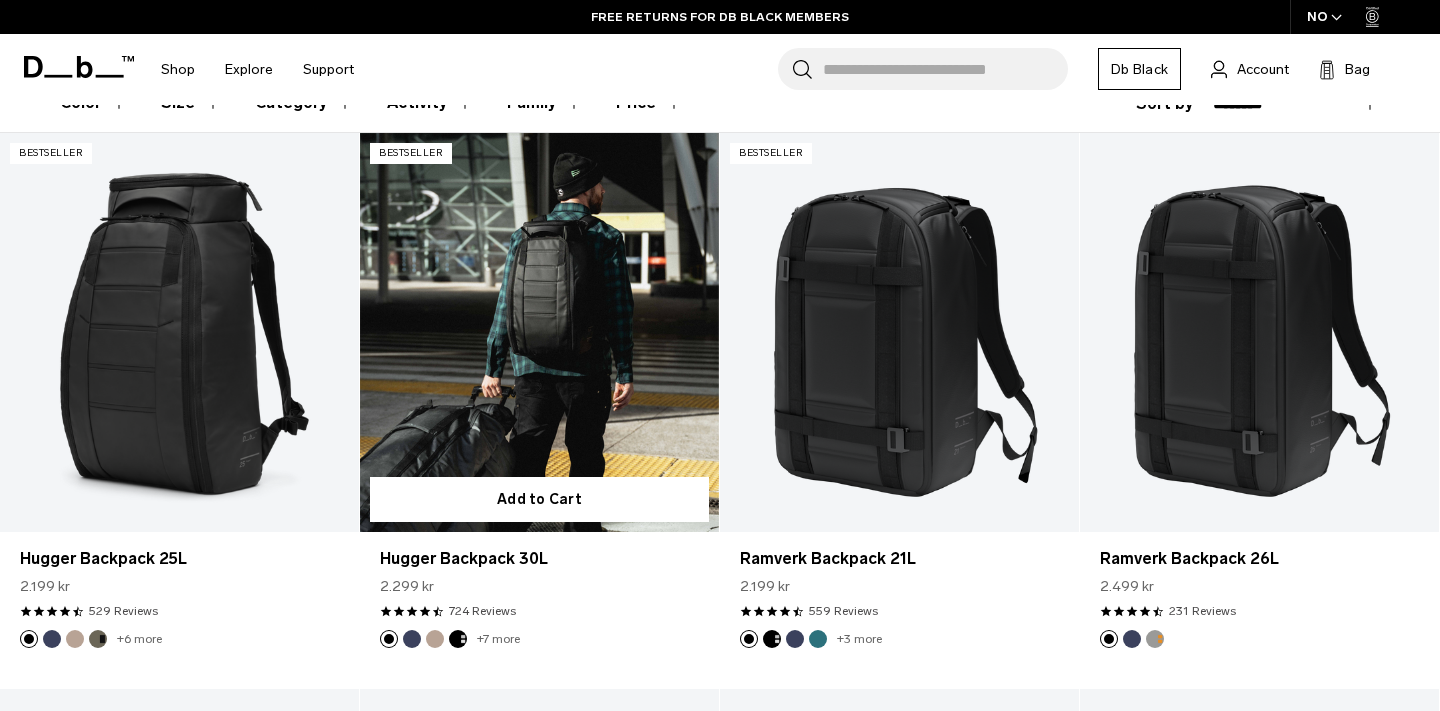 scroll, scrollTop: 362, scrollLeft: 0, axis: vertical 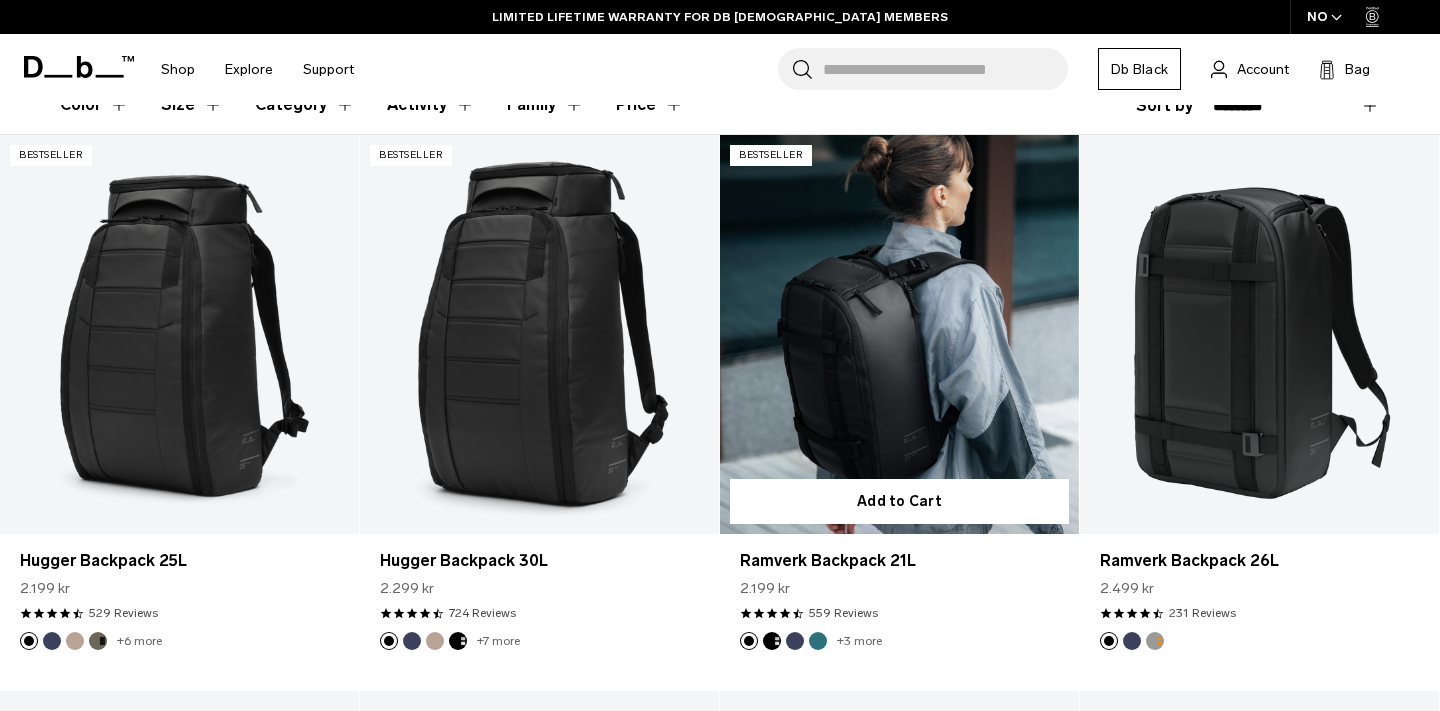 click at bounding box center (899, 334) 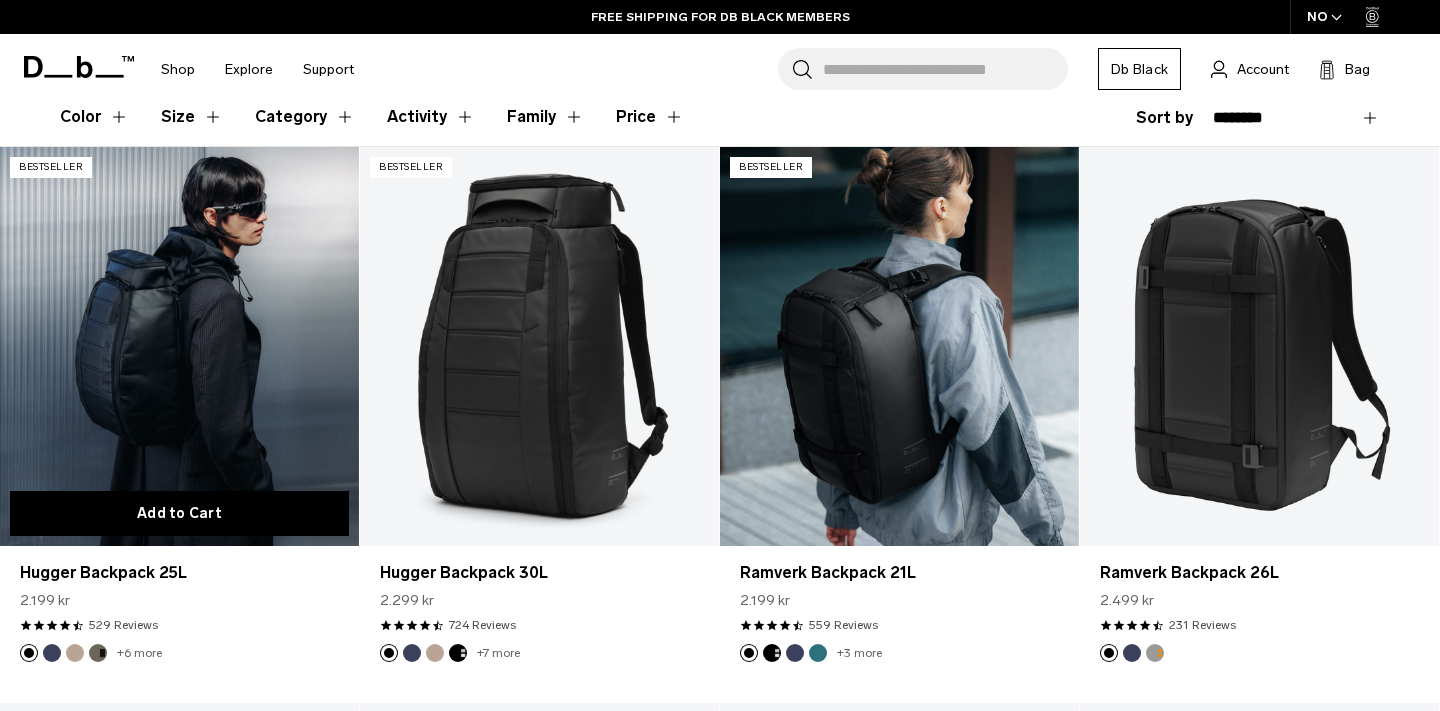 scroll, scrollTop: 353, scrollLeft: 0, axis: vertical 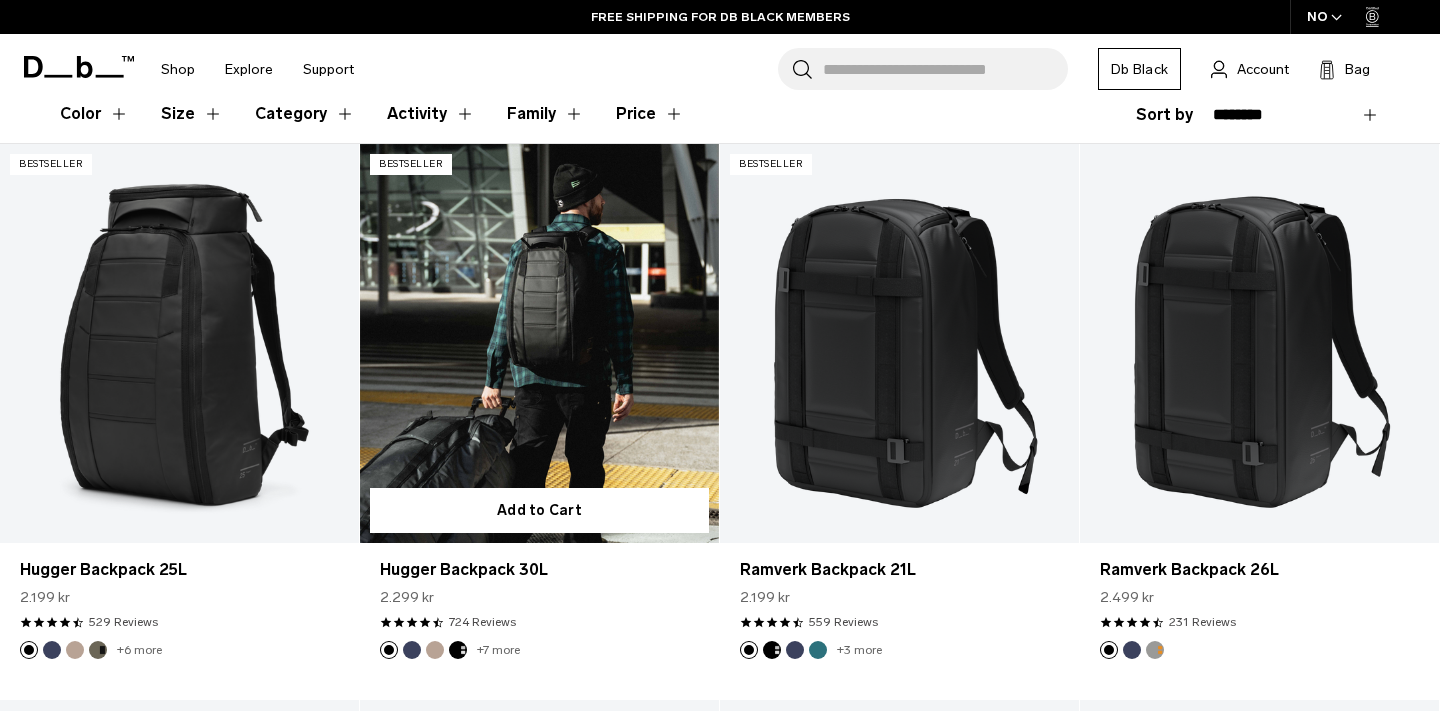 click at bounding box center [539, 343] 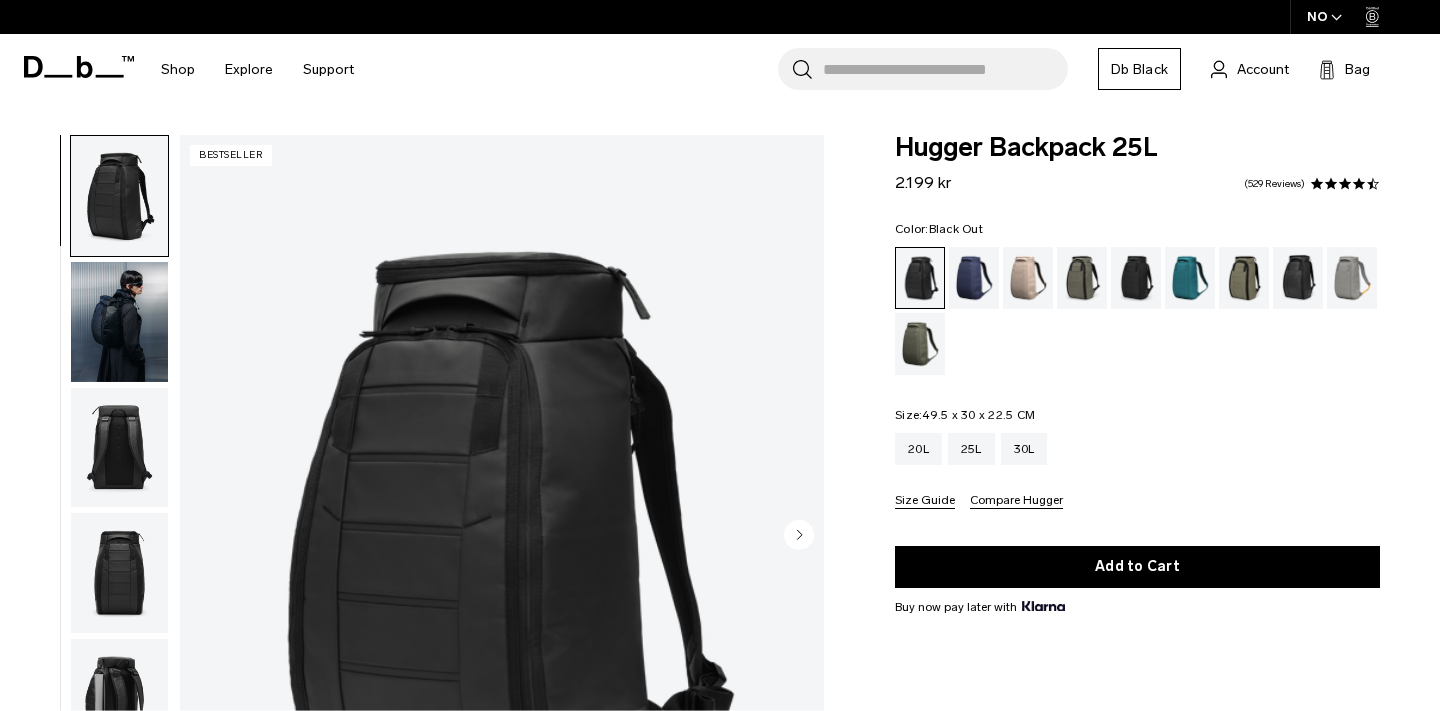 scroll, scrollTop: 148, scrollLeft: 0, axis: vertical 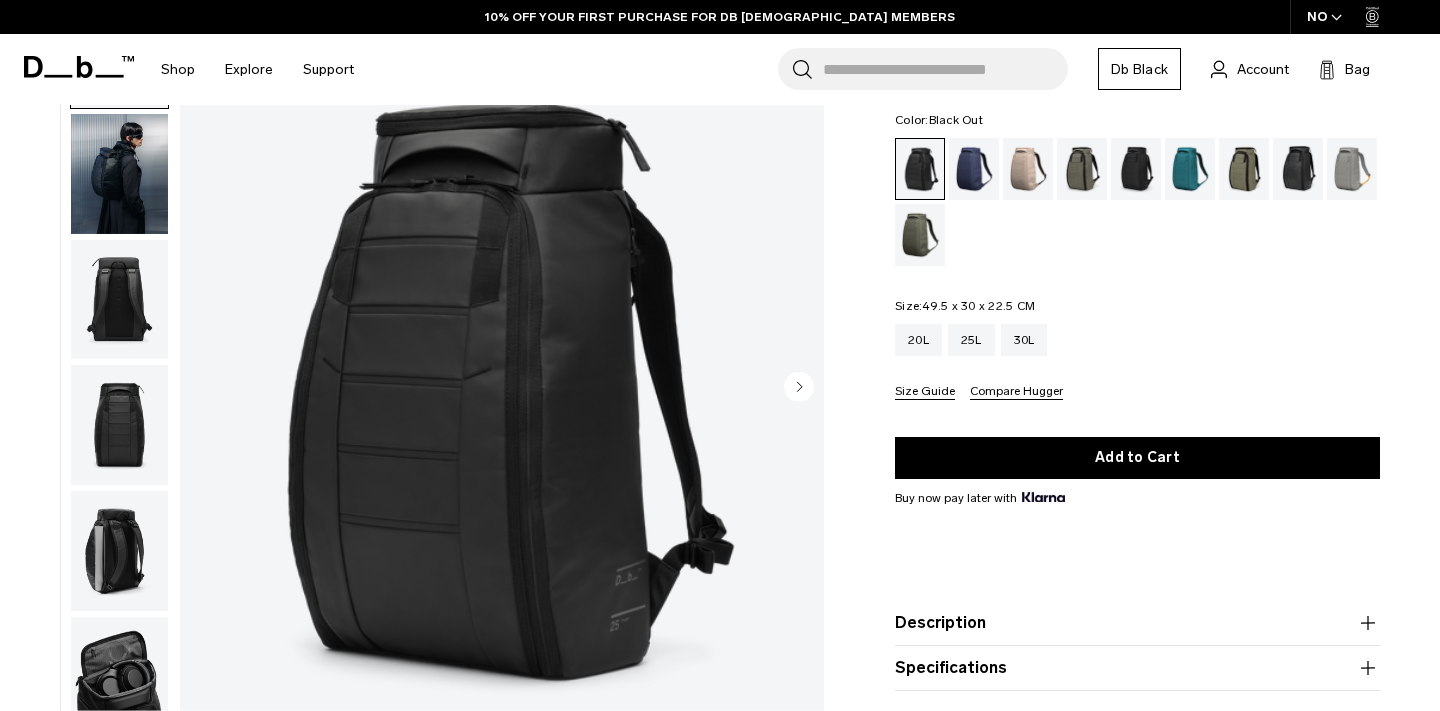 click 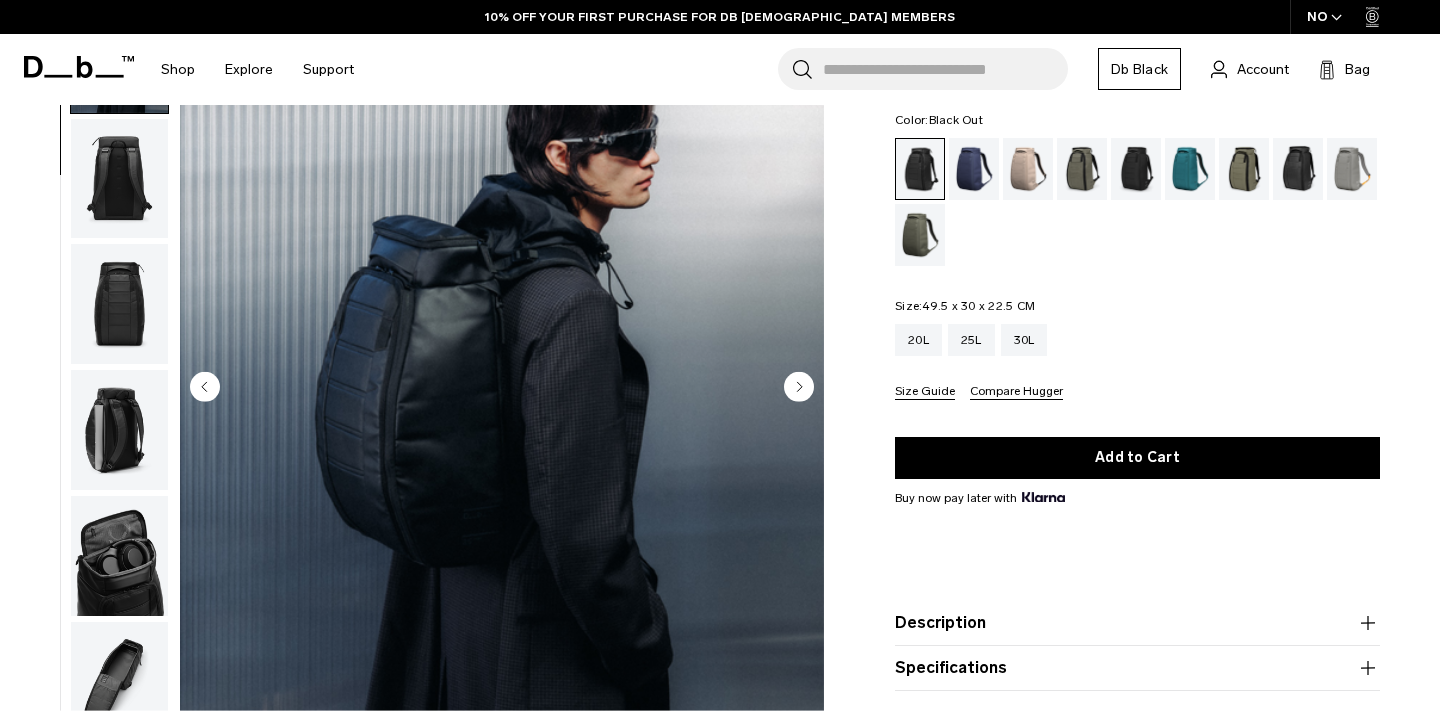 scroll, scrollTop: 0, scrollLeft: 0, axis: both 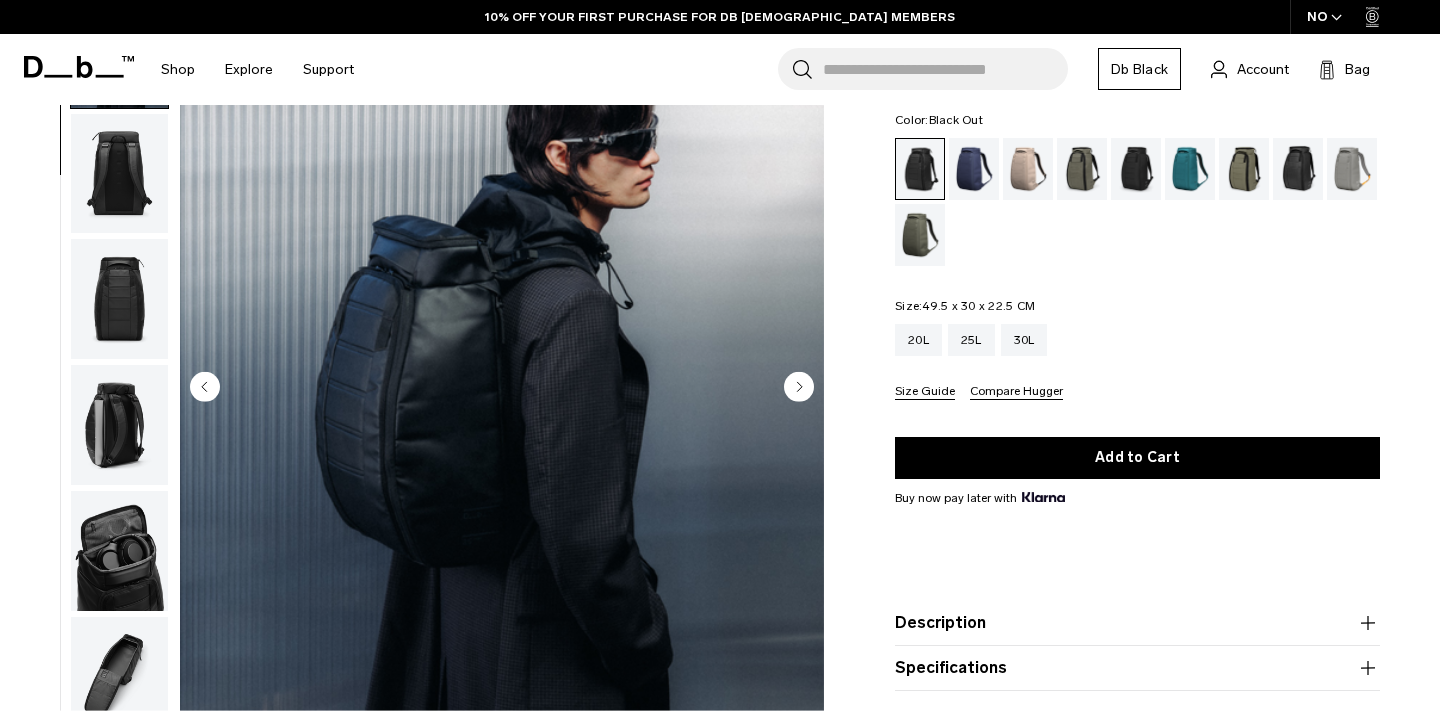 click 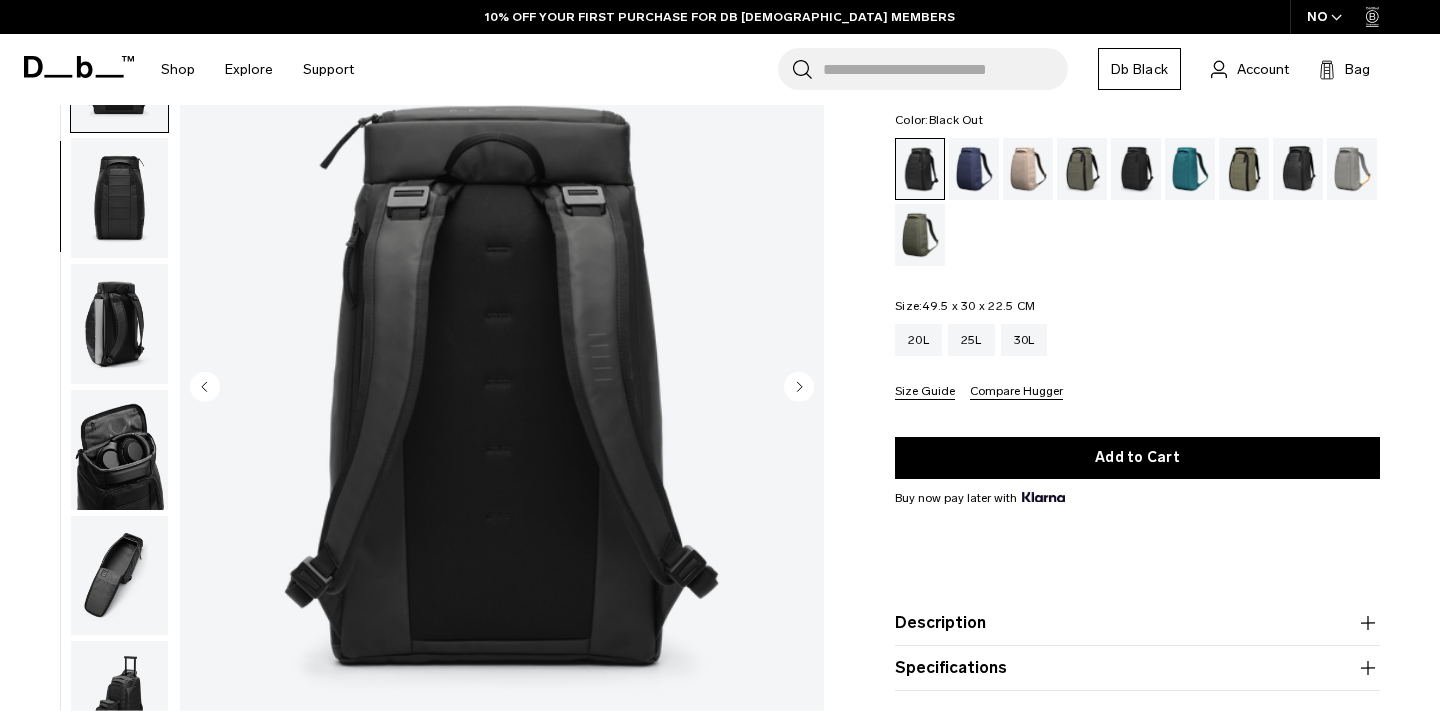 scroll, scrollTop: 252, scrollLeft: 0, axis: vertical 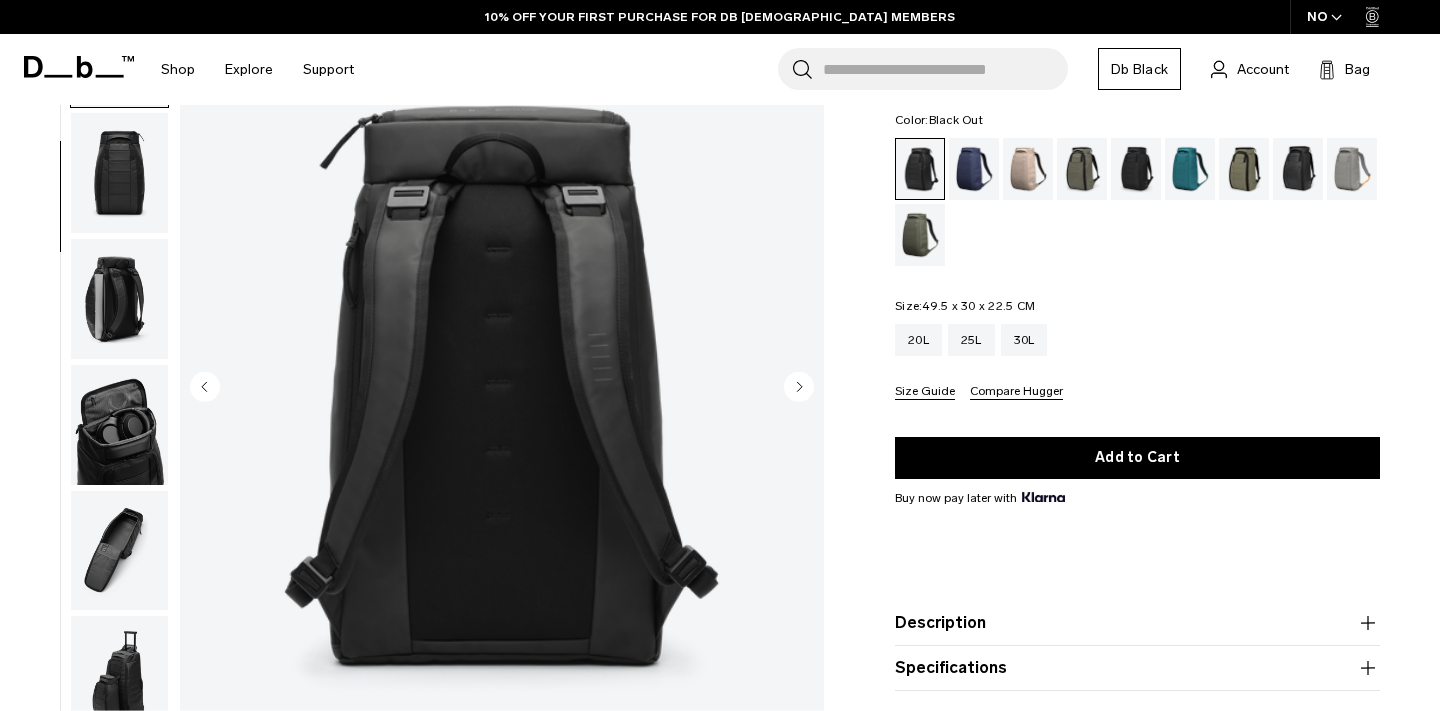 click 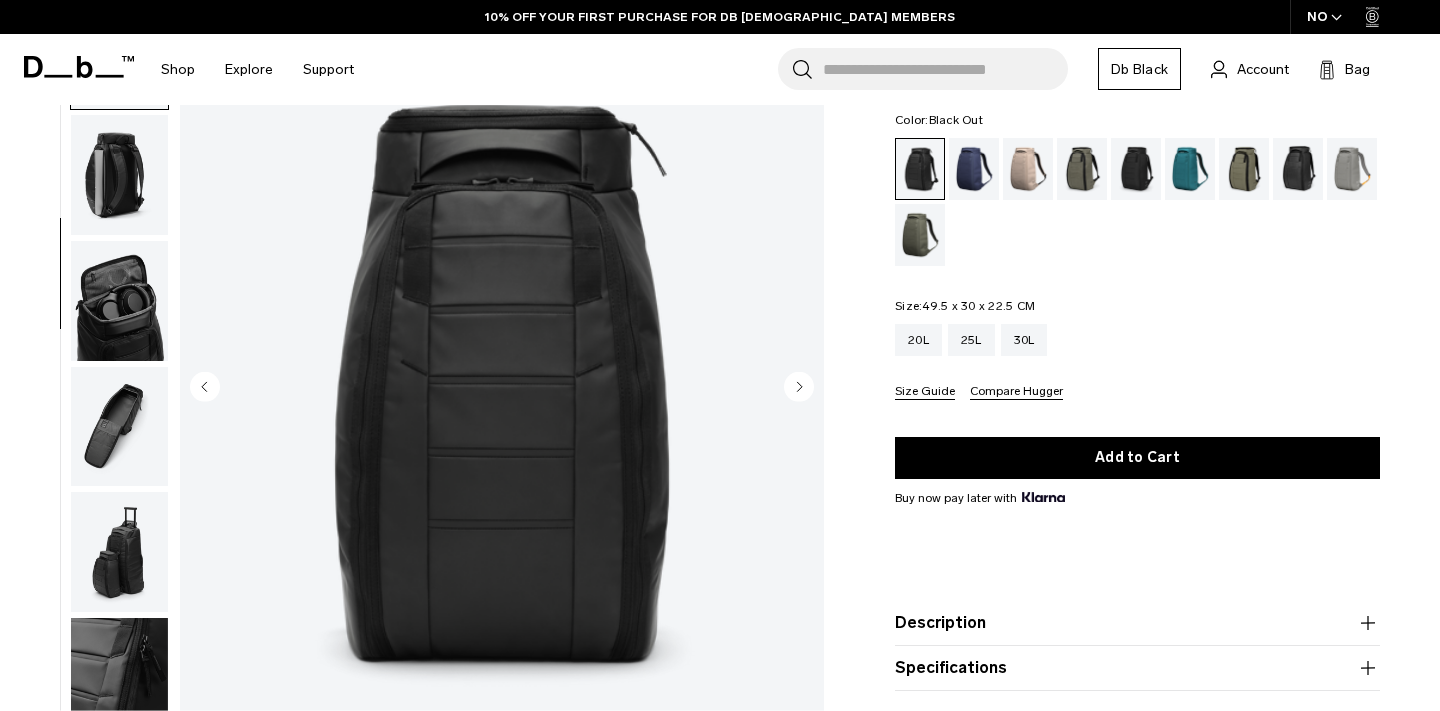 scroll, scrollTop: 377, scrollLeft: 0, axis: vertical 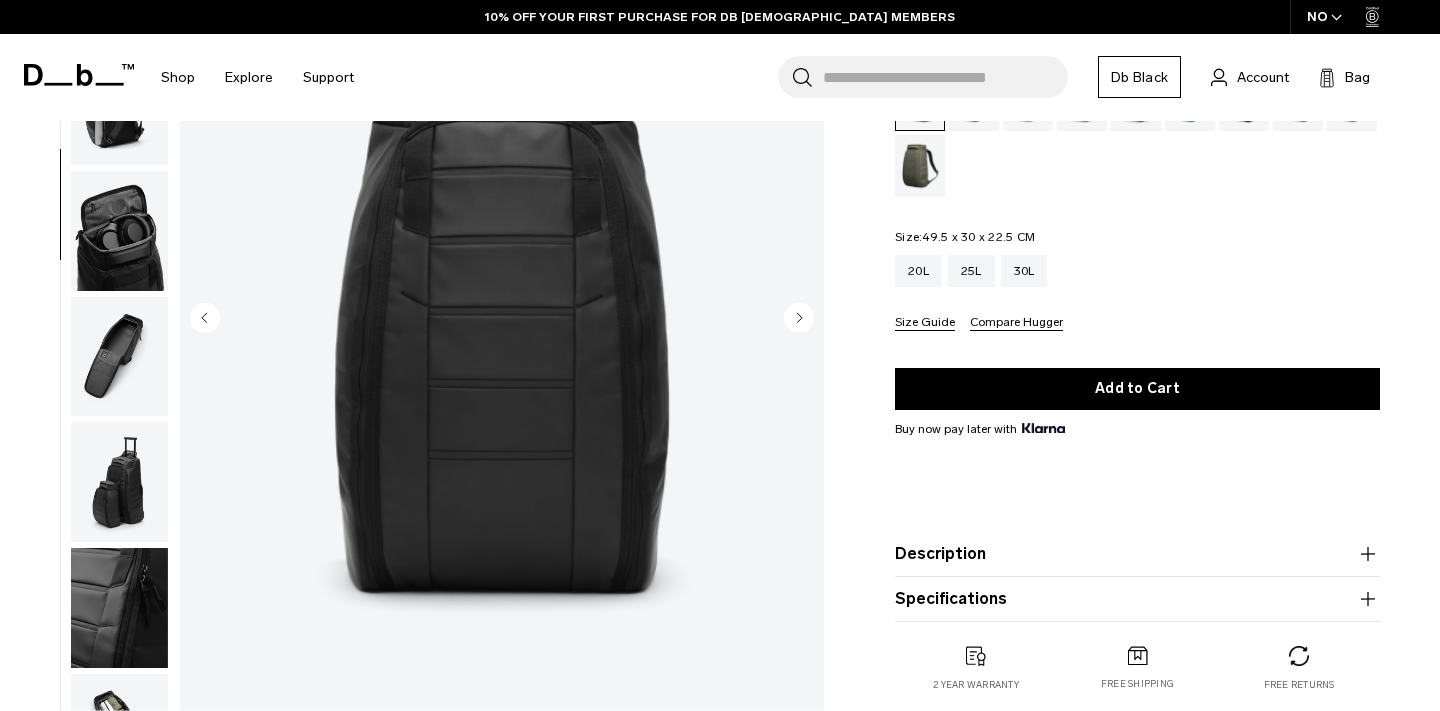 click at bounding box center (502, 320) 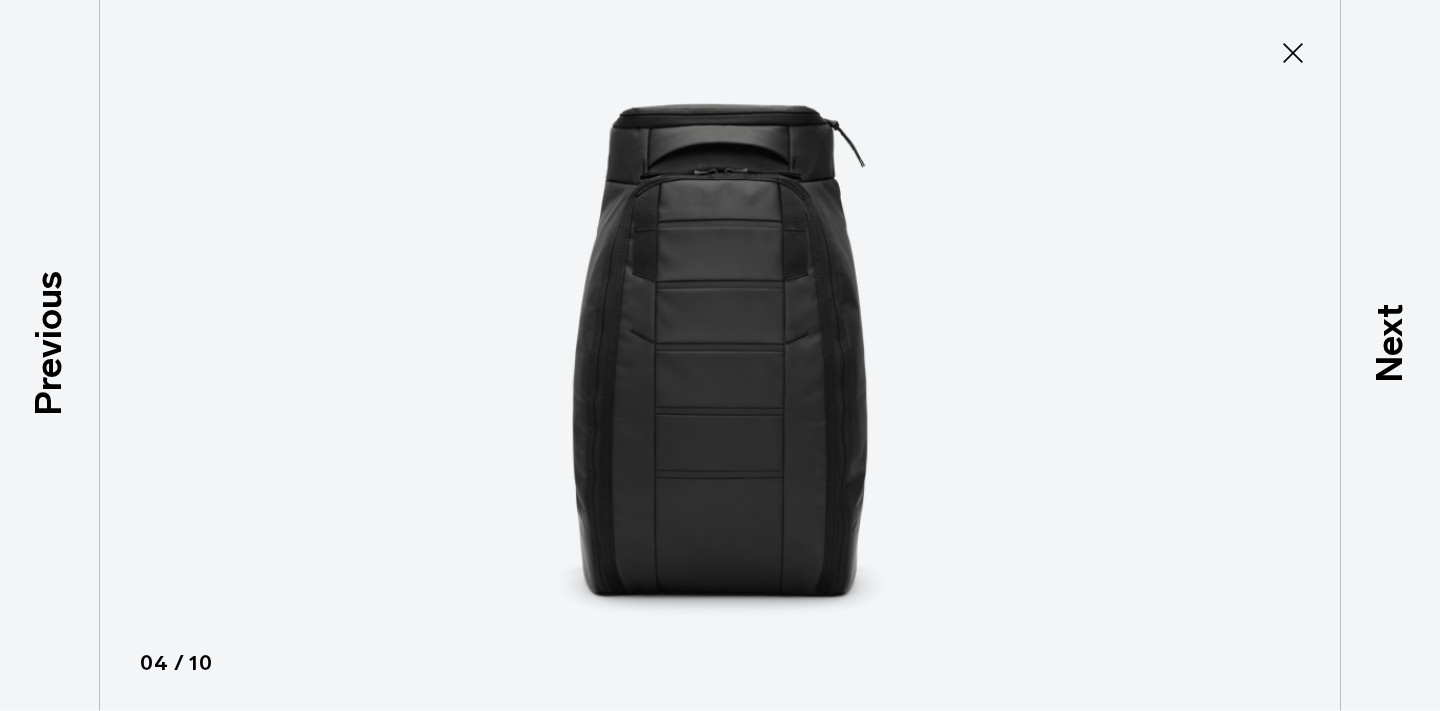click 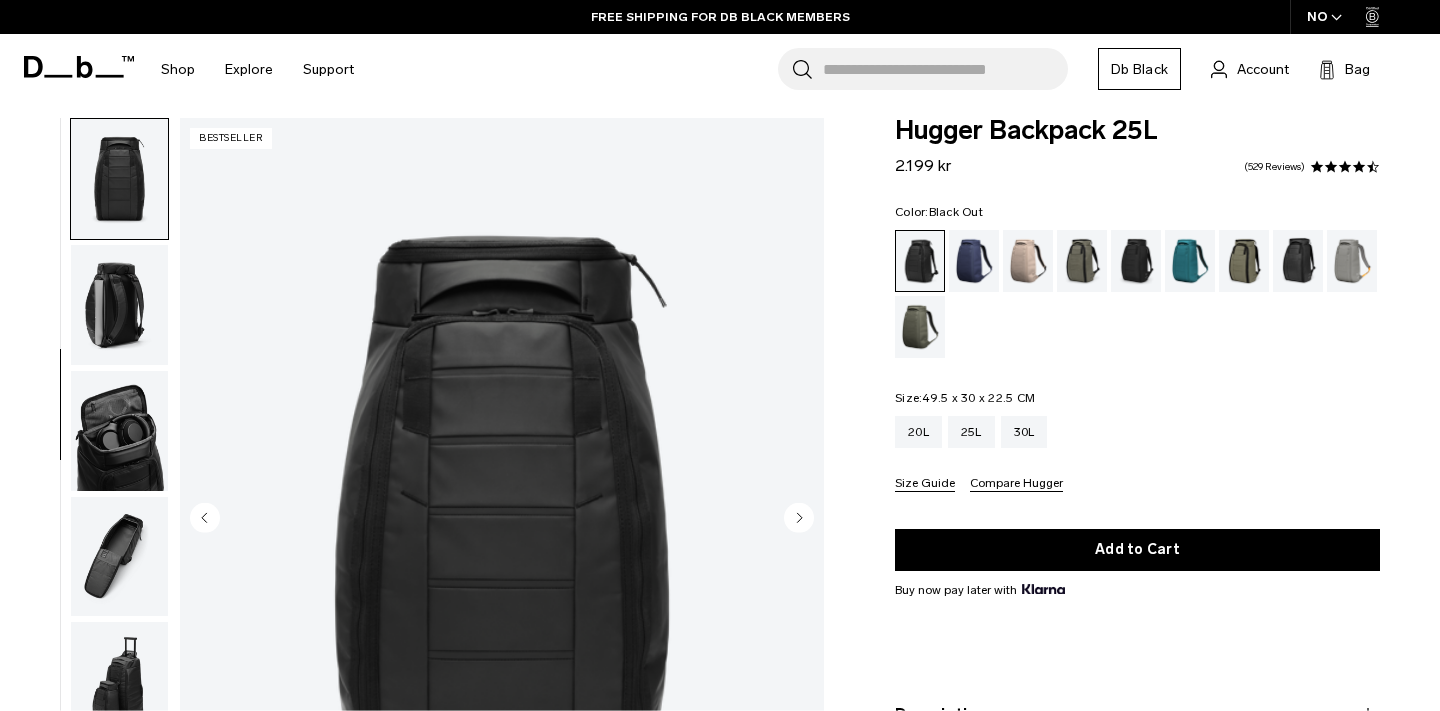 scroll, scrollTop: 15, scrollLeft: 0, axis: vertical 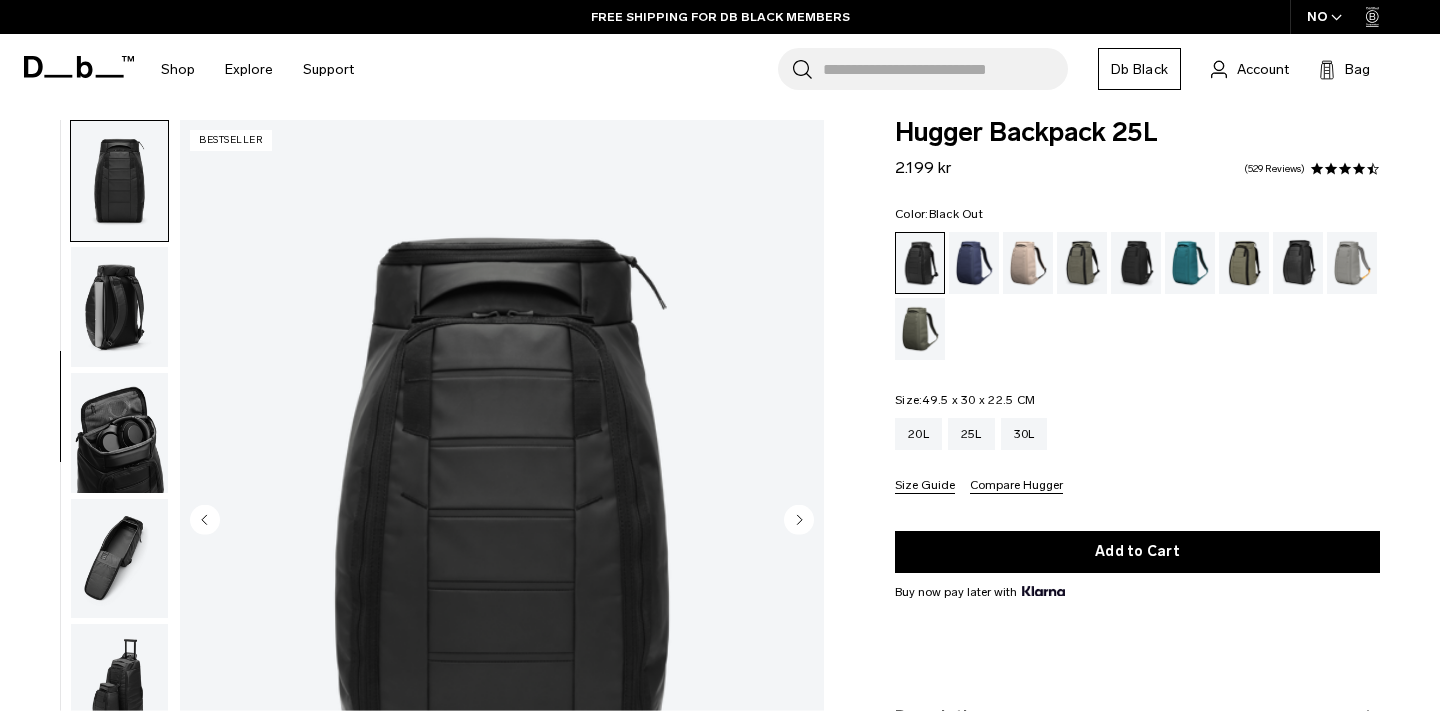 click 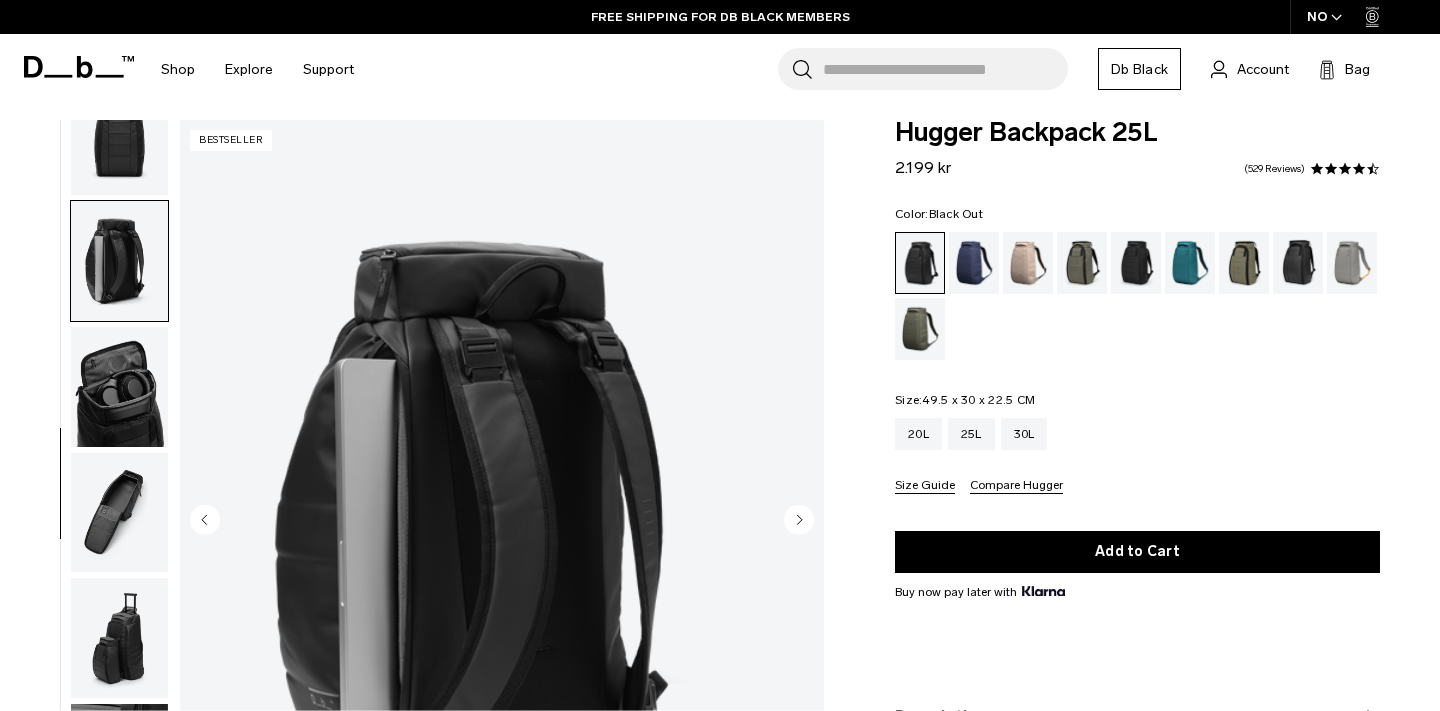 scroll, scrollTop: 450, scrollLeft: 0, axis: vertical 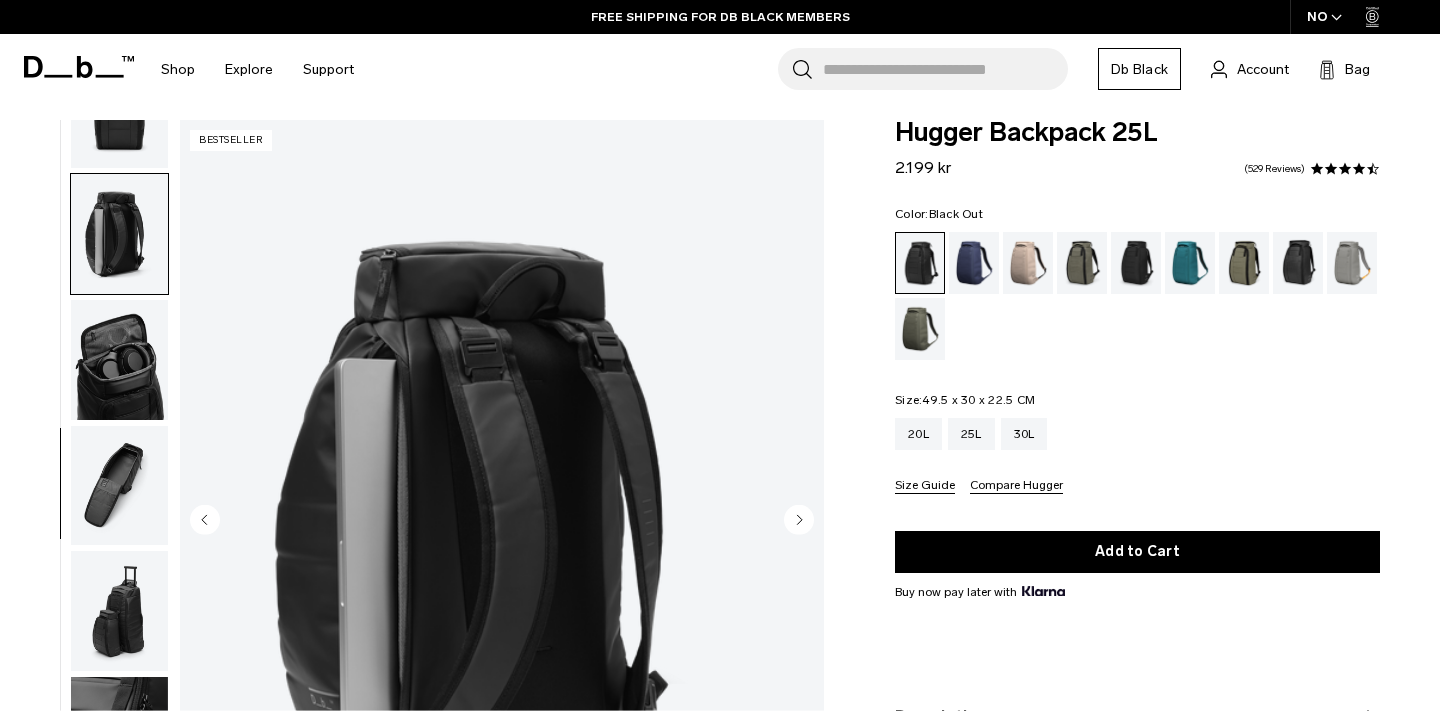 click 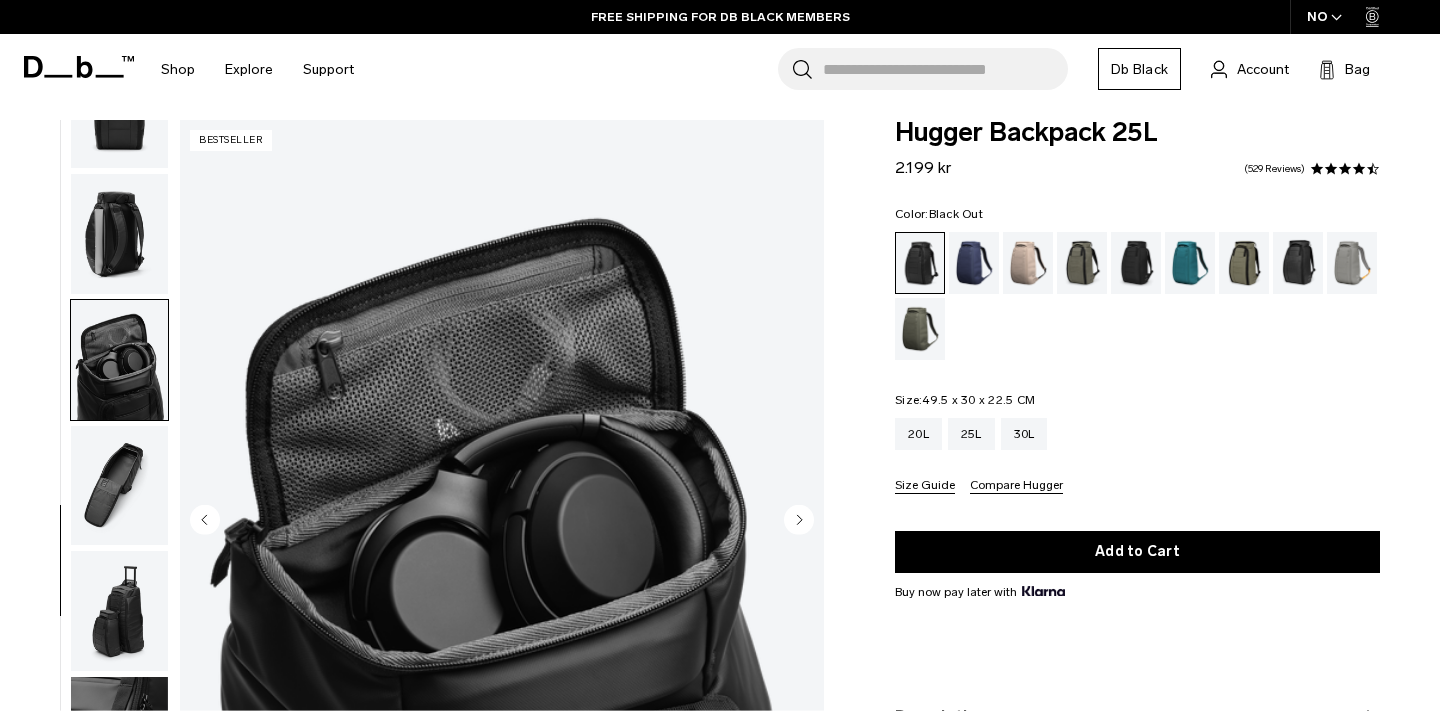 click 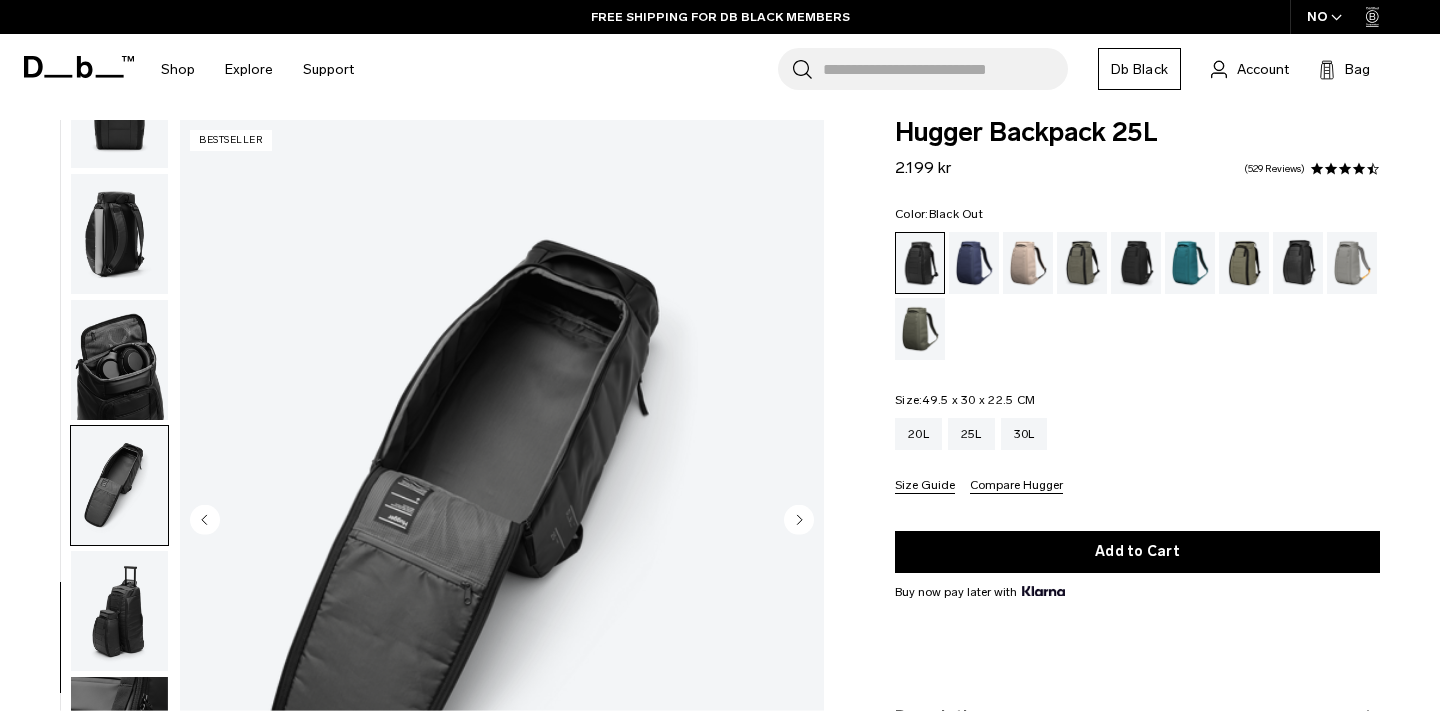 click 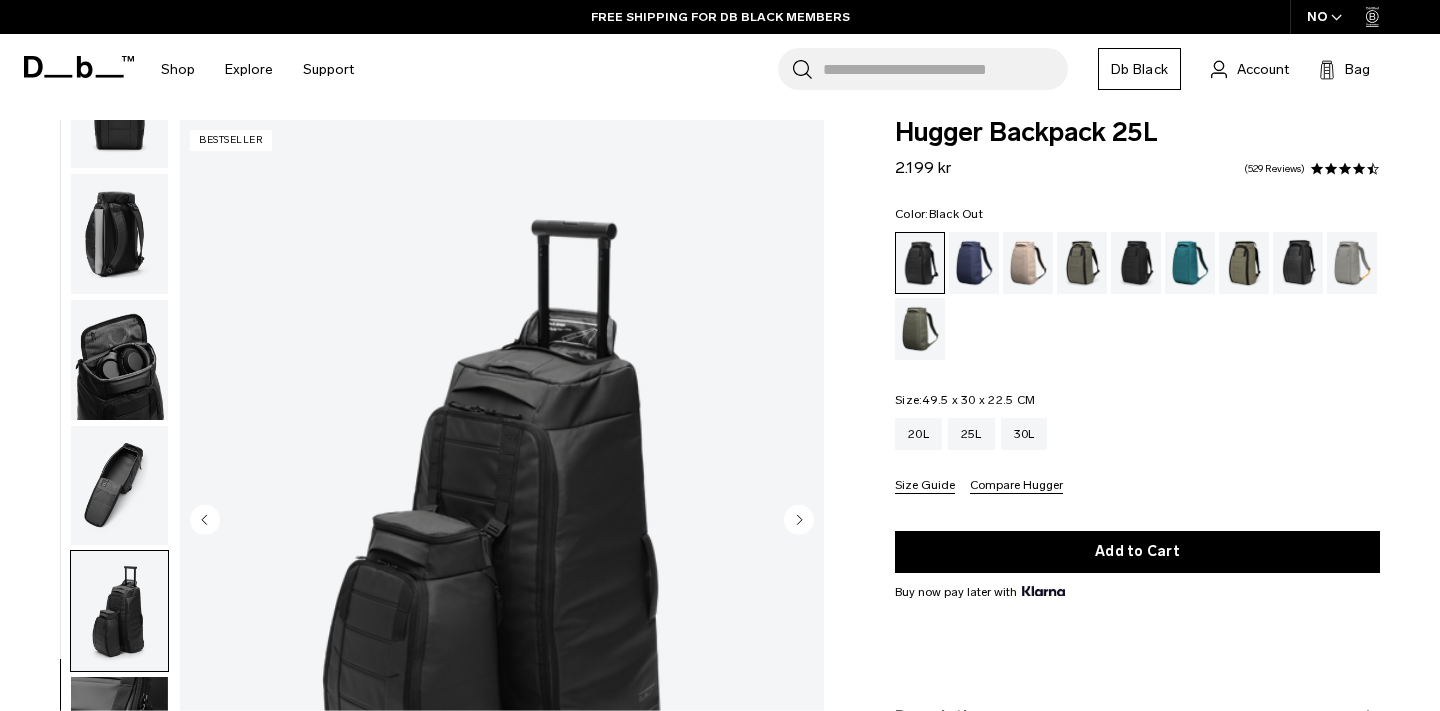 click 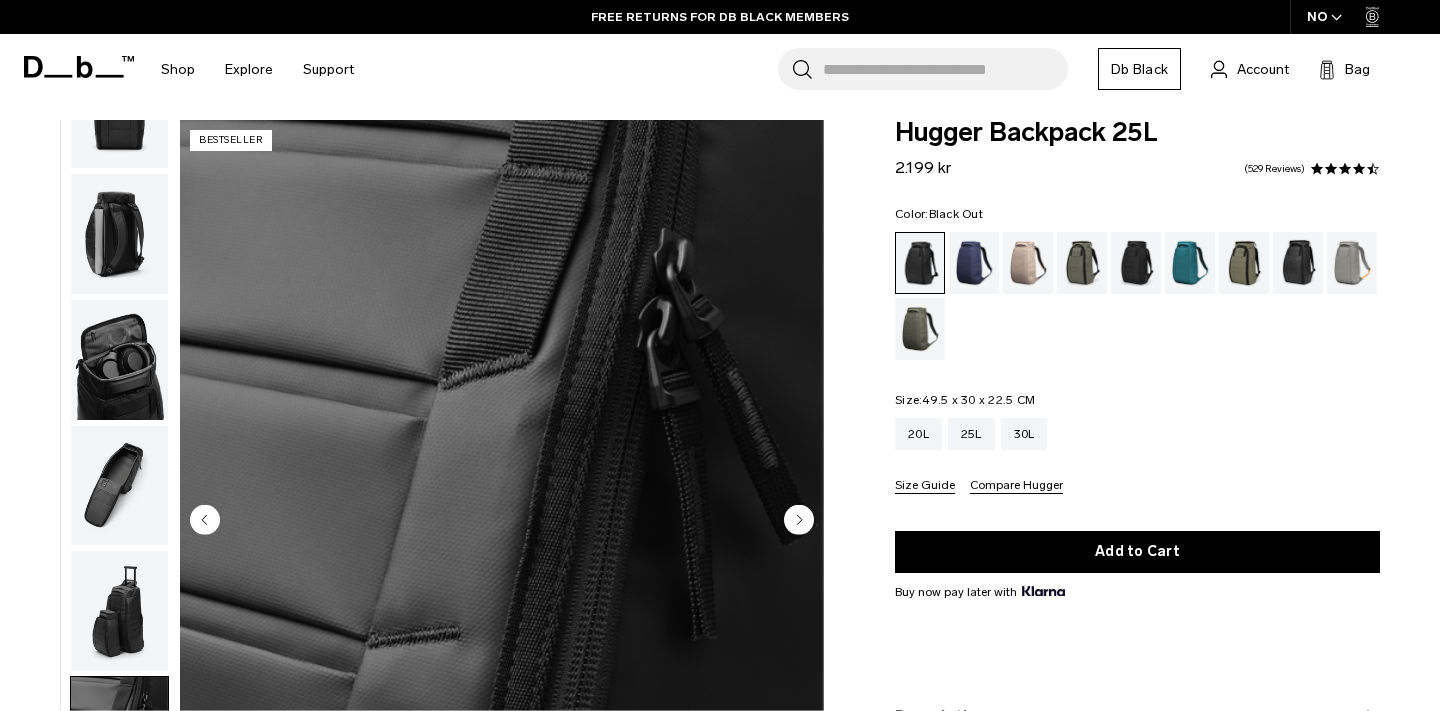 click 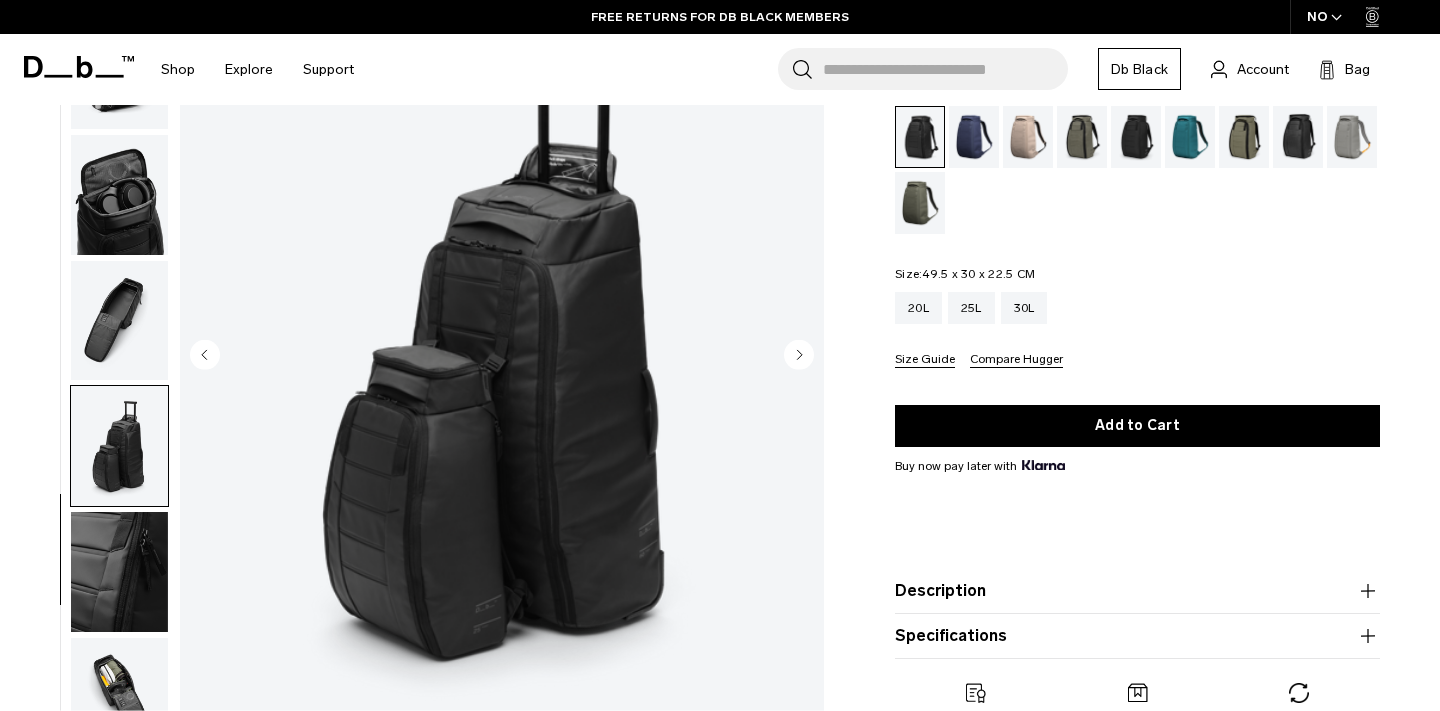 scroll, scrollTop: 220, scrollLeft: 0, axis: vertical 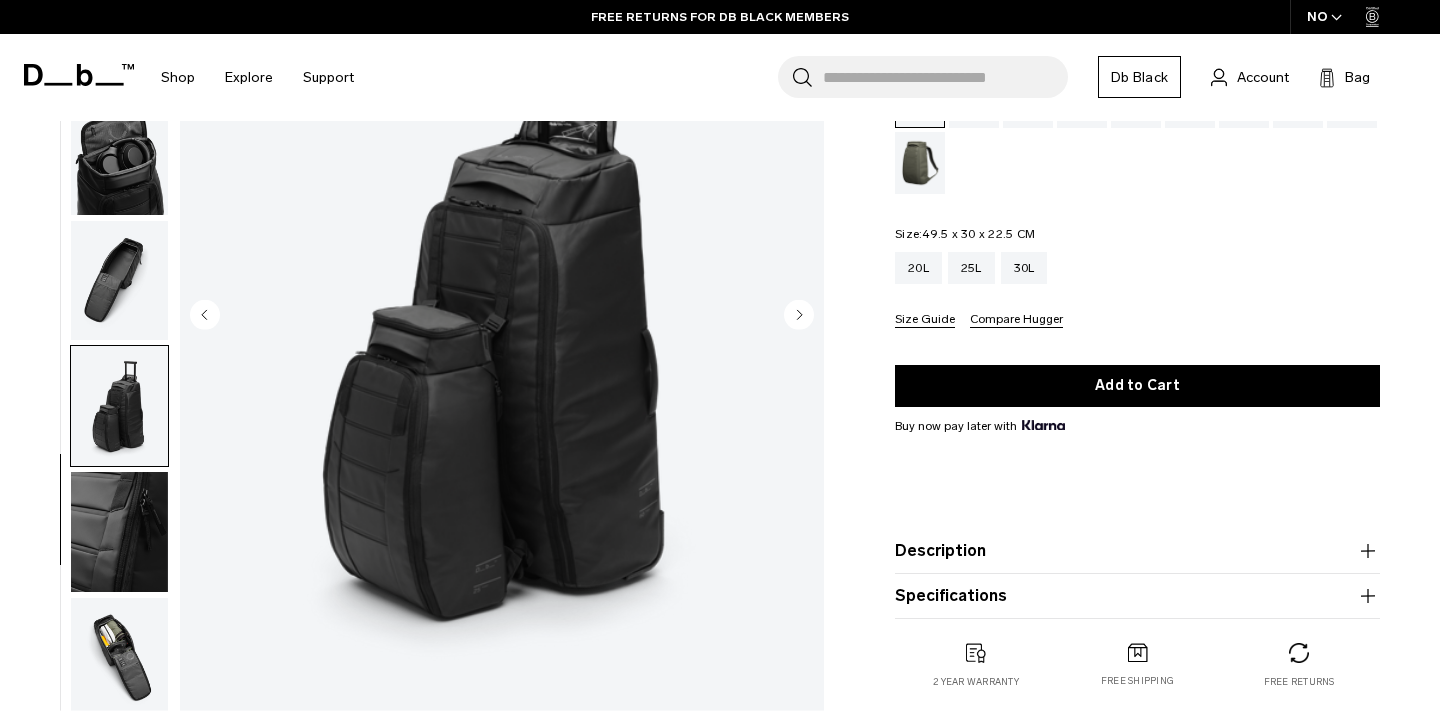 click 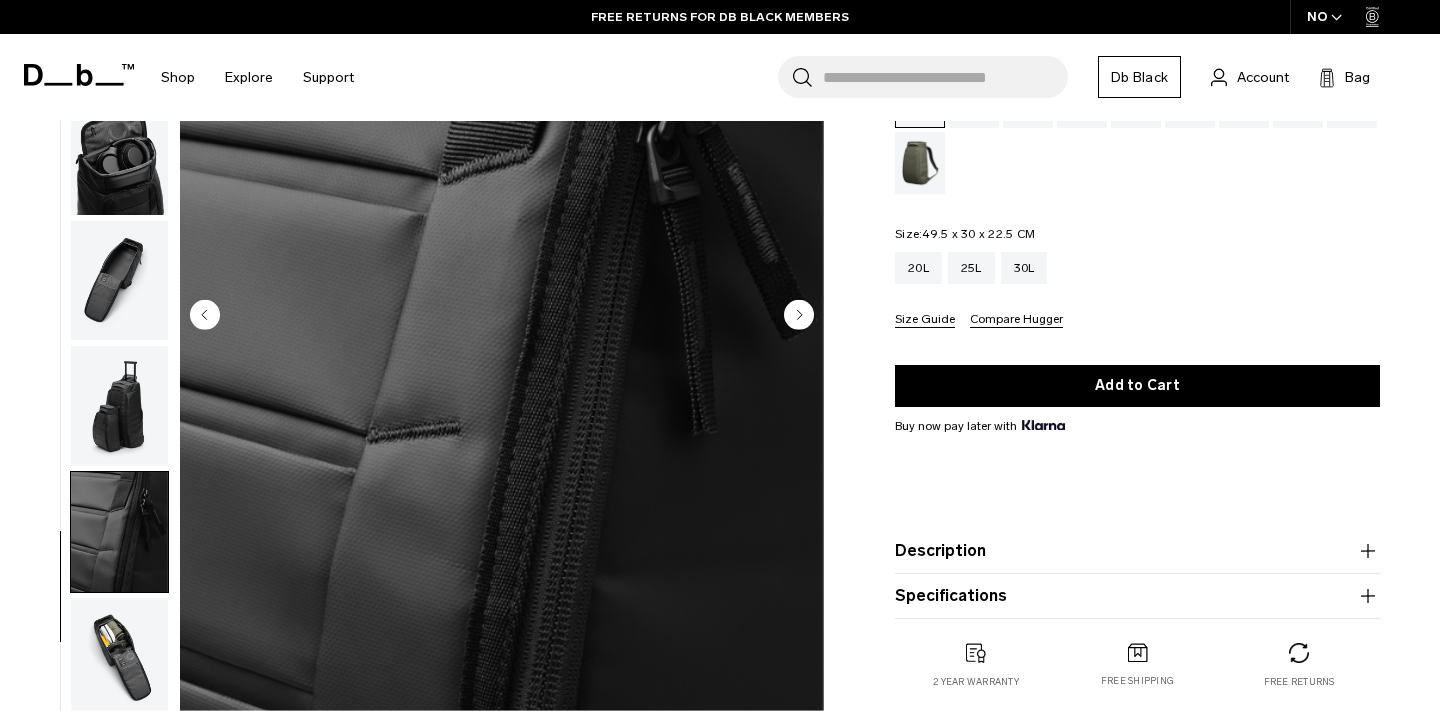 click 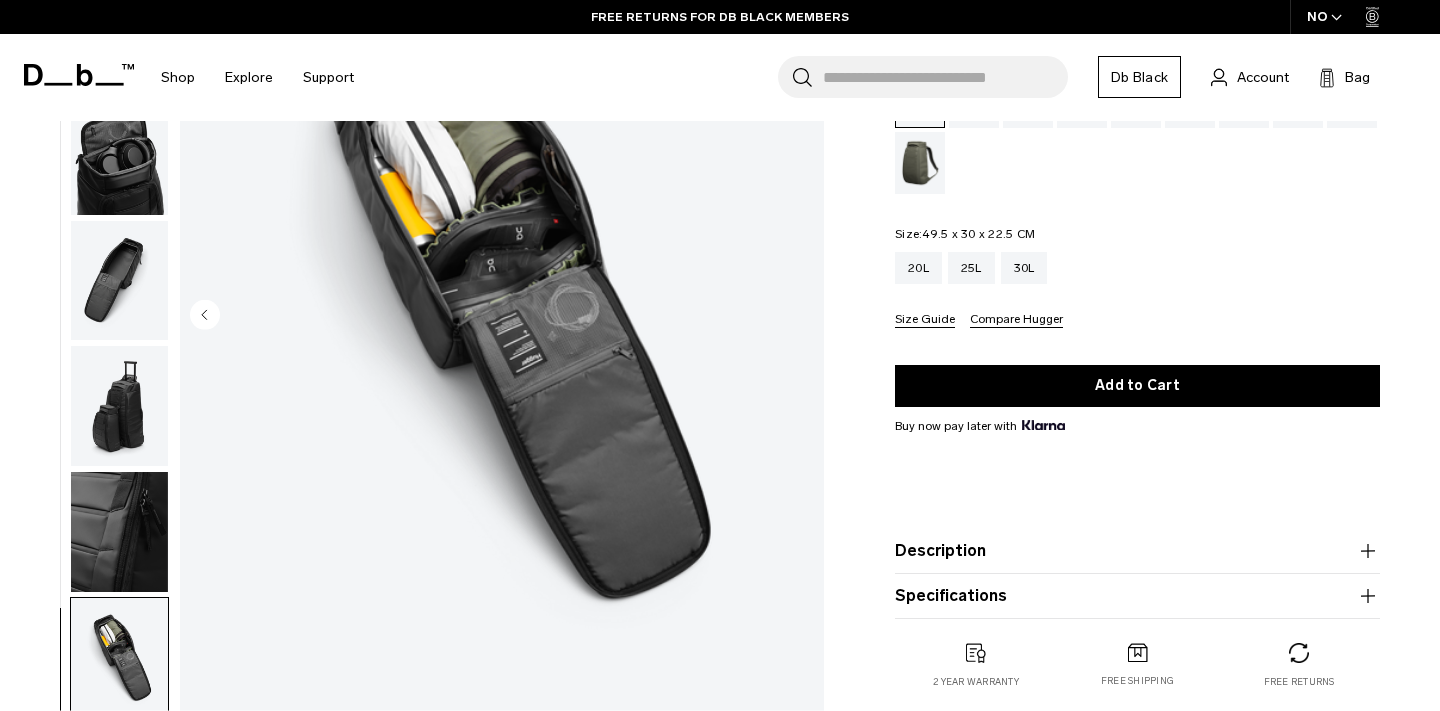 click at bounding box center [502, 317] 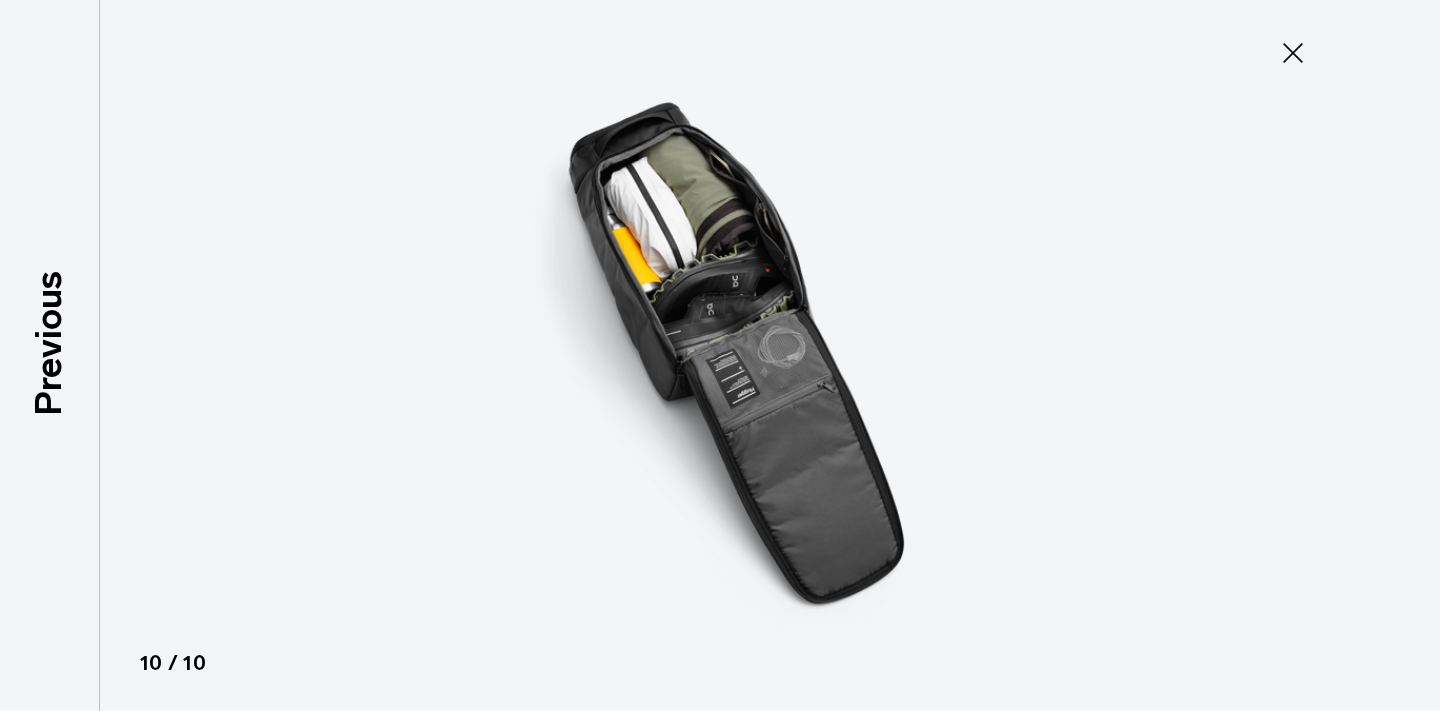 click 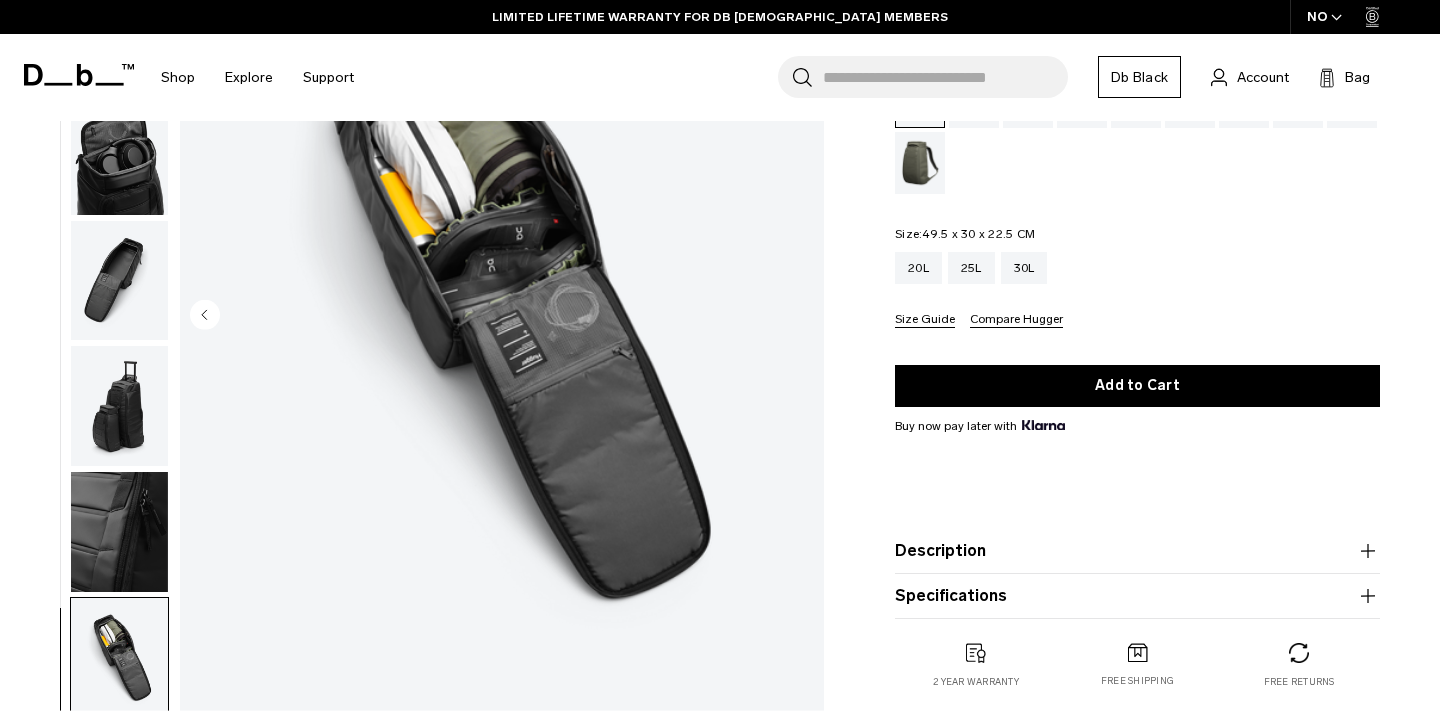 scroll, scrollTop: 91, scrollLeft: 0, axis: vertical 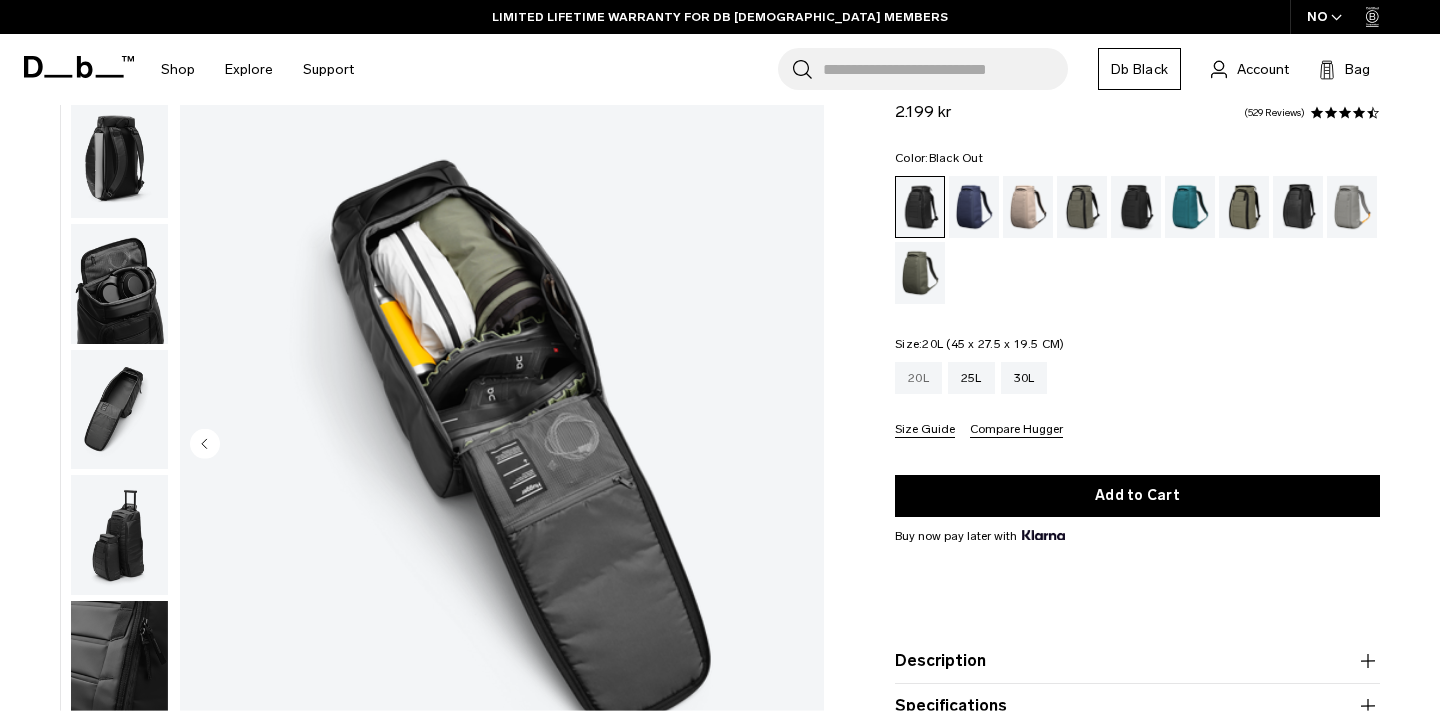 click on "20L" at bounding box center (918, 378) 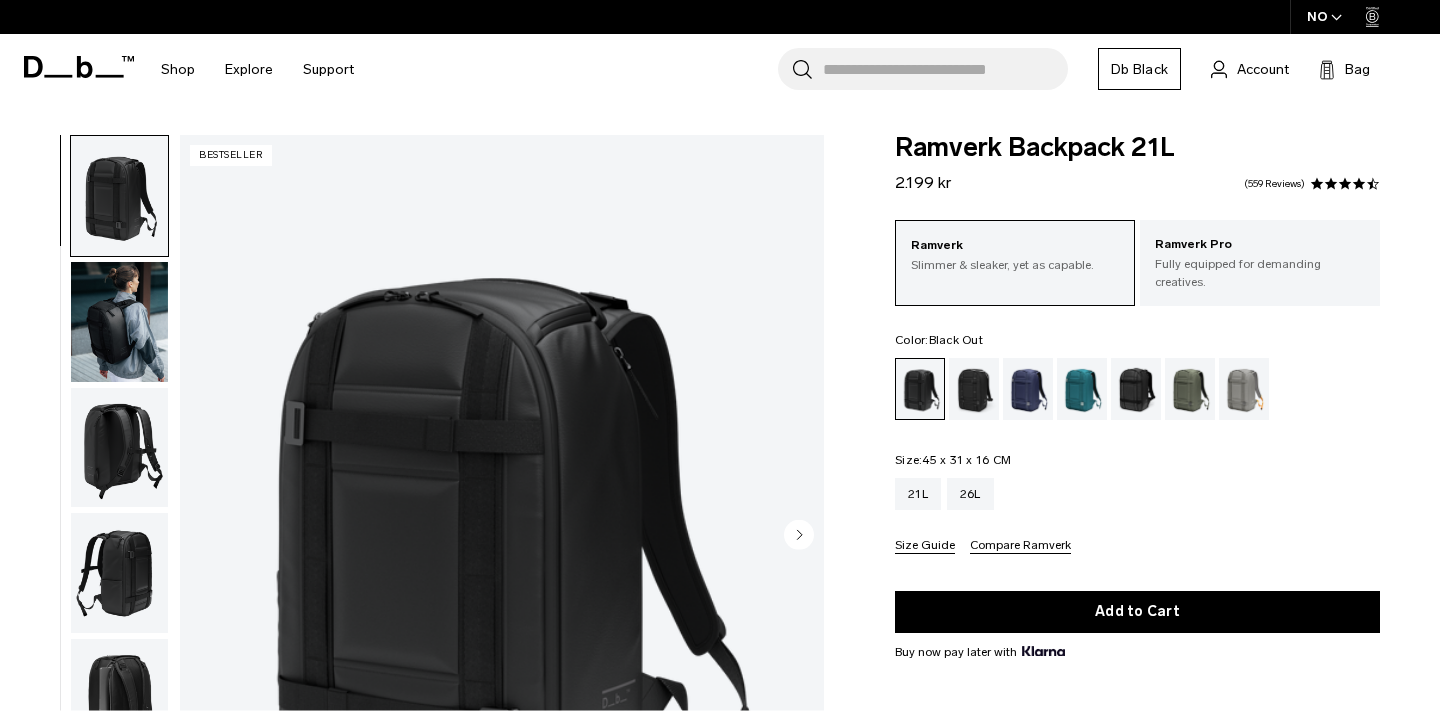 scroll, scrollTop: 82, scrollLeft: 0, axis: vertical 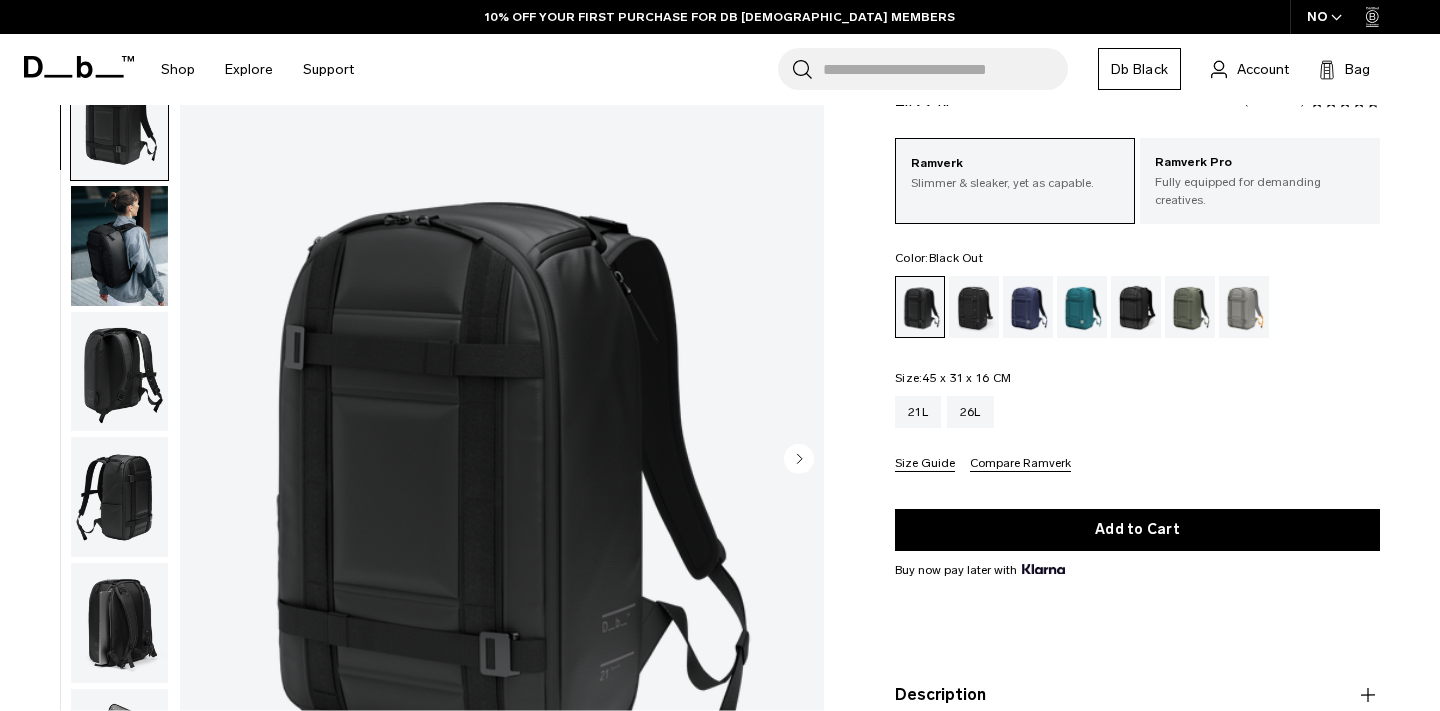 click 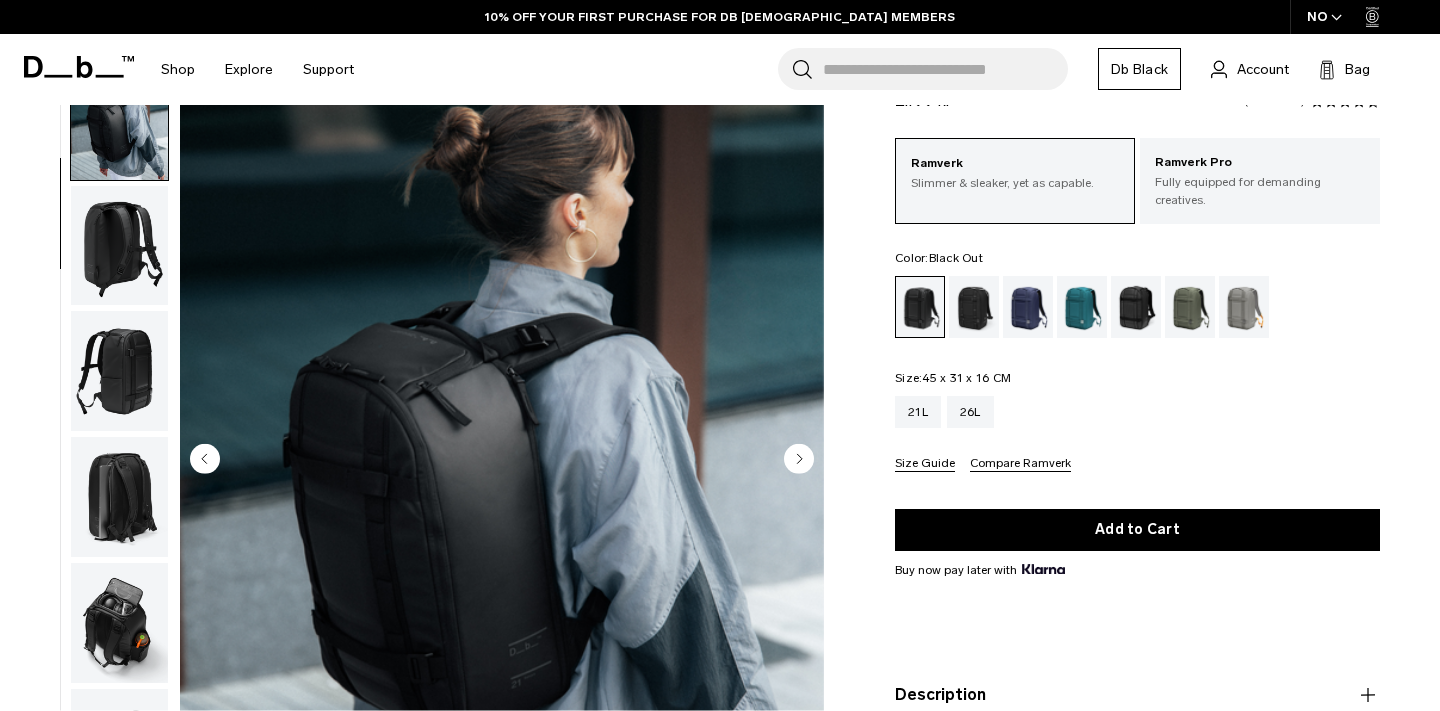 click 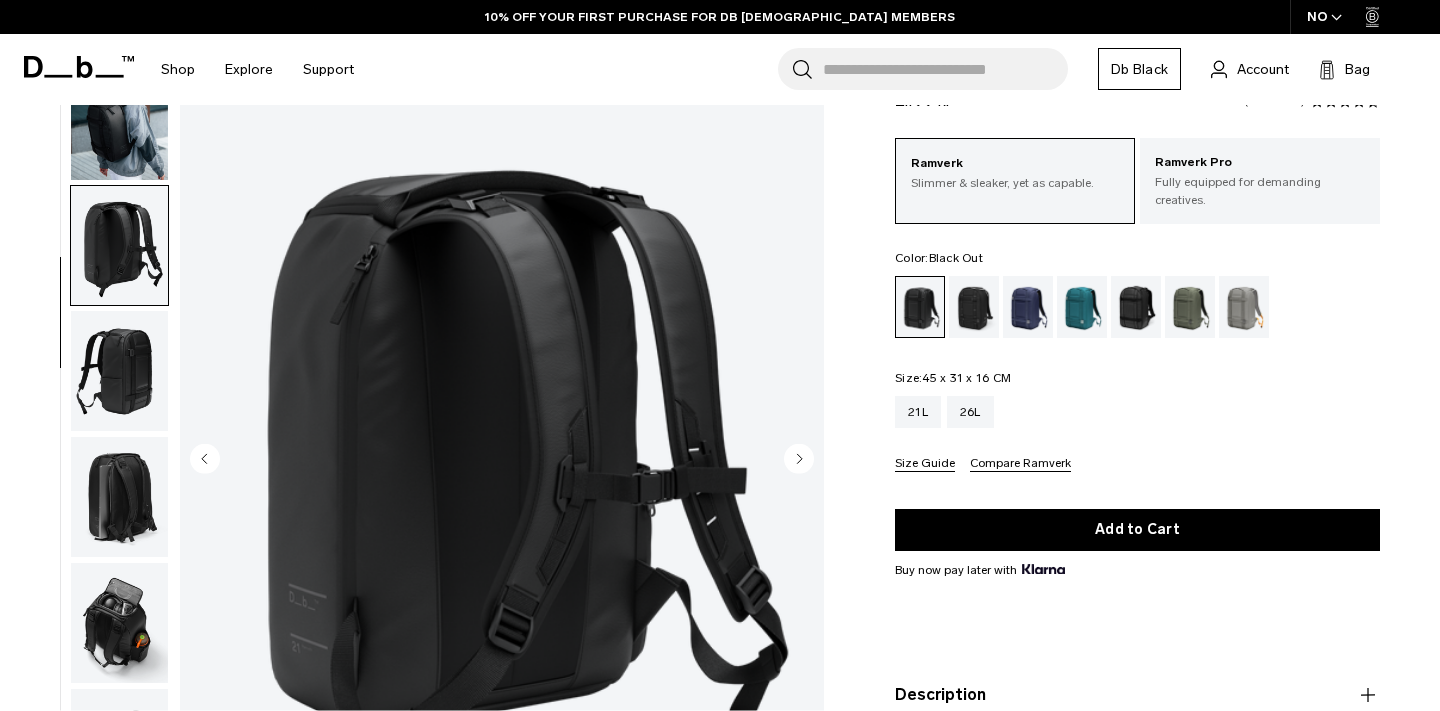scroll, scrollTop: 198, scrollLeft: 0, axis: vertical 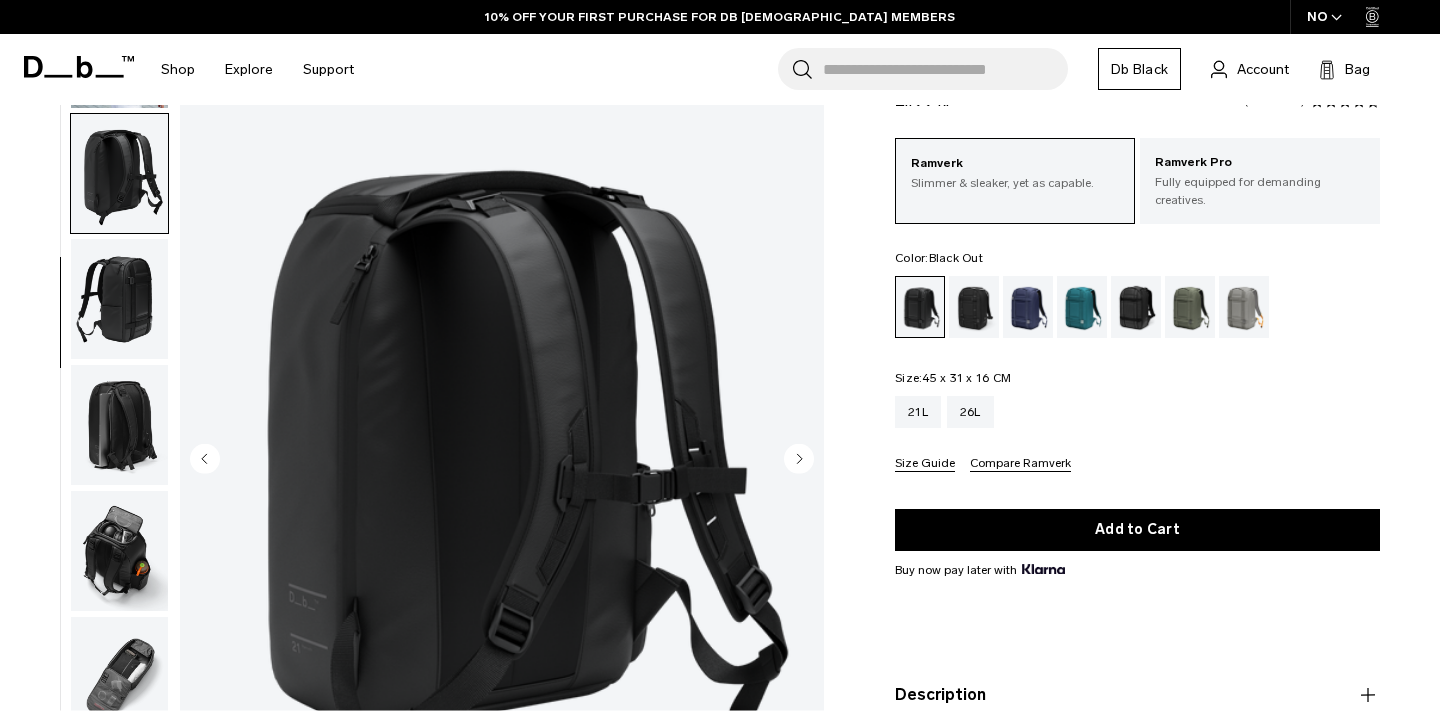 type 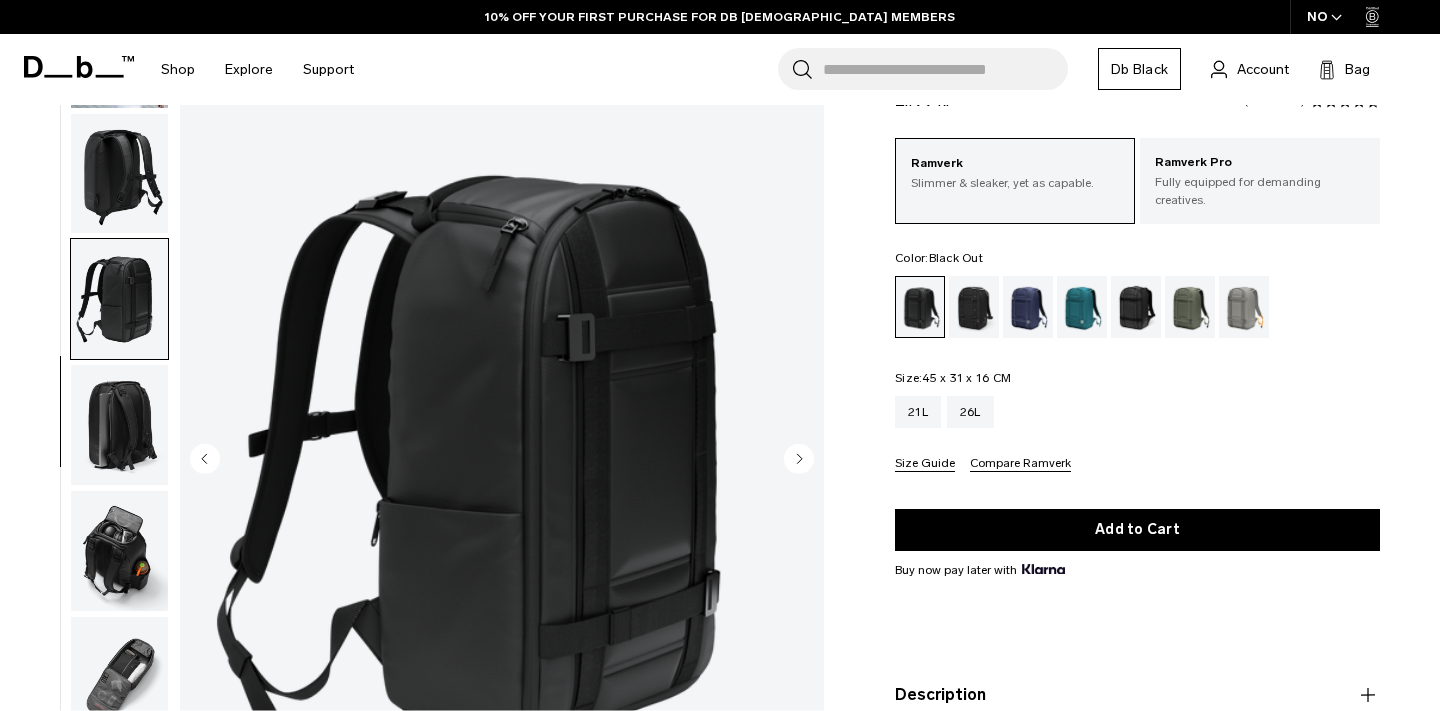 click 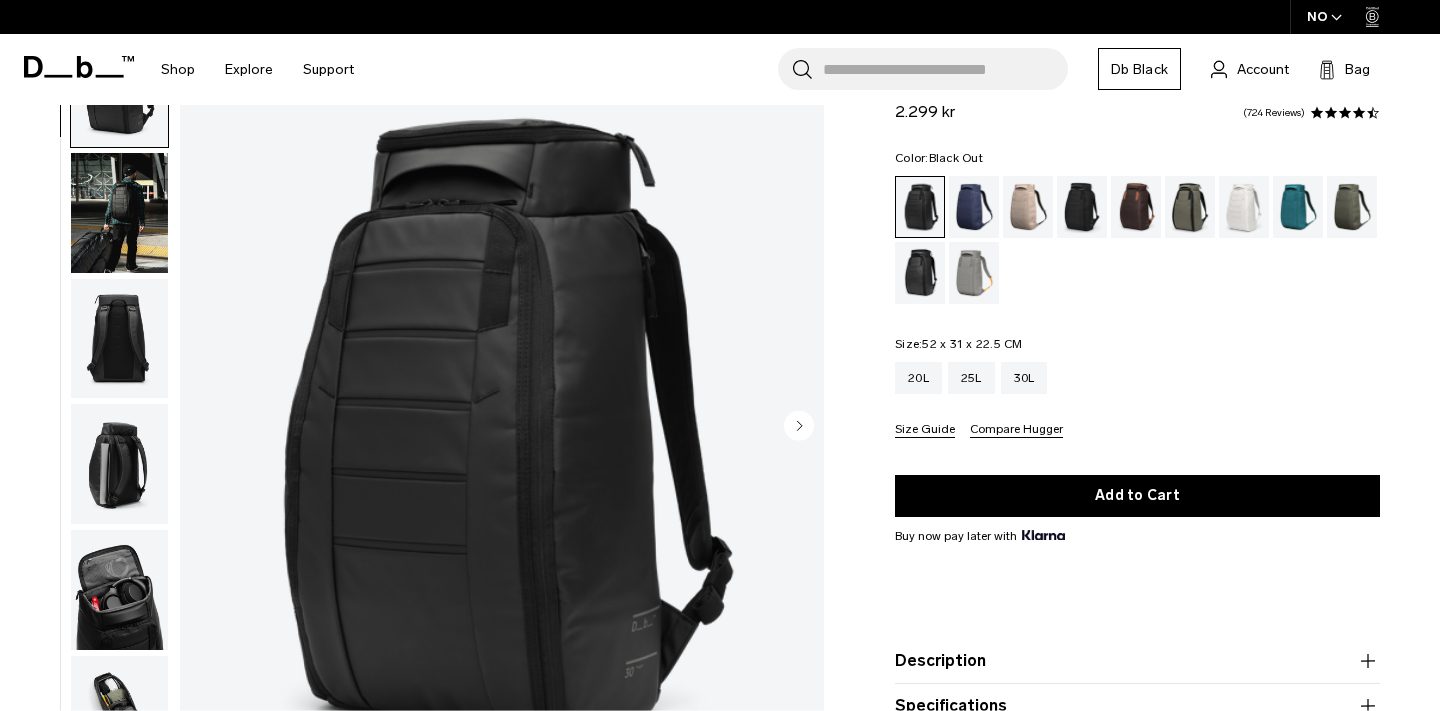 scroll, scrollTop: 109, scrollLeft: 0, axis: vertical 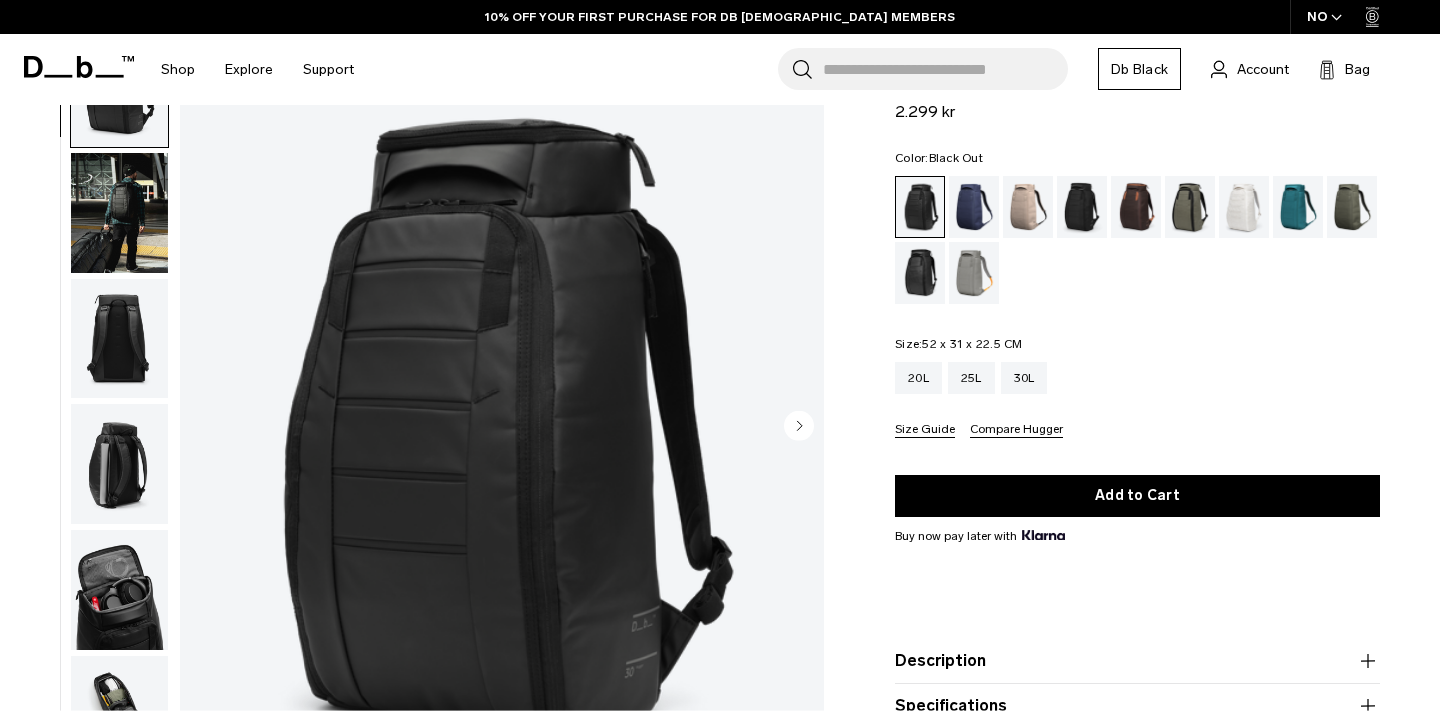 click 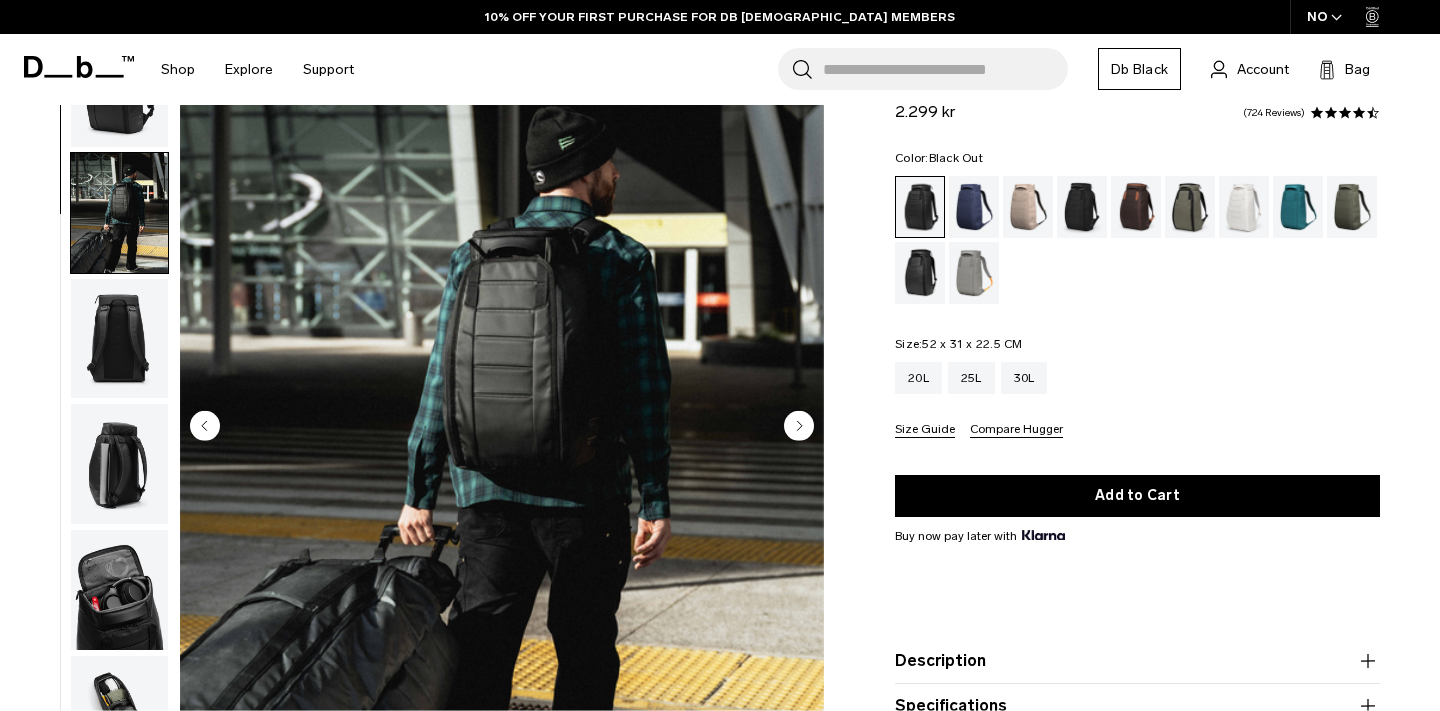 scroll, scrollTop: 126, scrollLeft: 0, axis: vertical 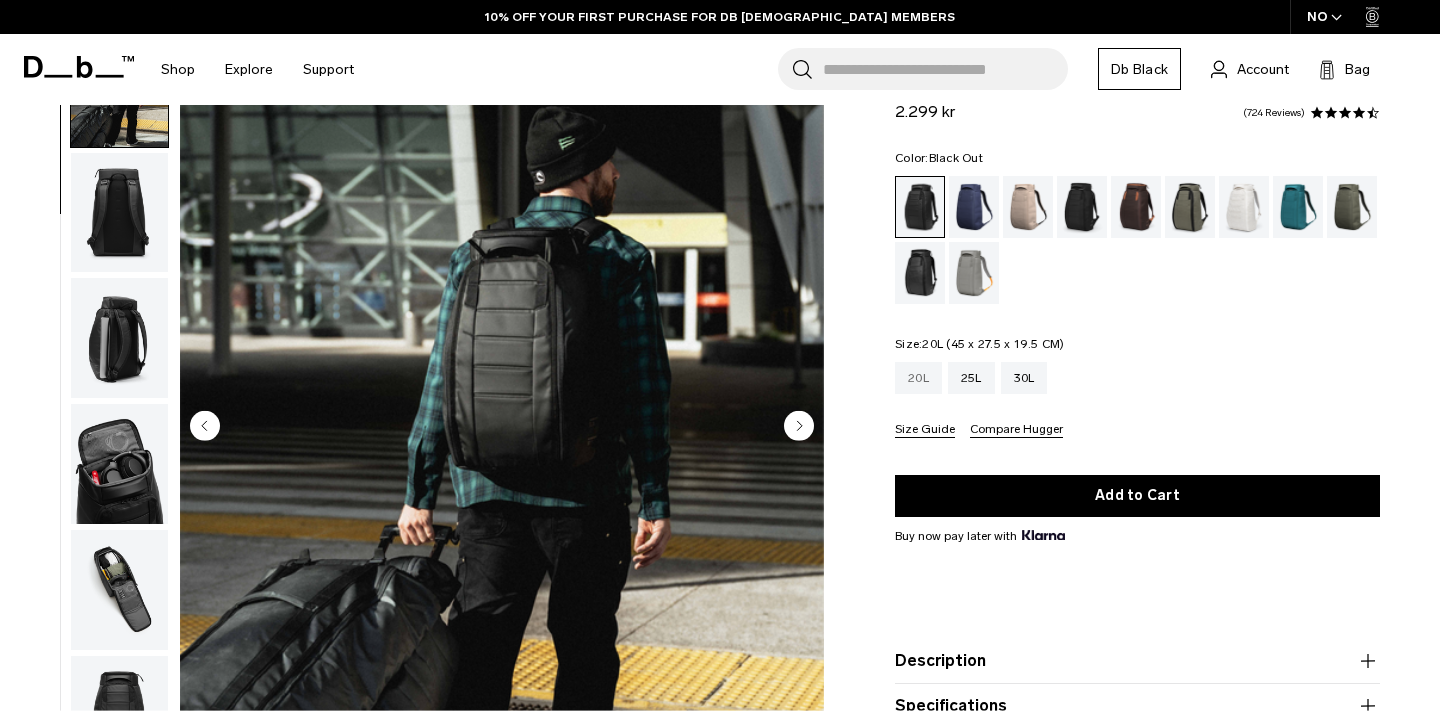 click on "20L" at bounding box center (918, 378) 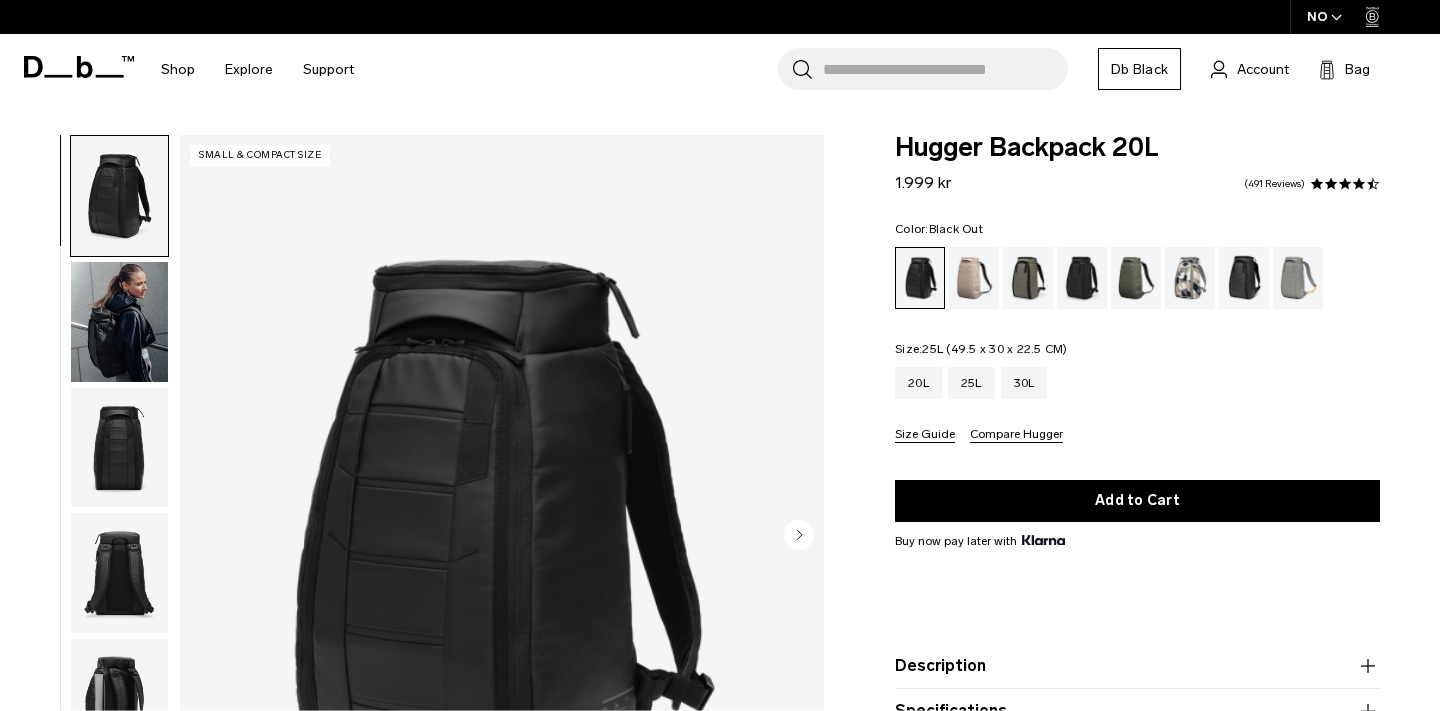 scroll, scrollTop: 0, scrollLeft: 0, axis: both 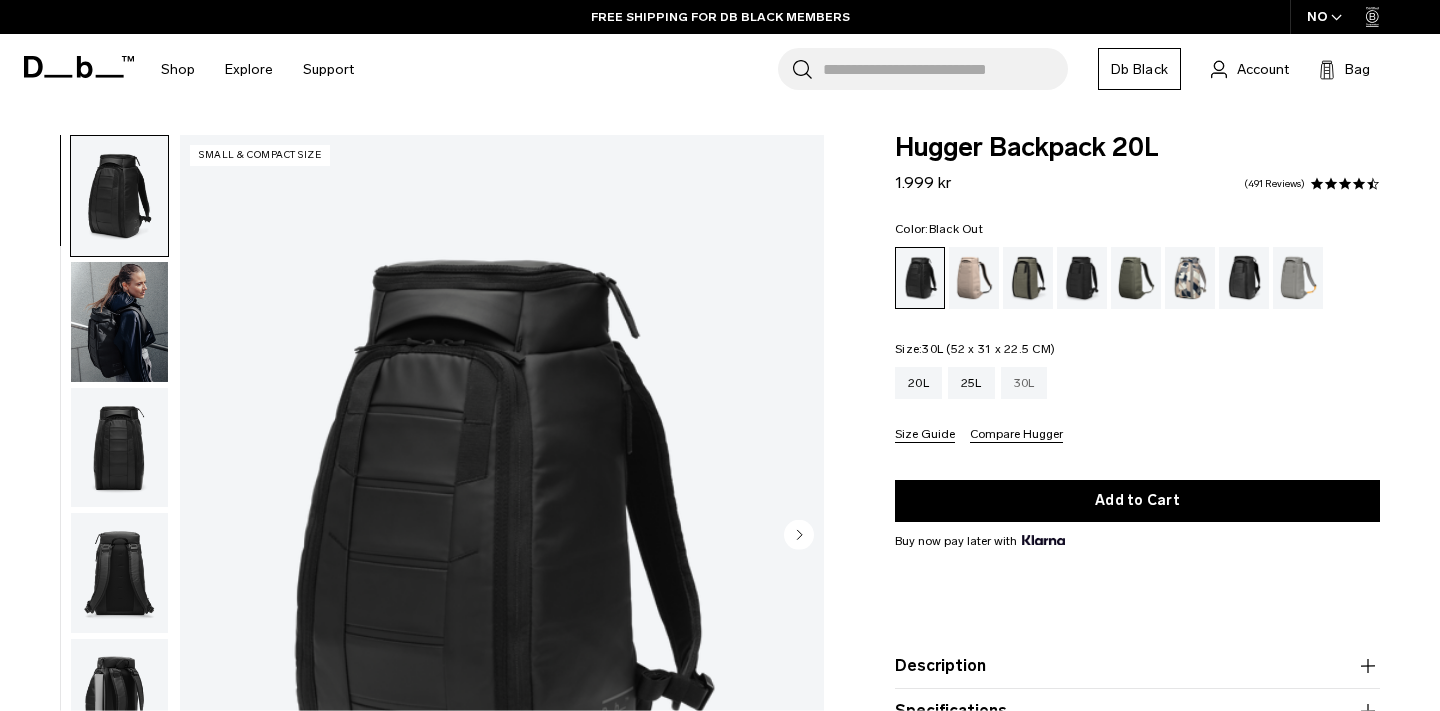 click on "30L" at bounding box center (1024, 383) 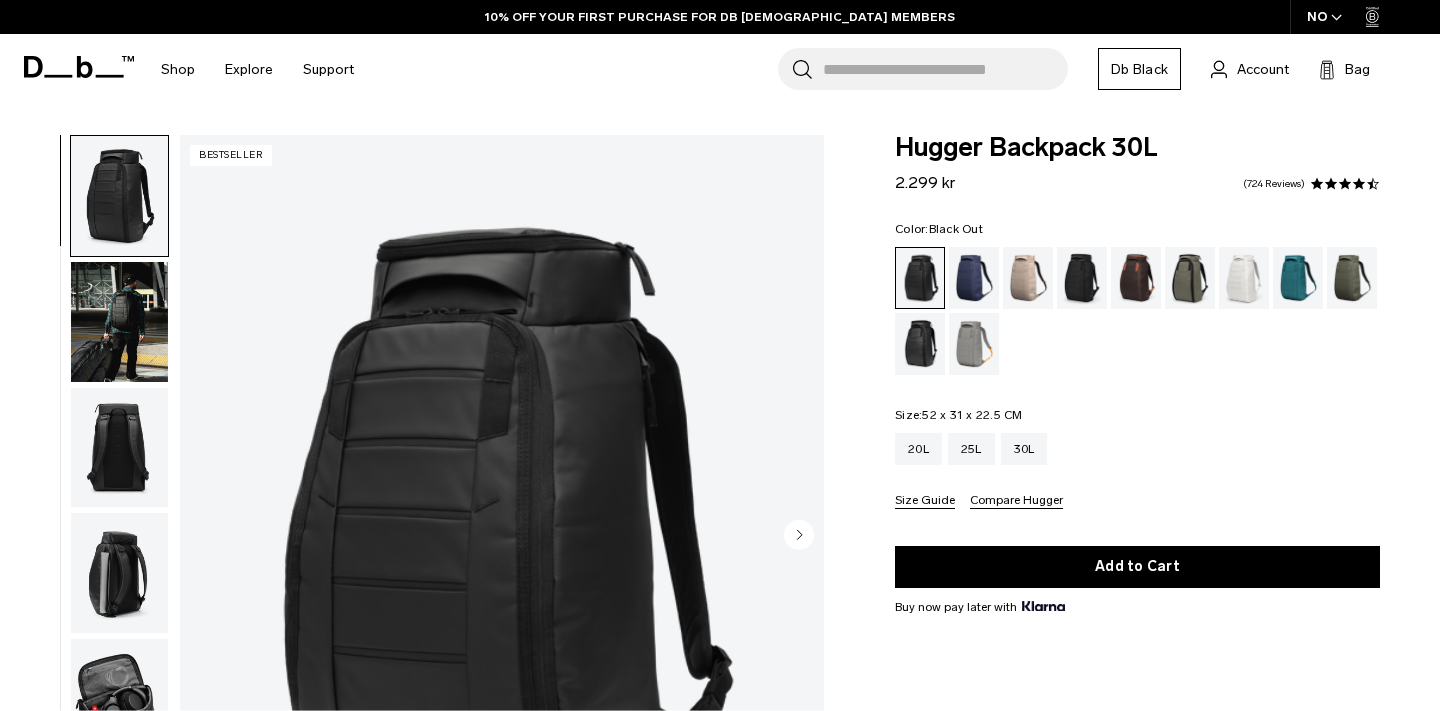 scroll, scrollTop: 0, scrollLeft: 0, axis: both 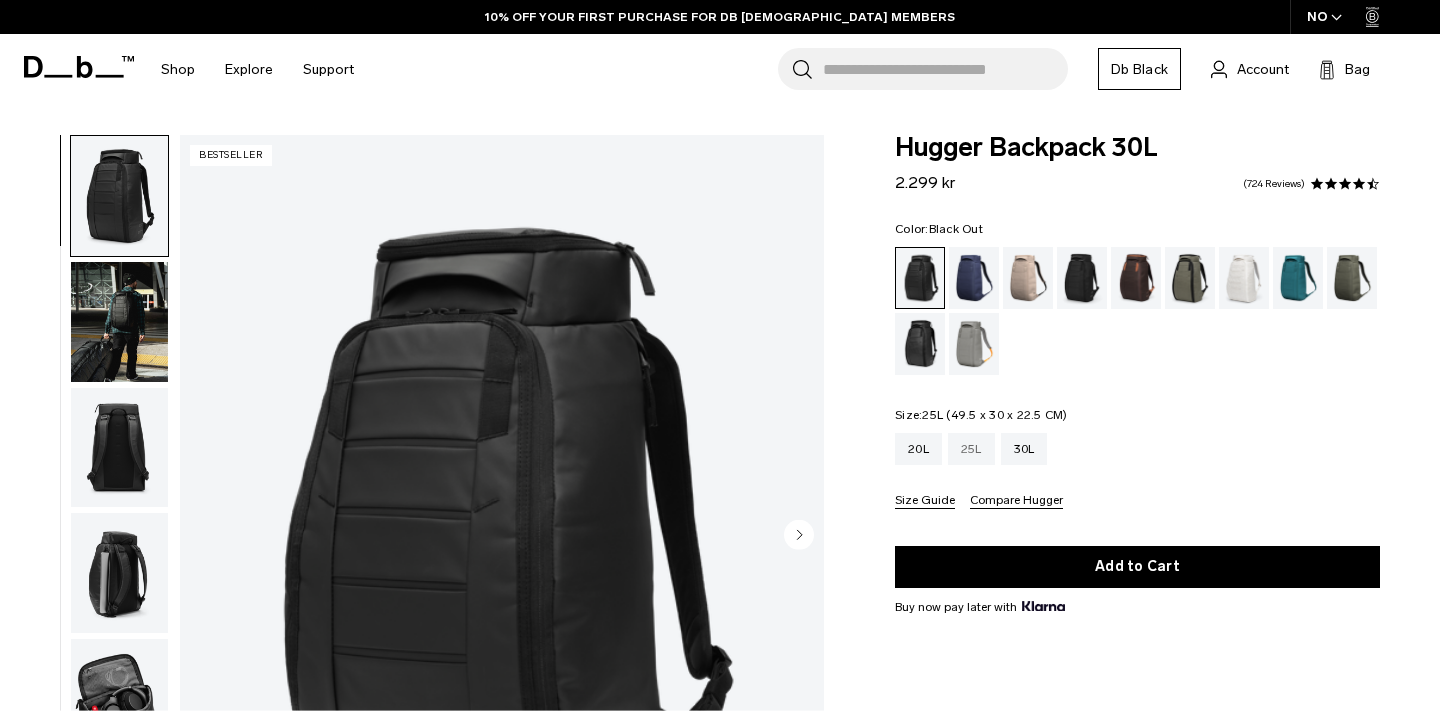 click on "25L" at bounding box center [971, 449] 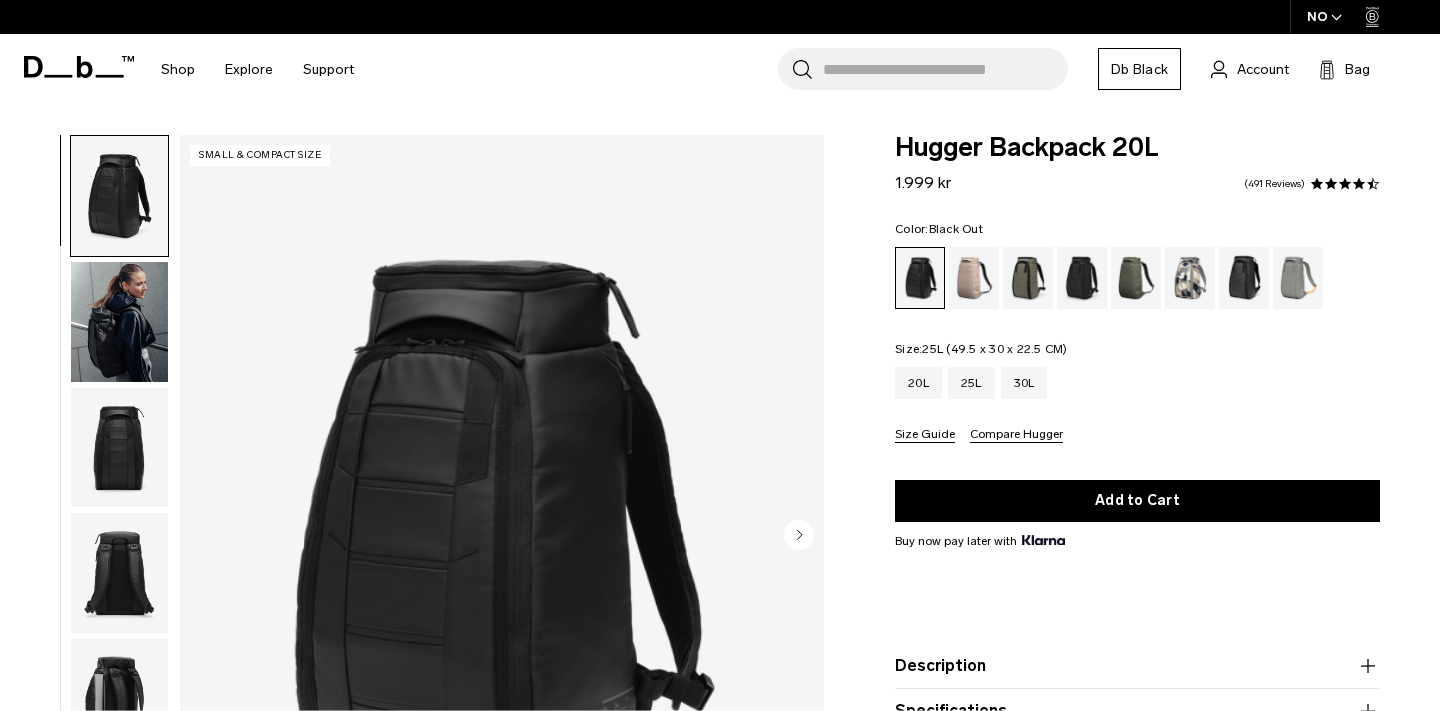 scroll, scrollTop: 0, scrollLeft: 0, axis: both 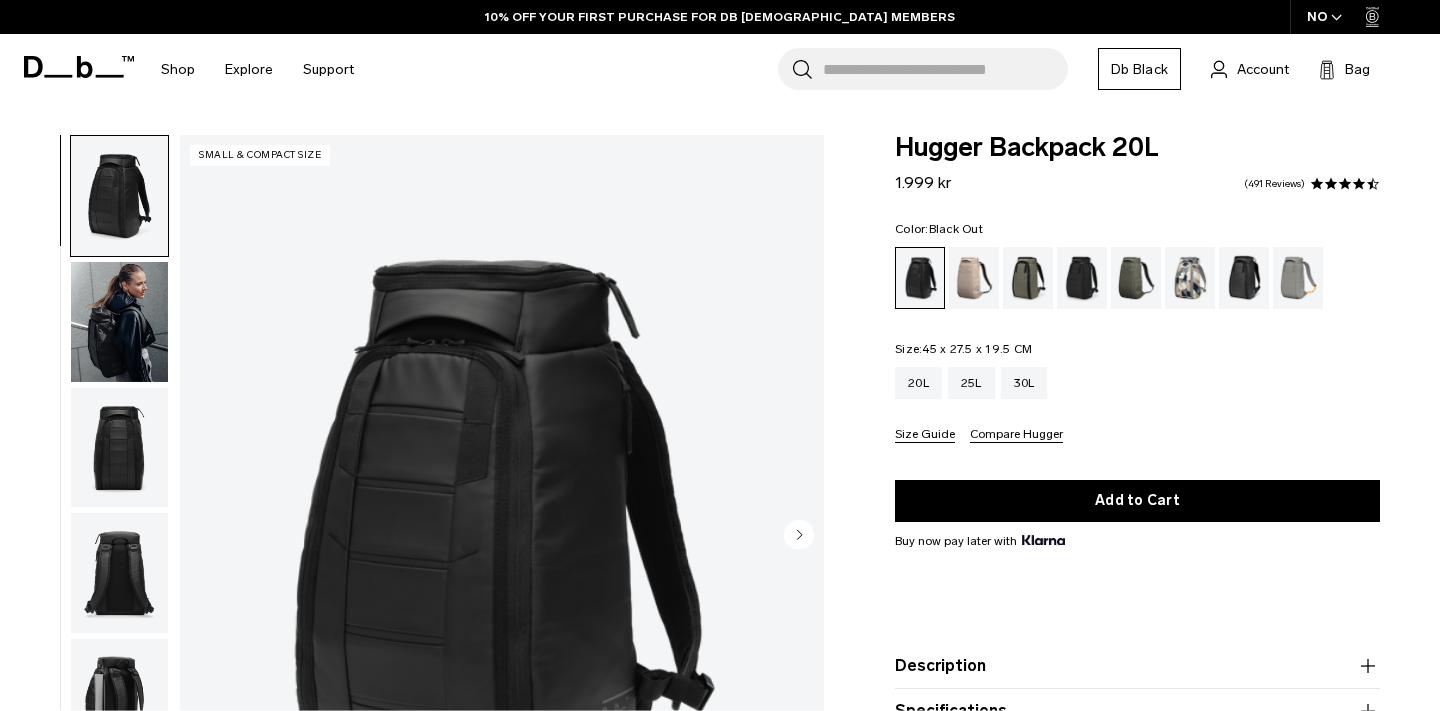 click 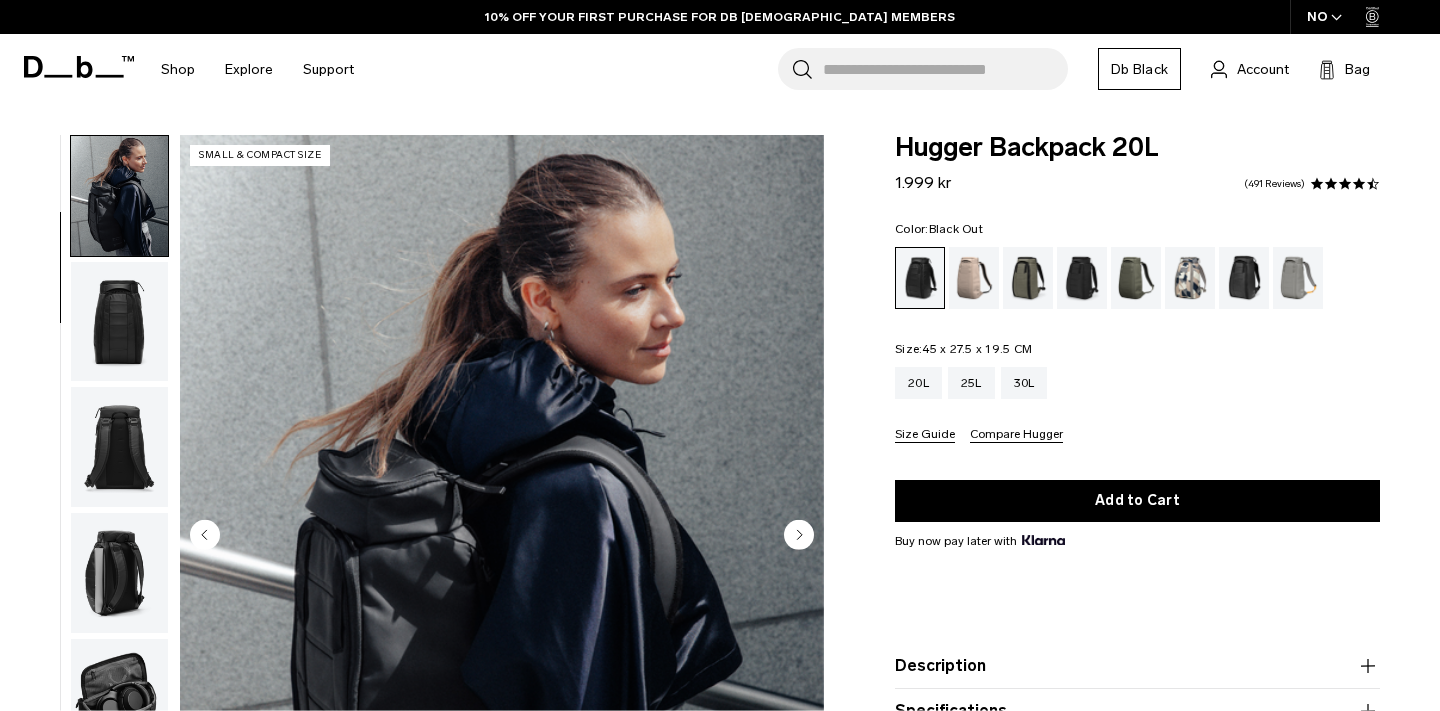 click 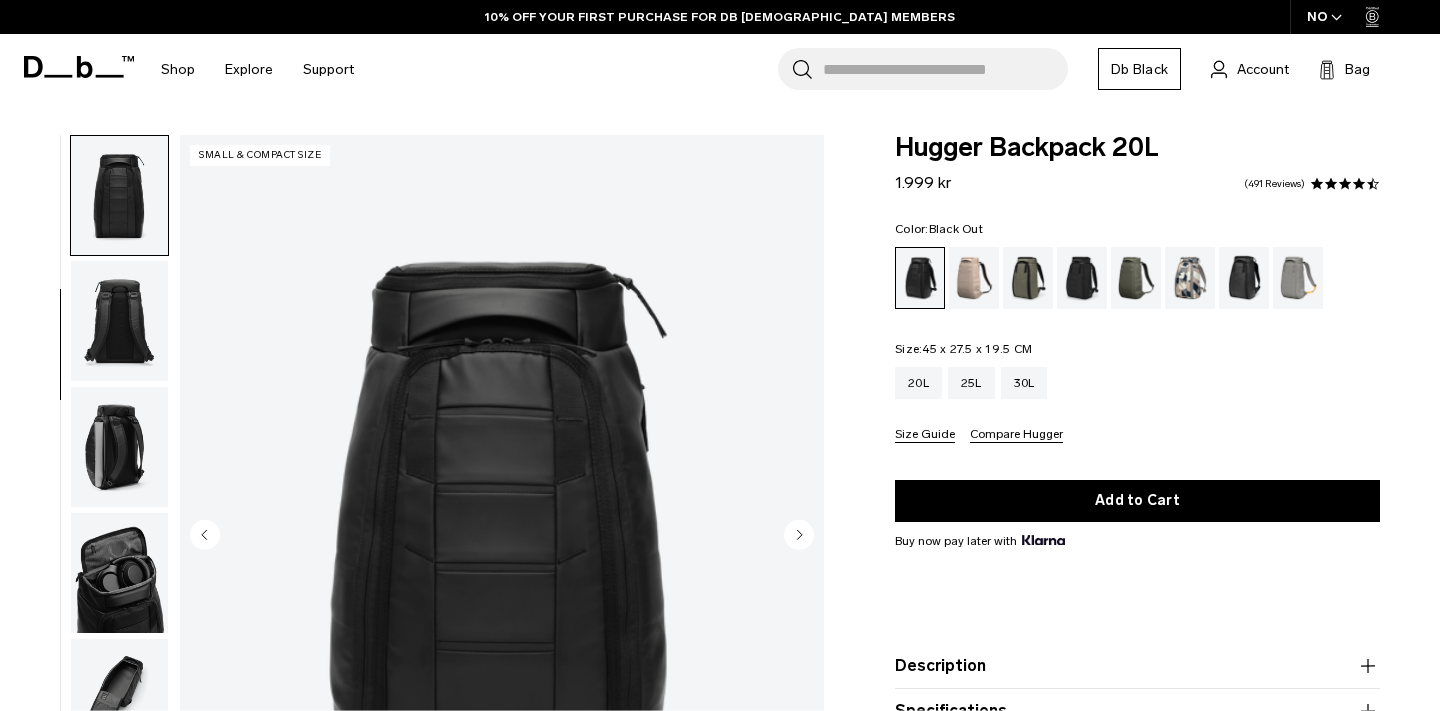 click 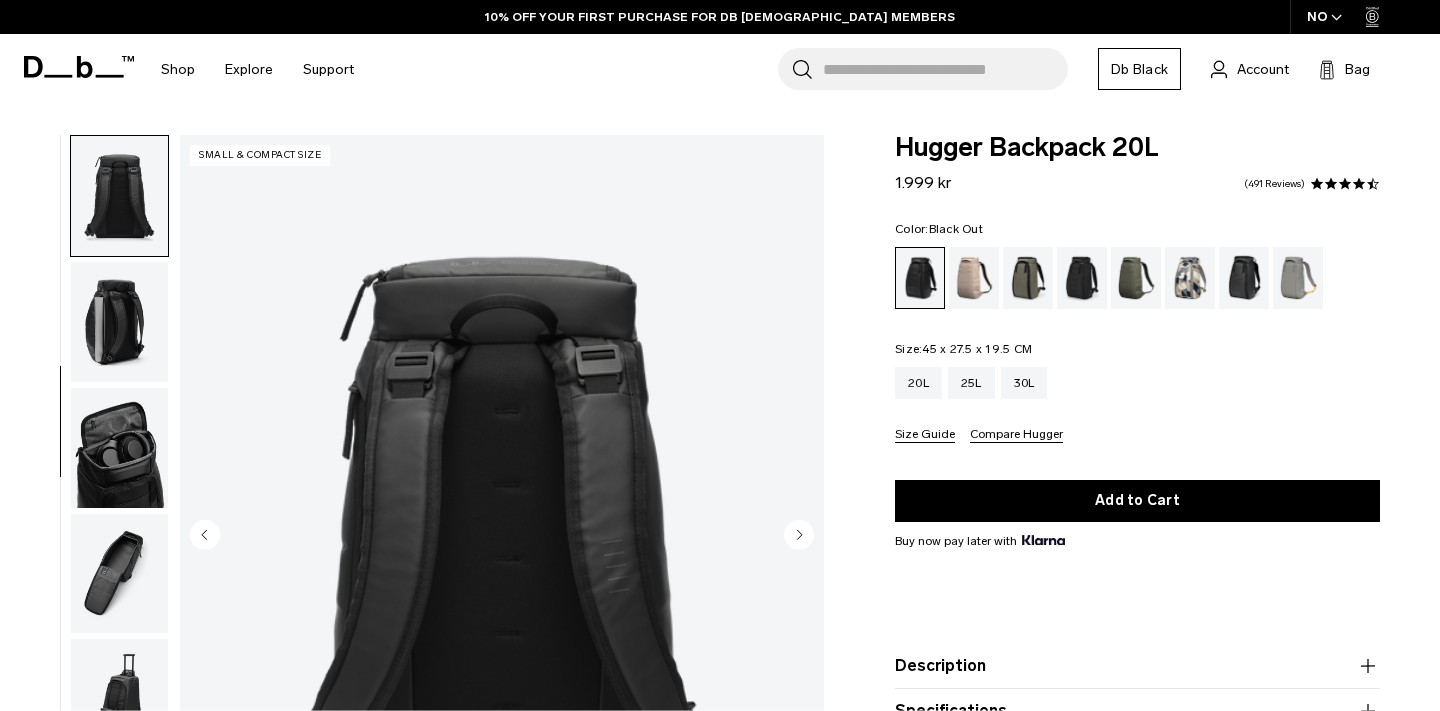 click 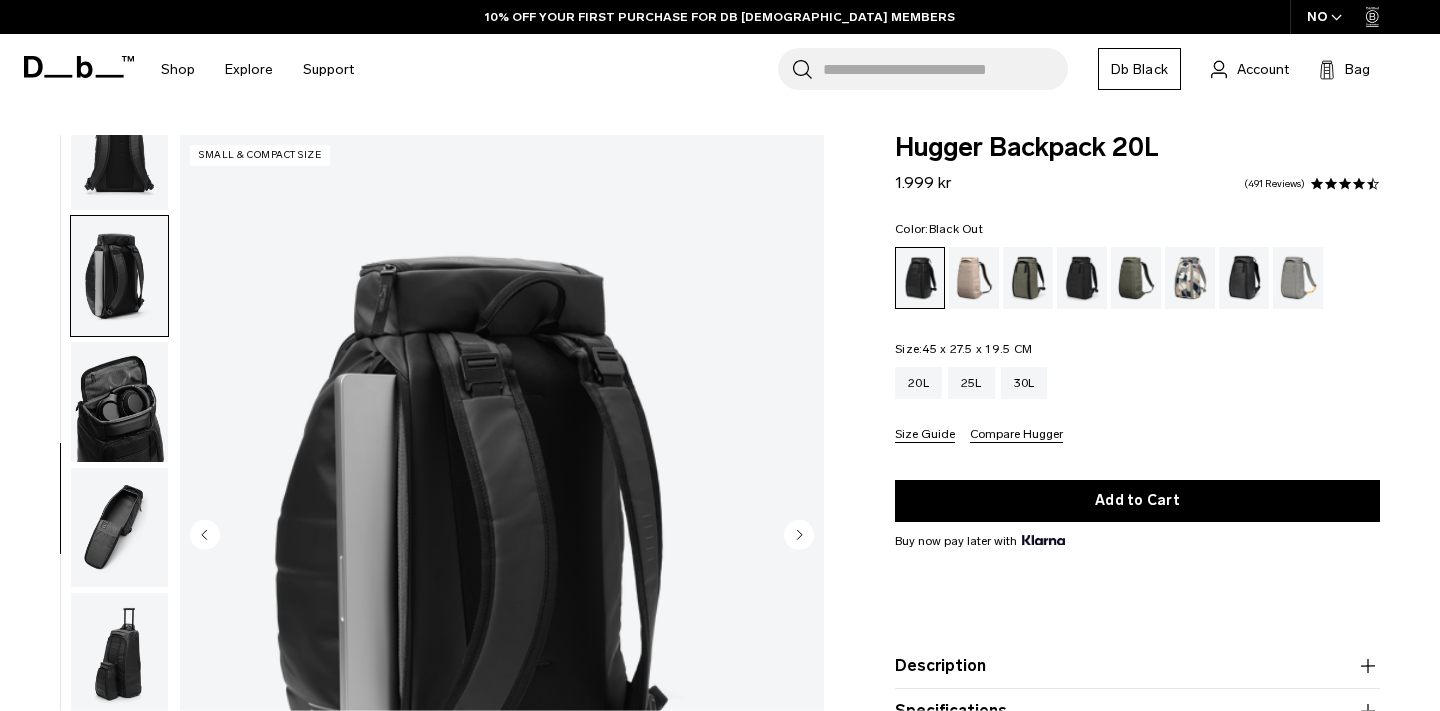 scroll, scrollTop: 450, scrollLeft: 0, axis: vertical 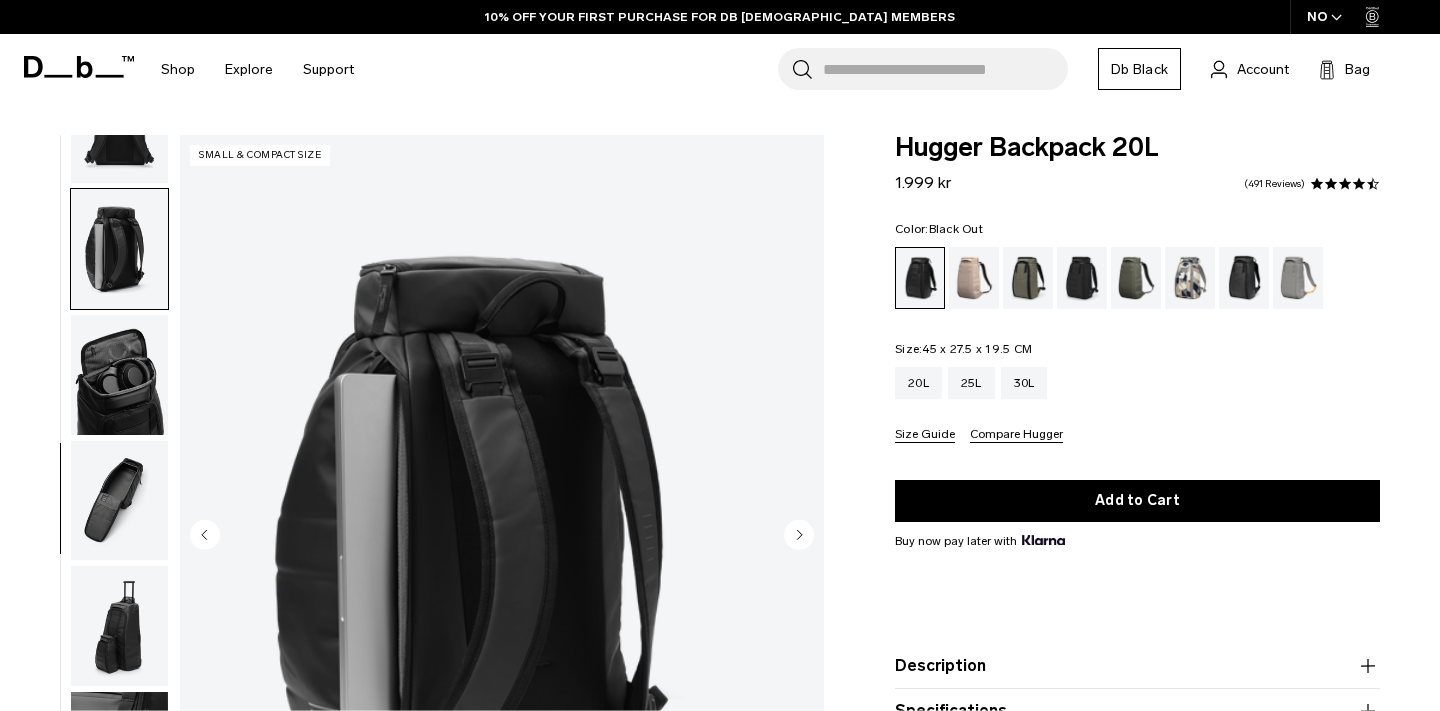 click 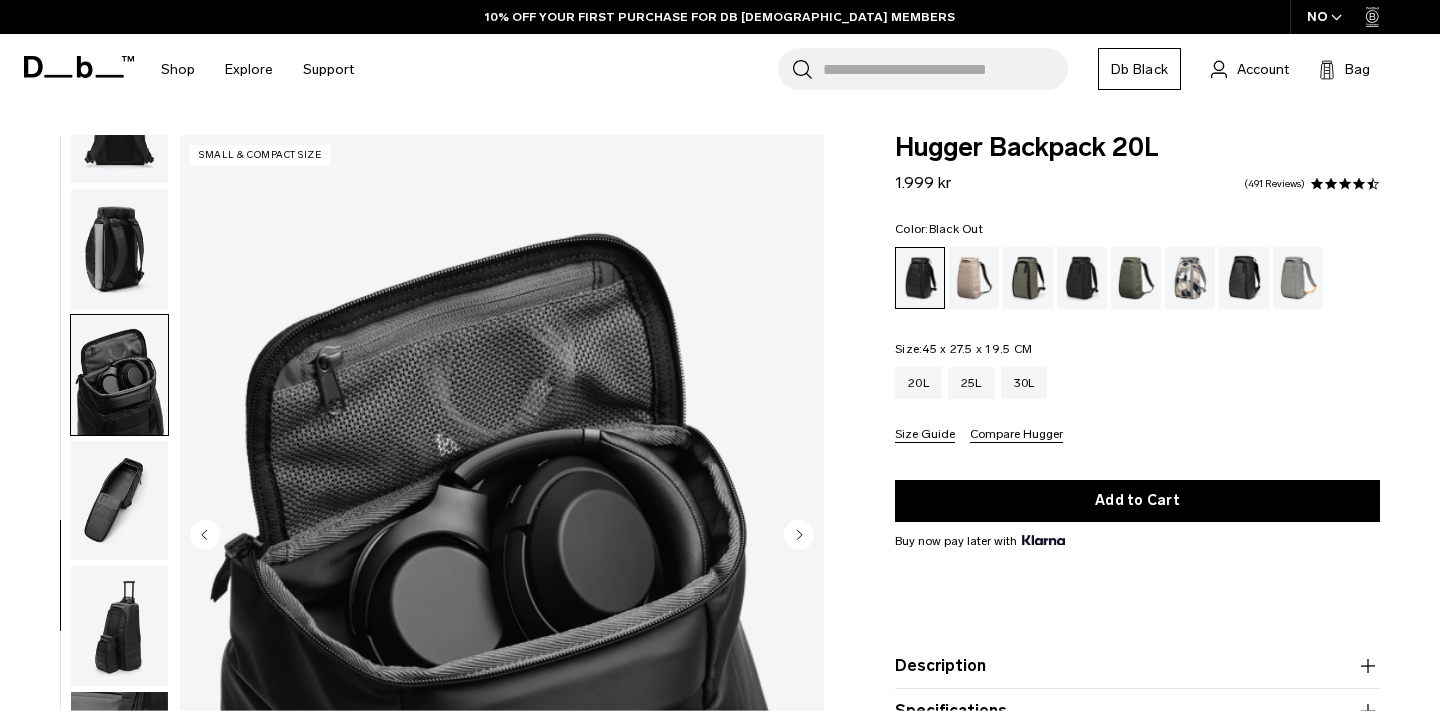 click 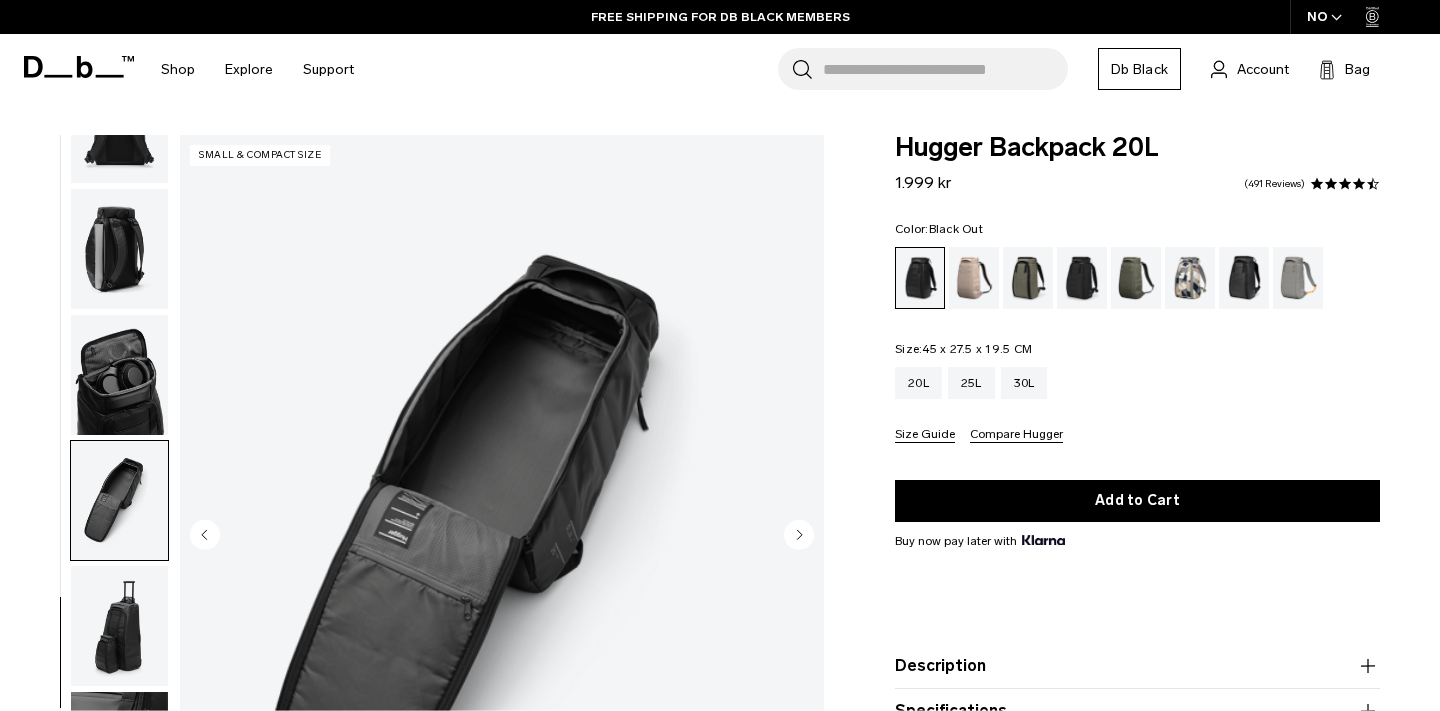 click 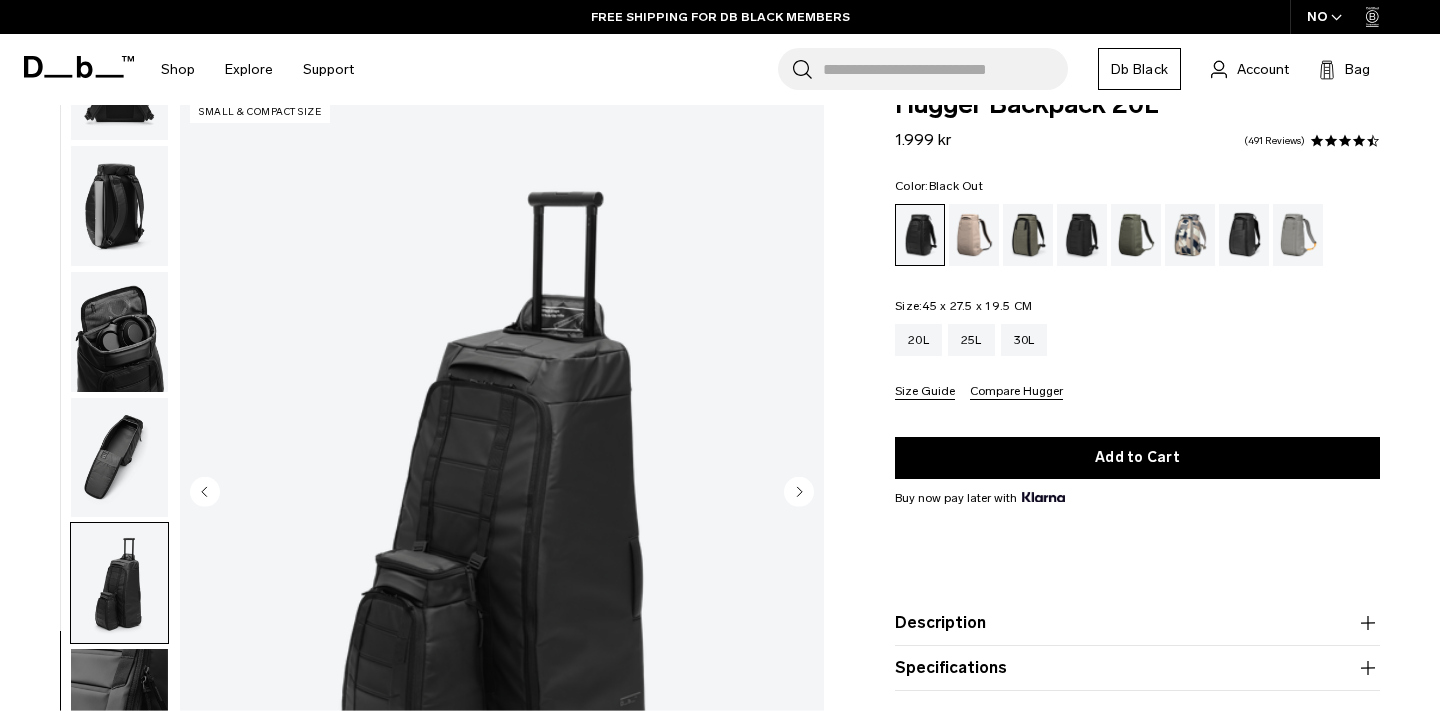 scroll, scrollTop: 25, scrollLeft: 0, axis: vertical 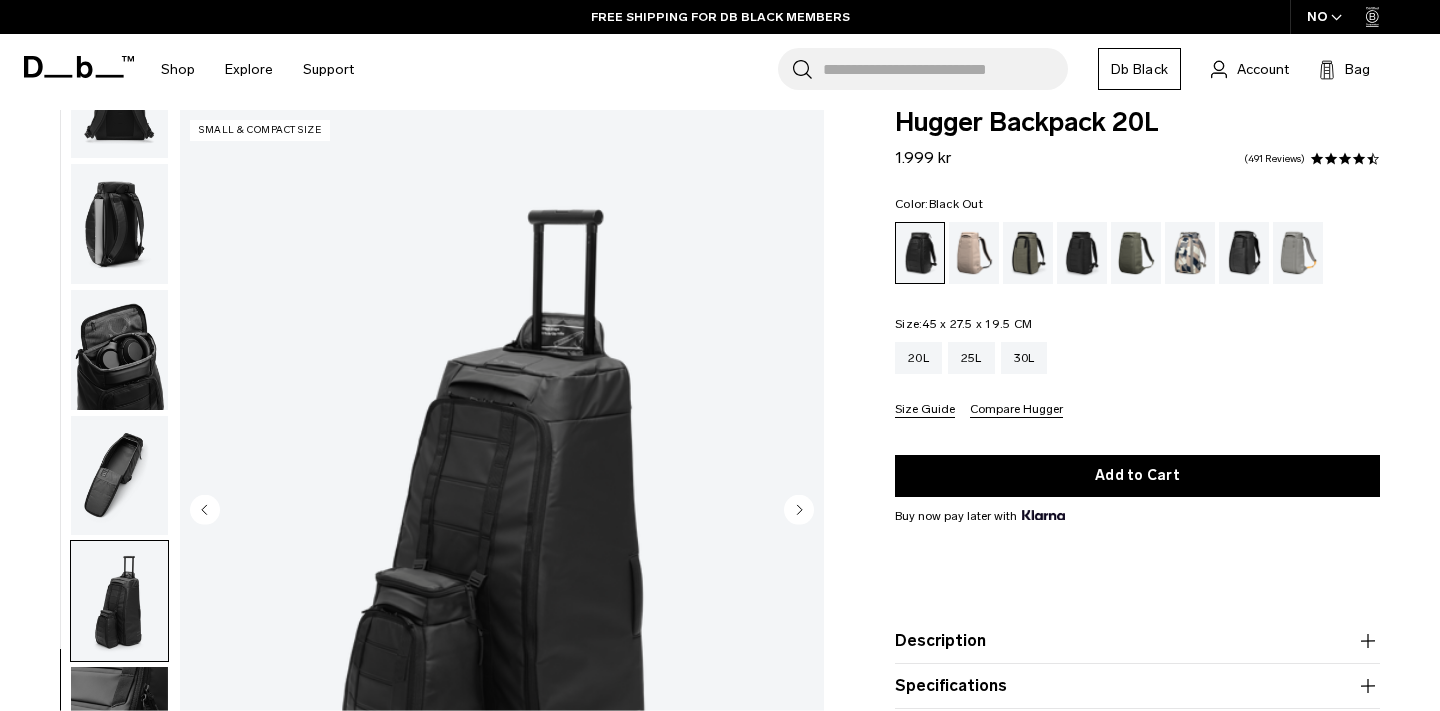 click 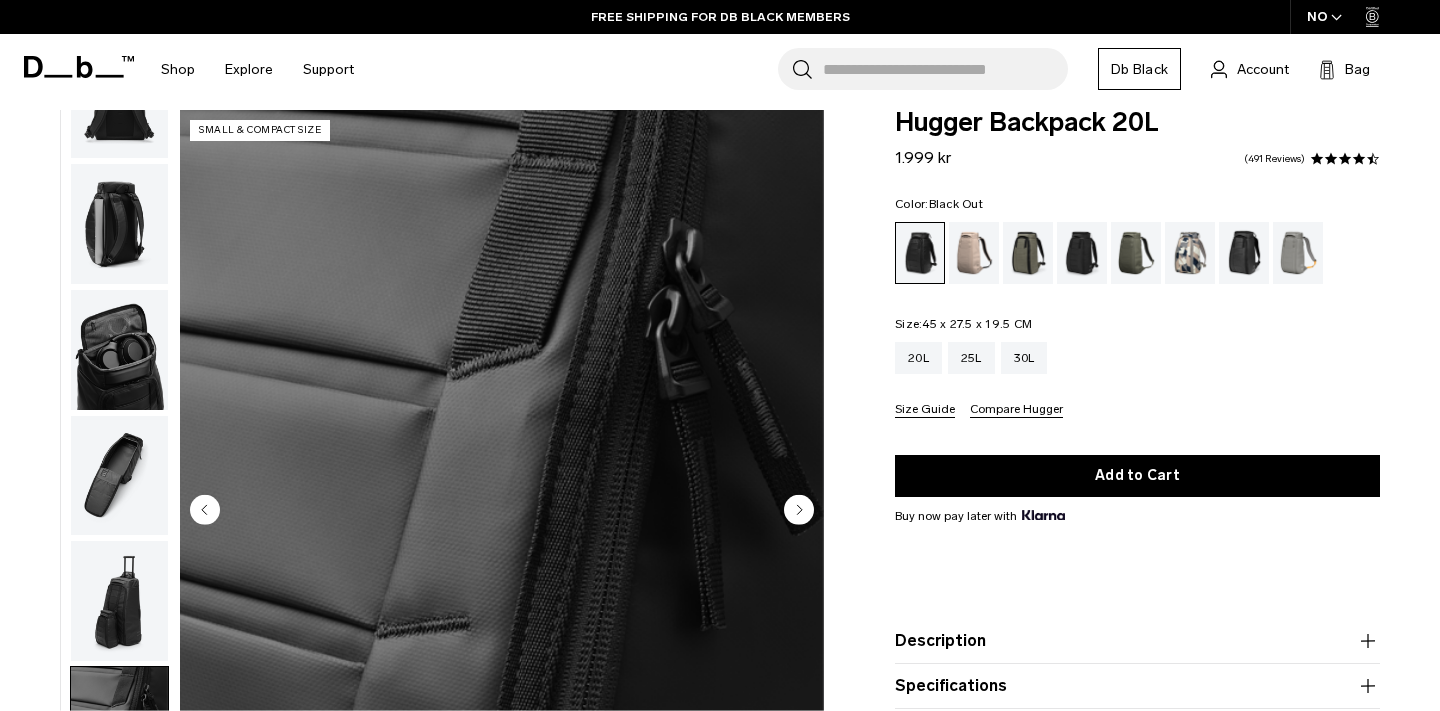 click 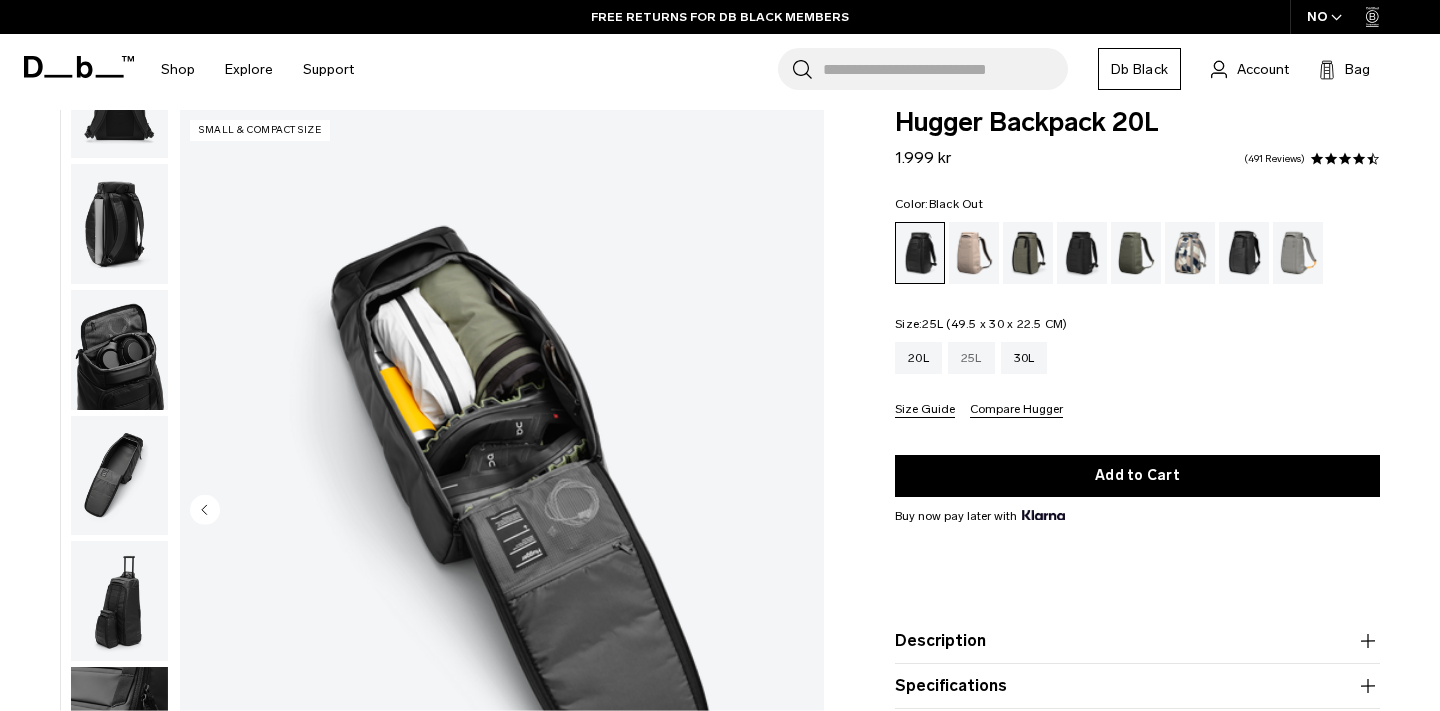 click on "25L" at bounding box center (971, 358) 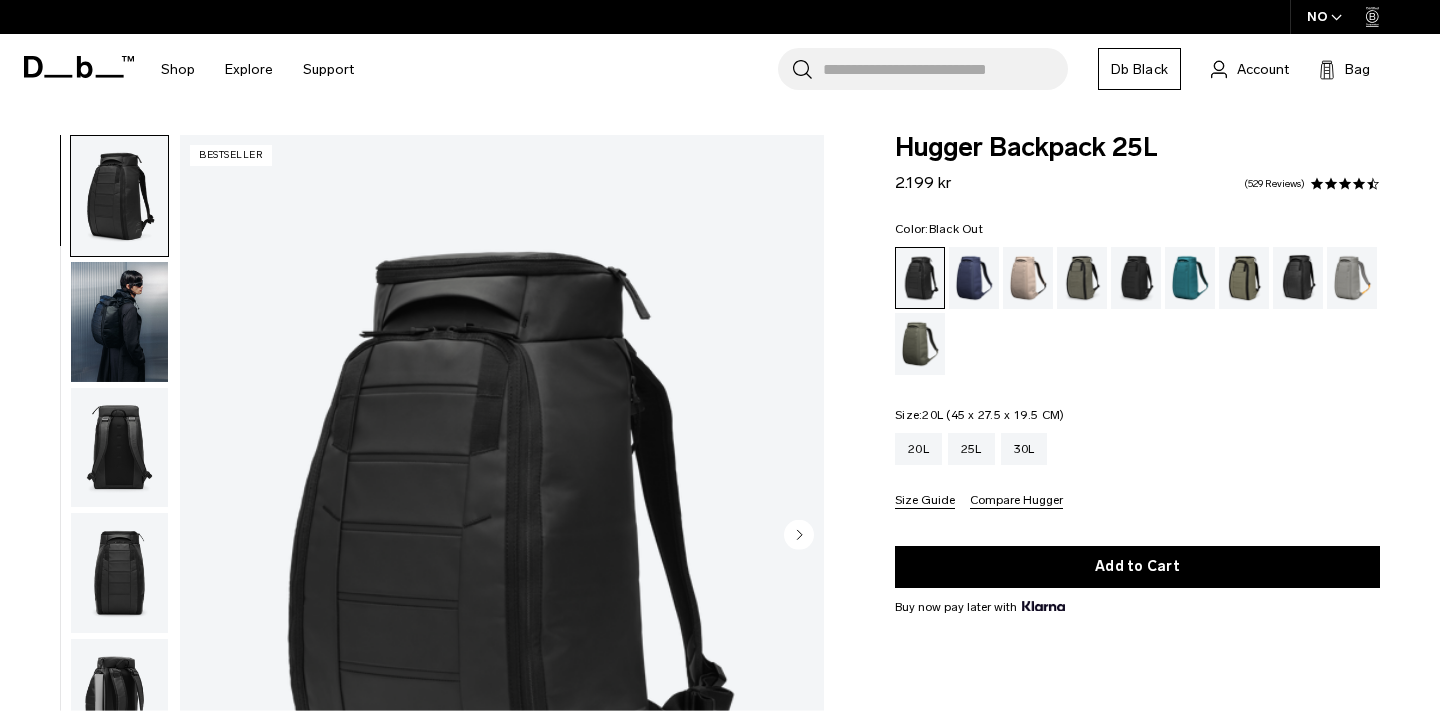 scroll, scrollTop: 0, scrollLeft: 0, axis: both 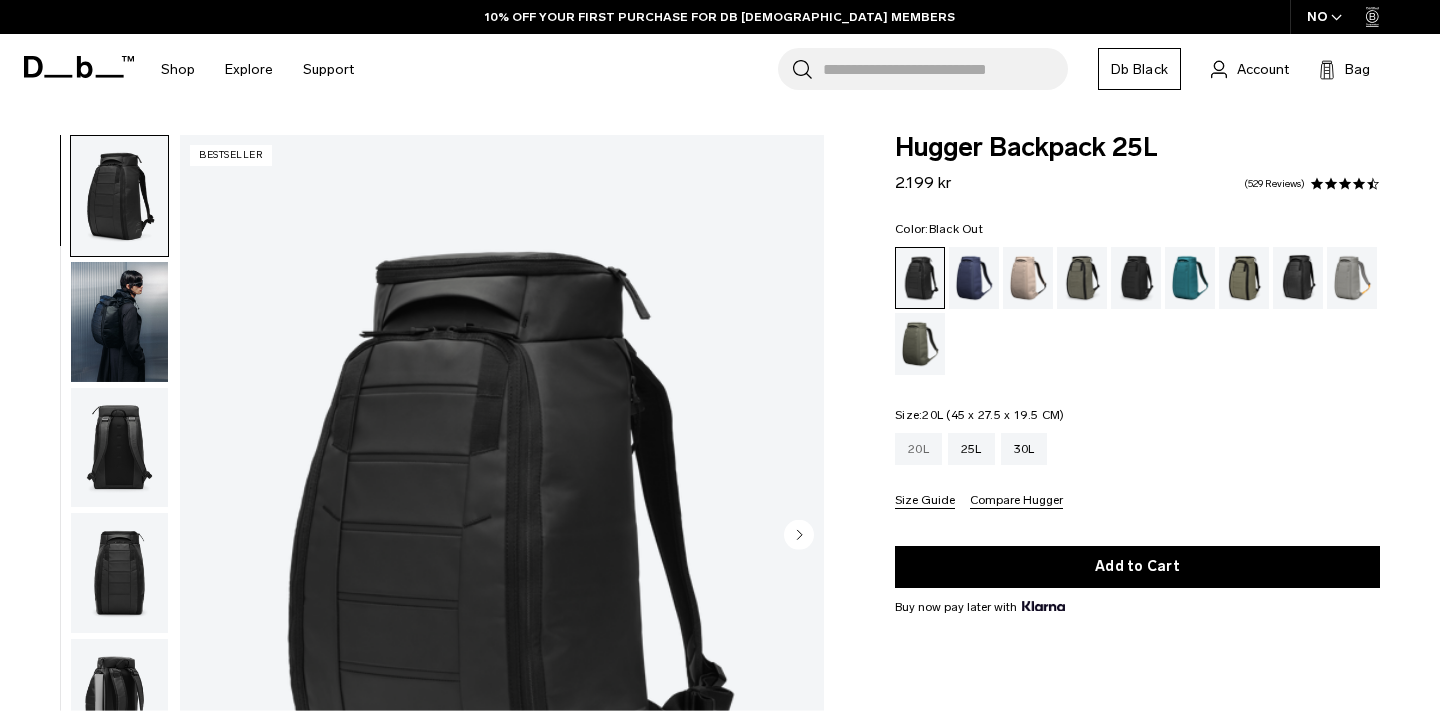 click on "20L" at bounding box center [918, 449] 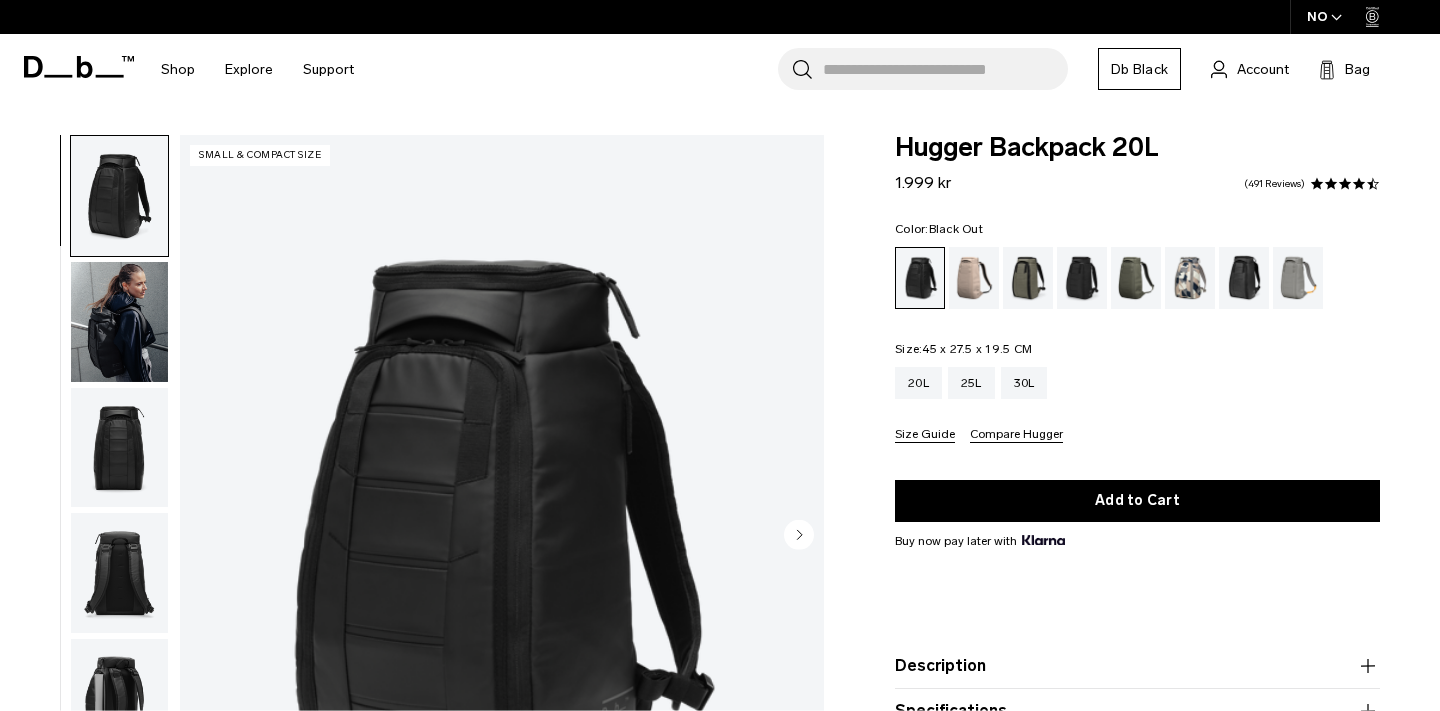 scroll, scrollTop: 0, scrollLeft: 0, axis: both 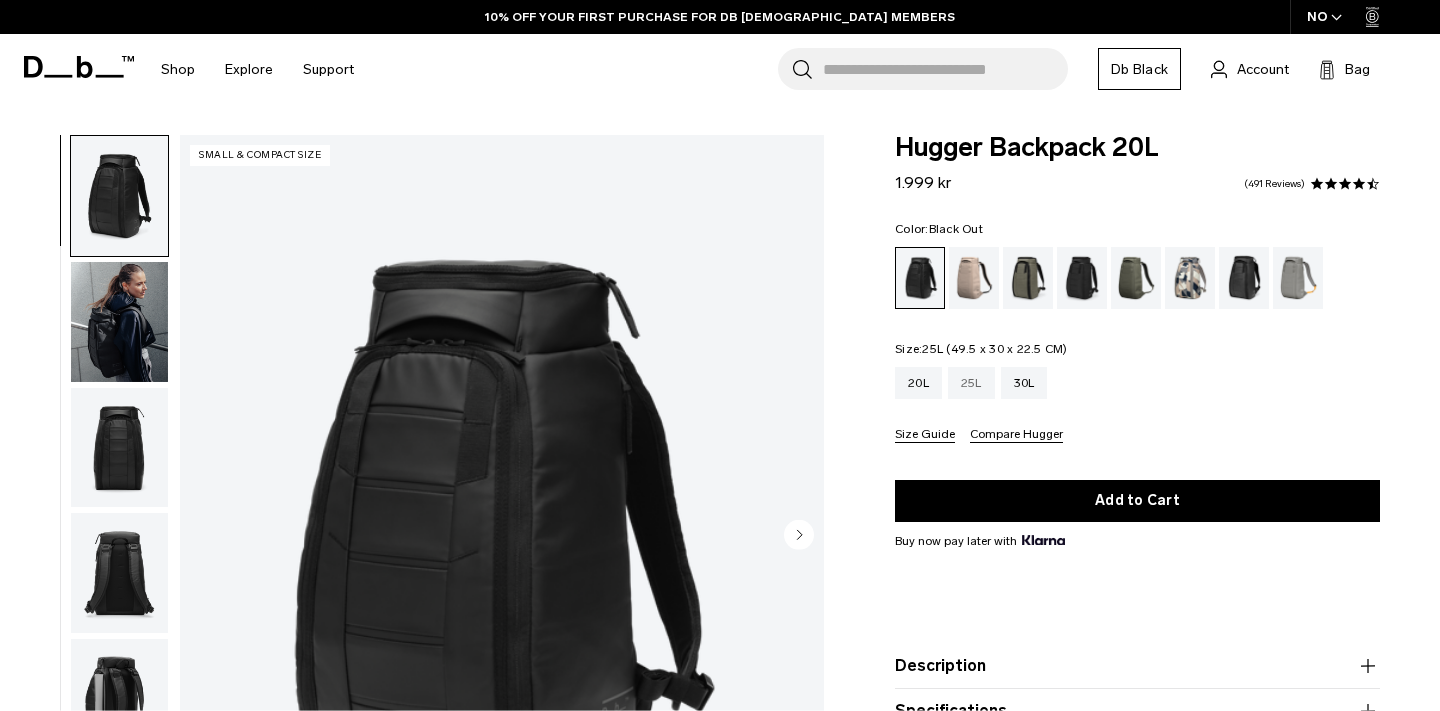 click on "25L" at bounding box center [971, 383] 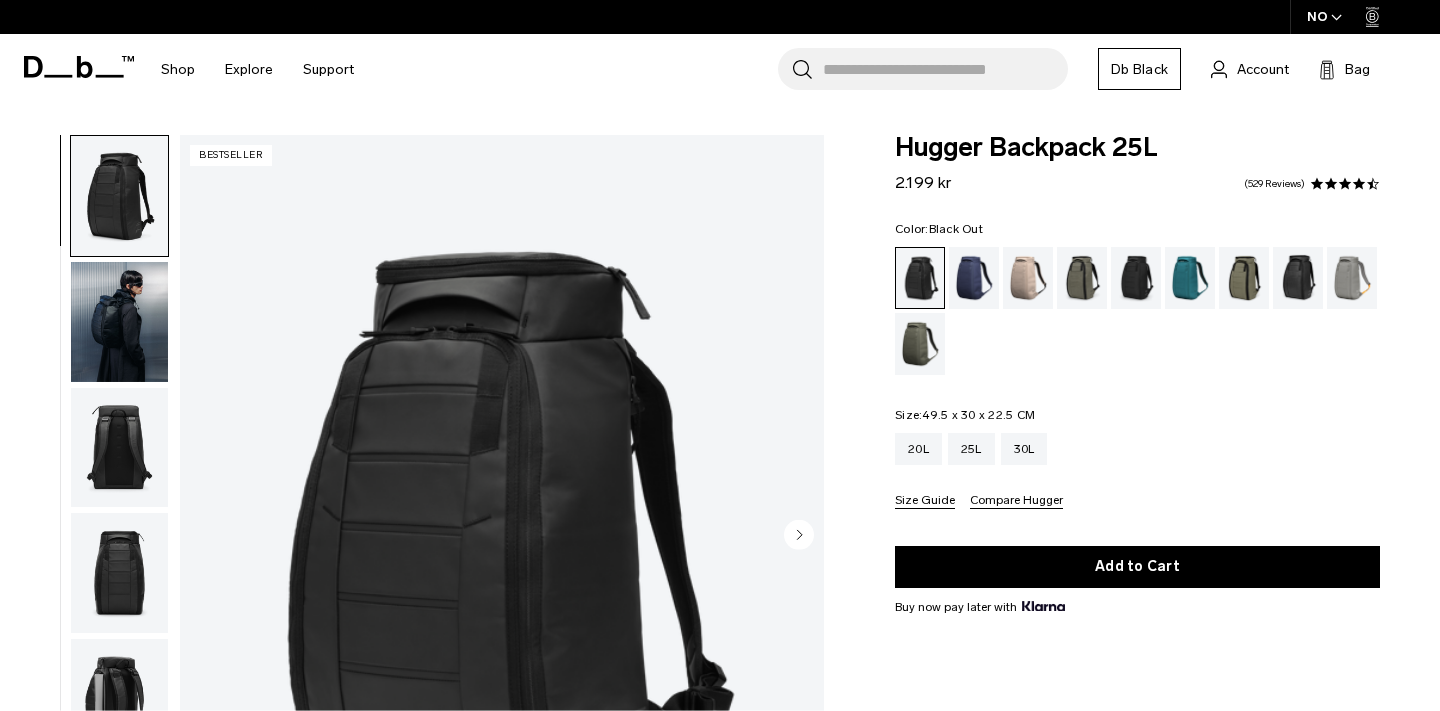 scroll, scrollTop: 0, scrollLeft: 0, axis: both 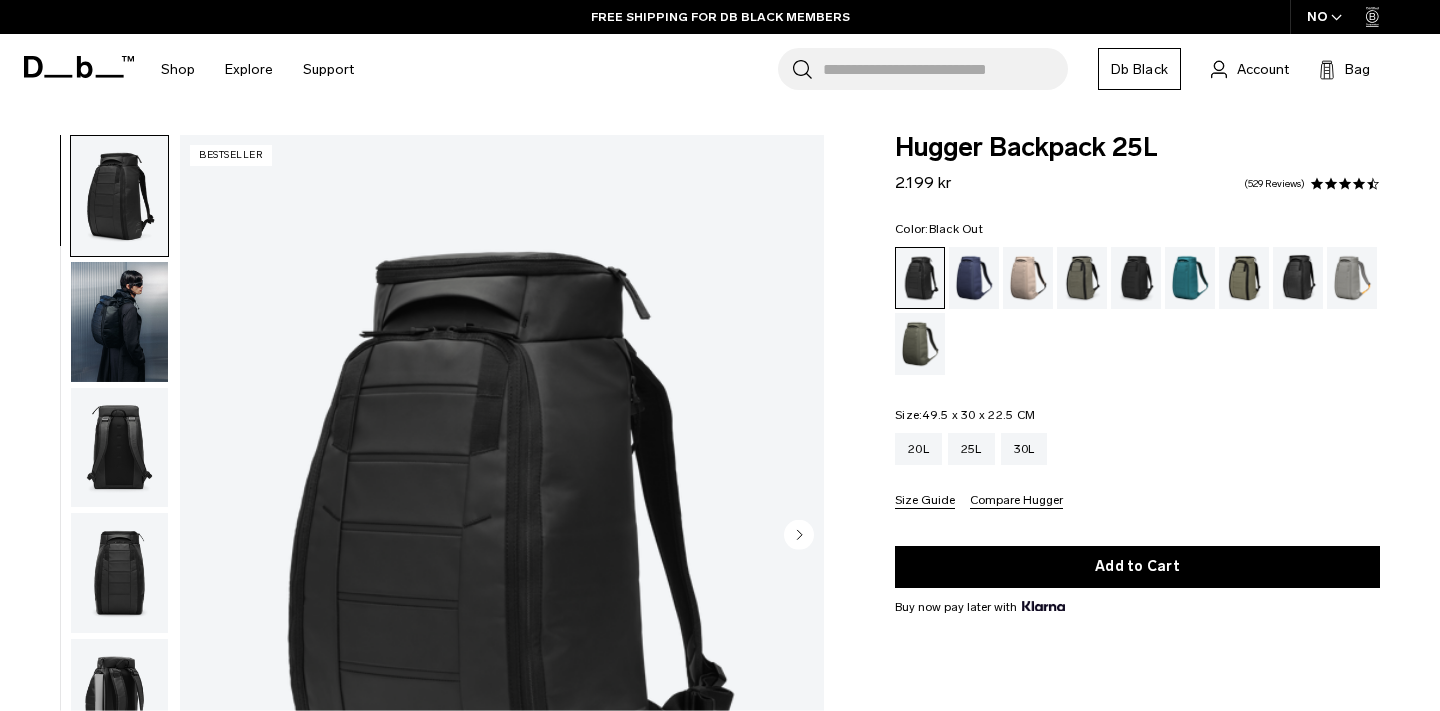 click 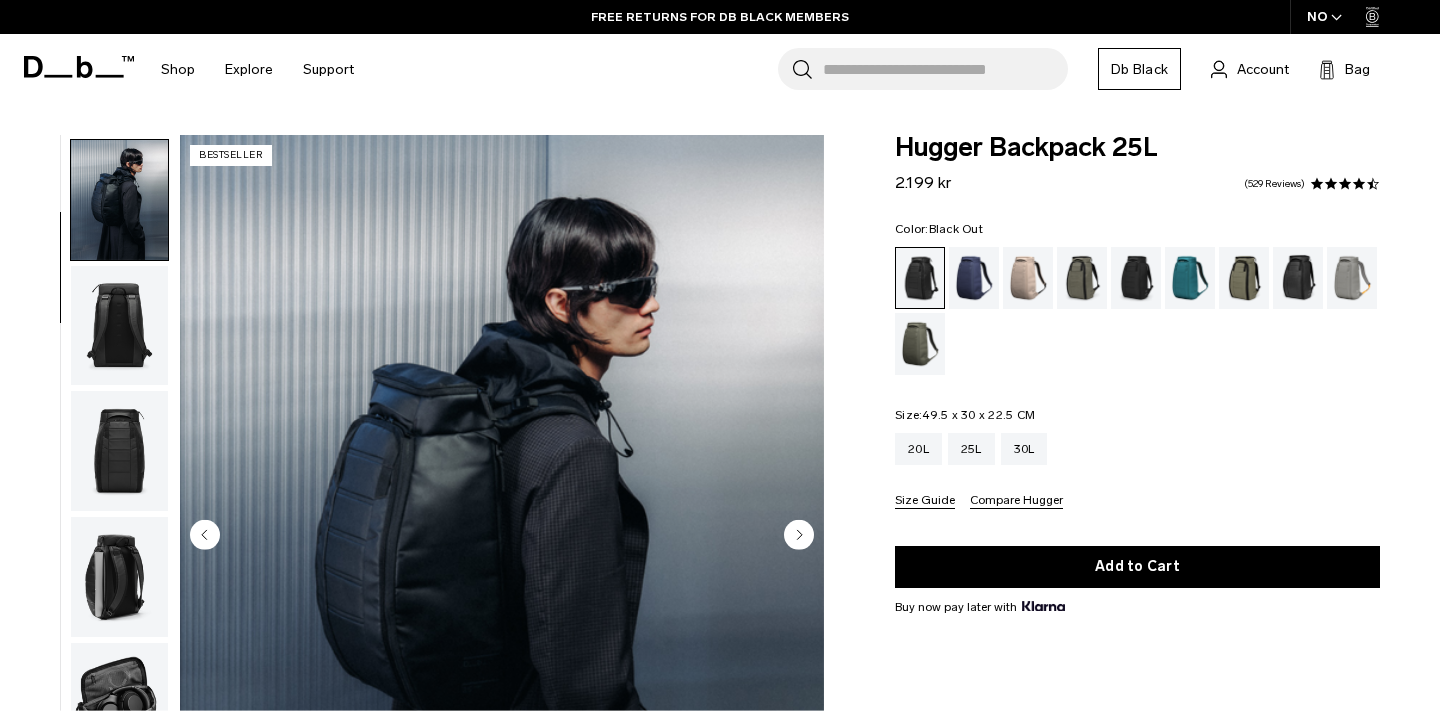 scroll, scrollTop: 126, scrollLeft: 0, axis: vertical 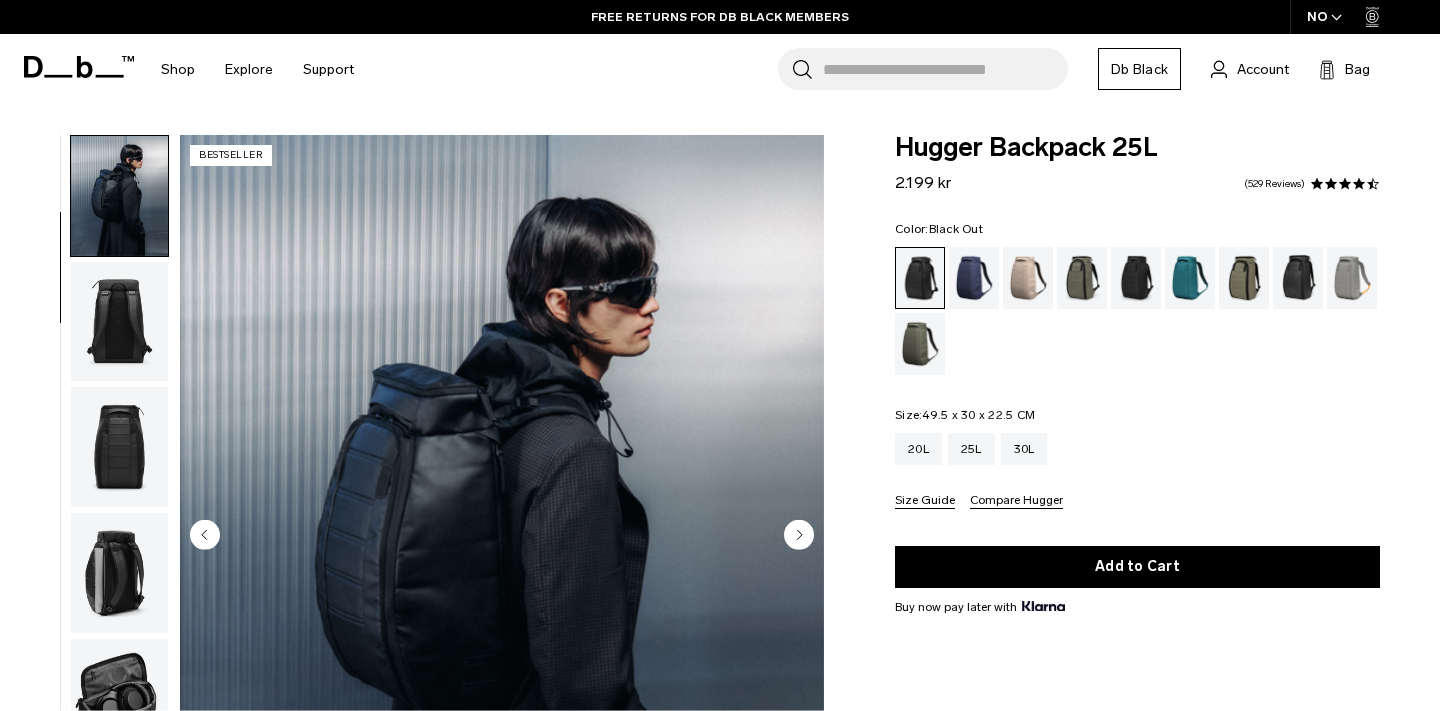 click 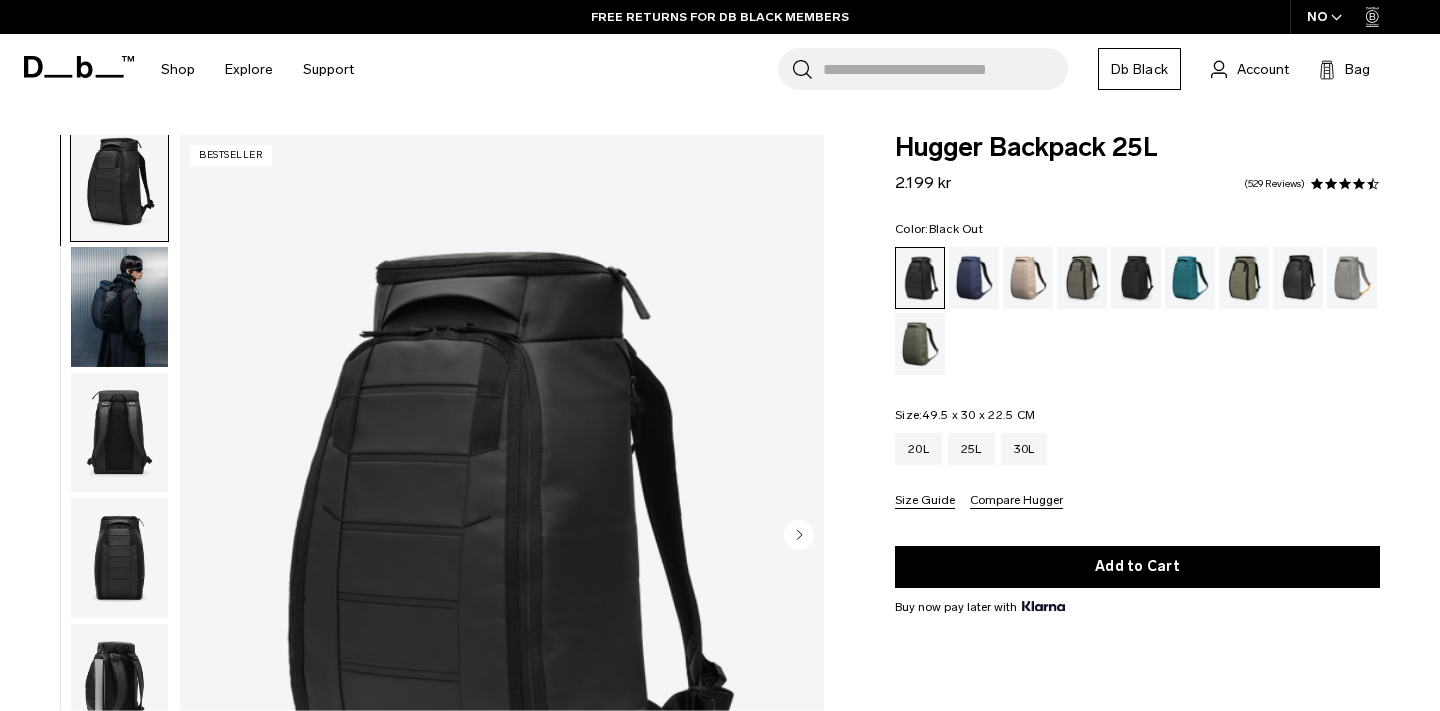 scroll, scrollTop: 0, scrollLeft: 0, axis: both 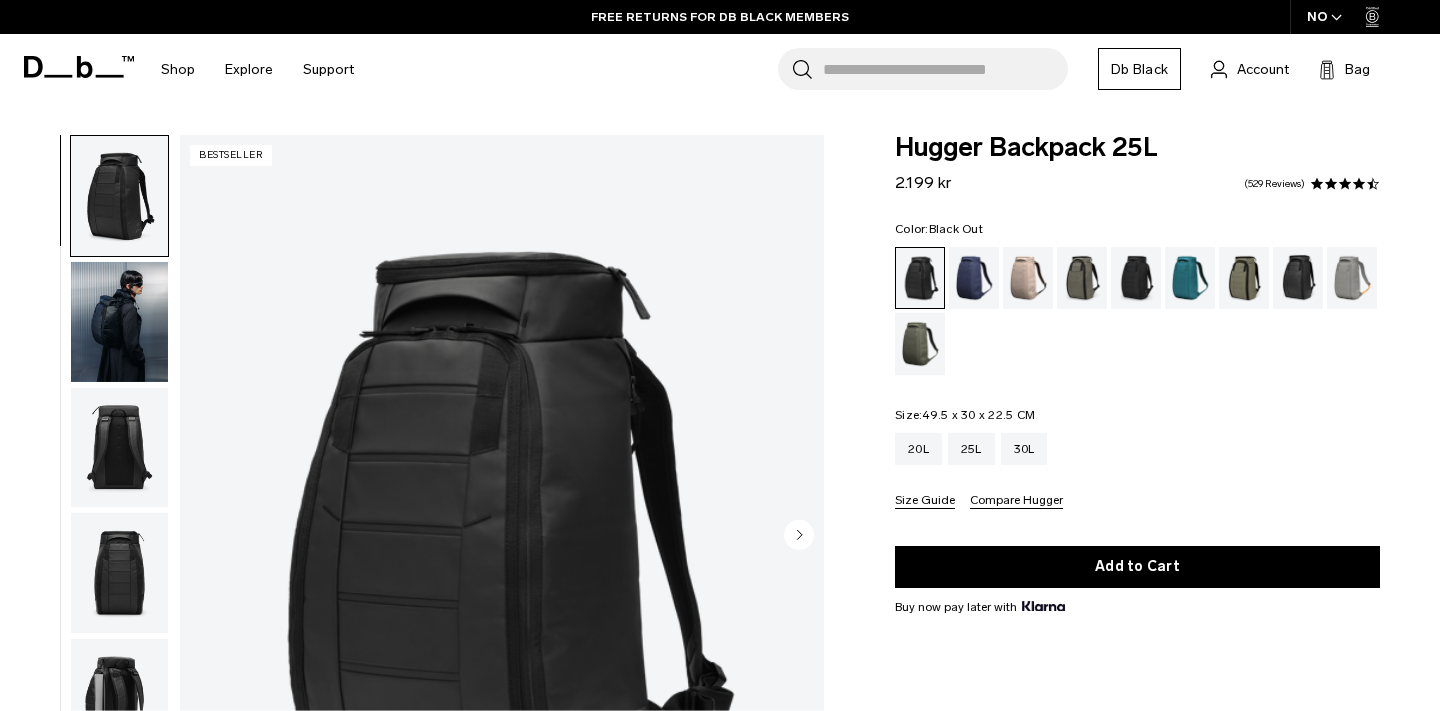 click at bounding box center (502, 537) 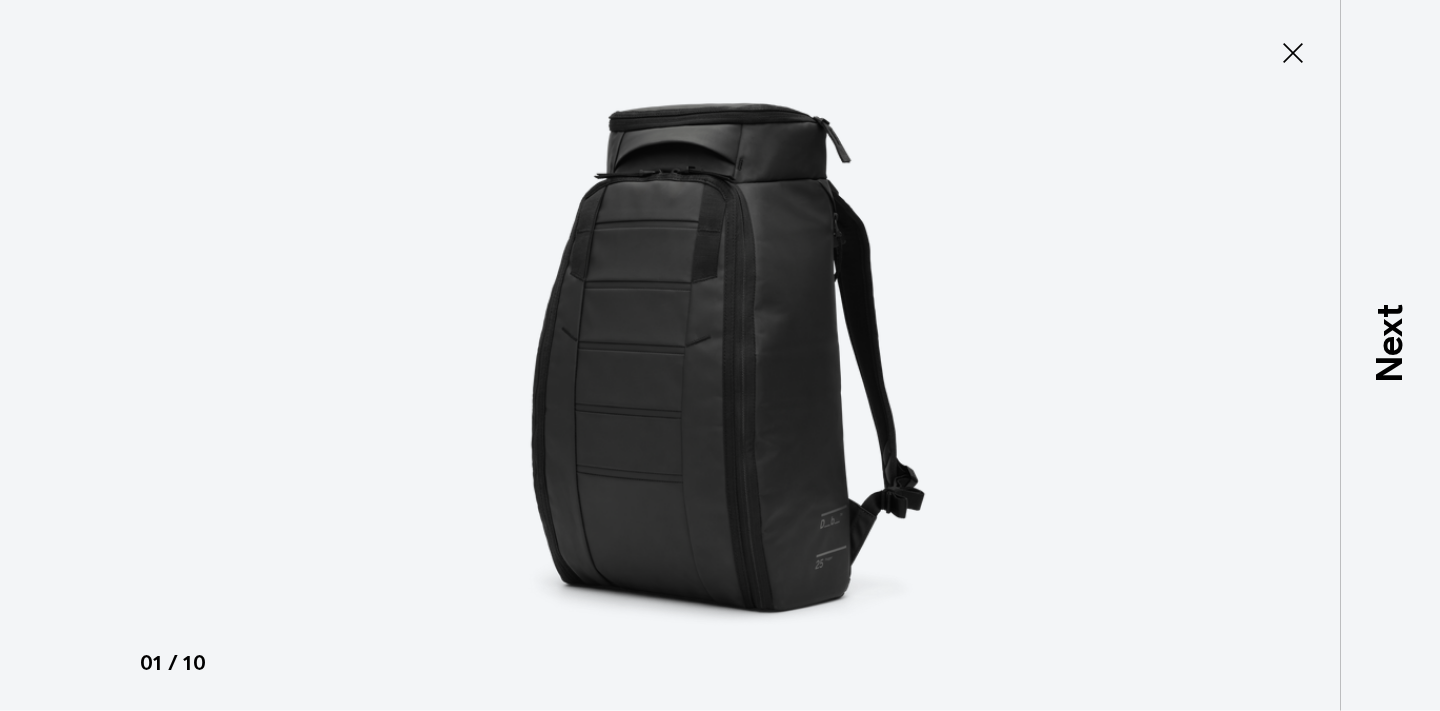 click 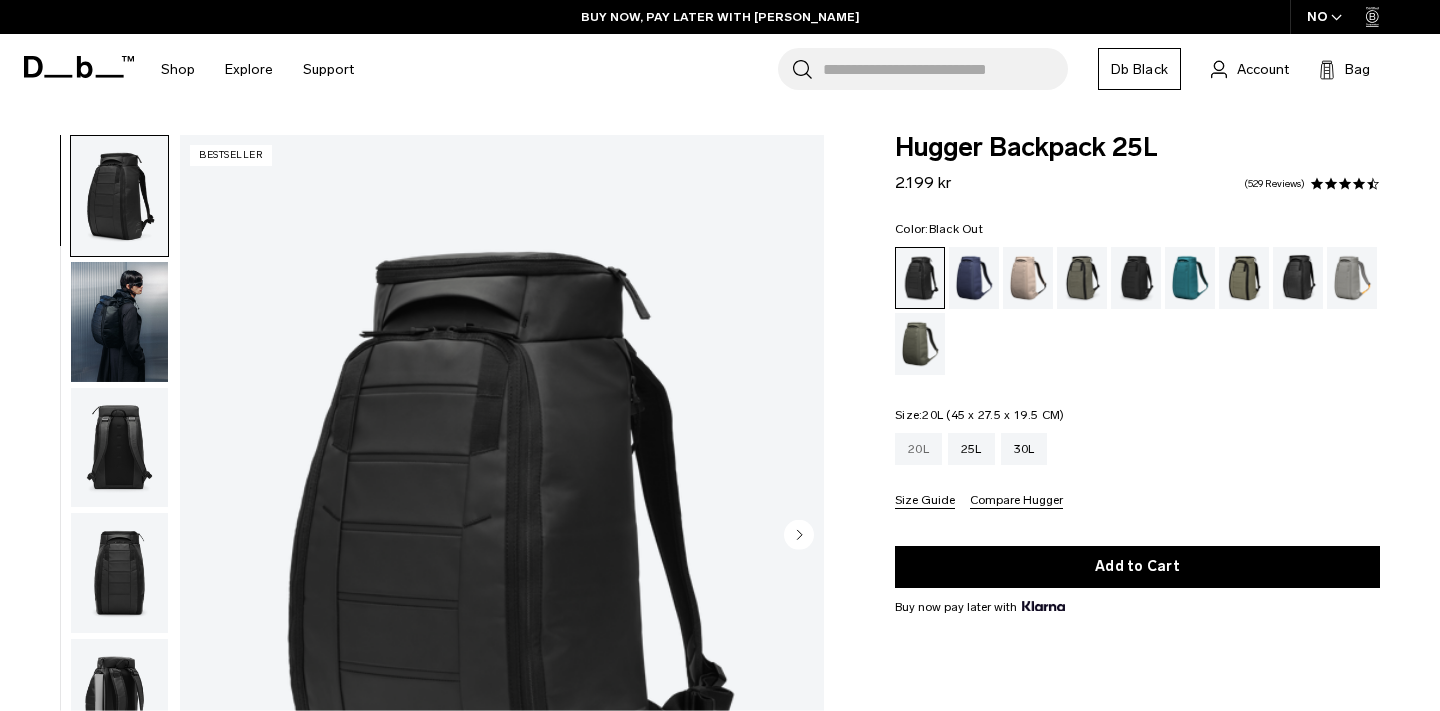 click on "20L" at bounding box center (918, 449) 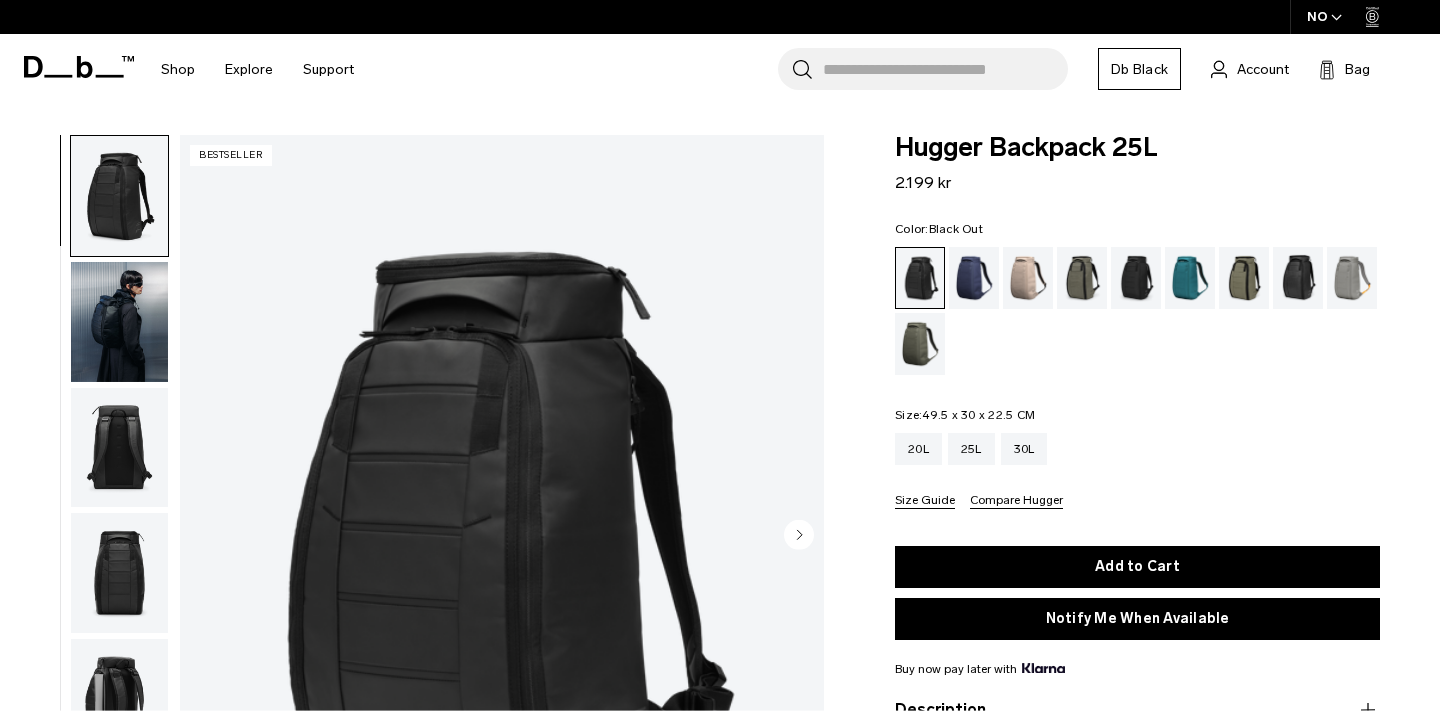 scroll, scrollTop: 0, scrollLeft: 0, axis: both 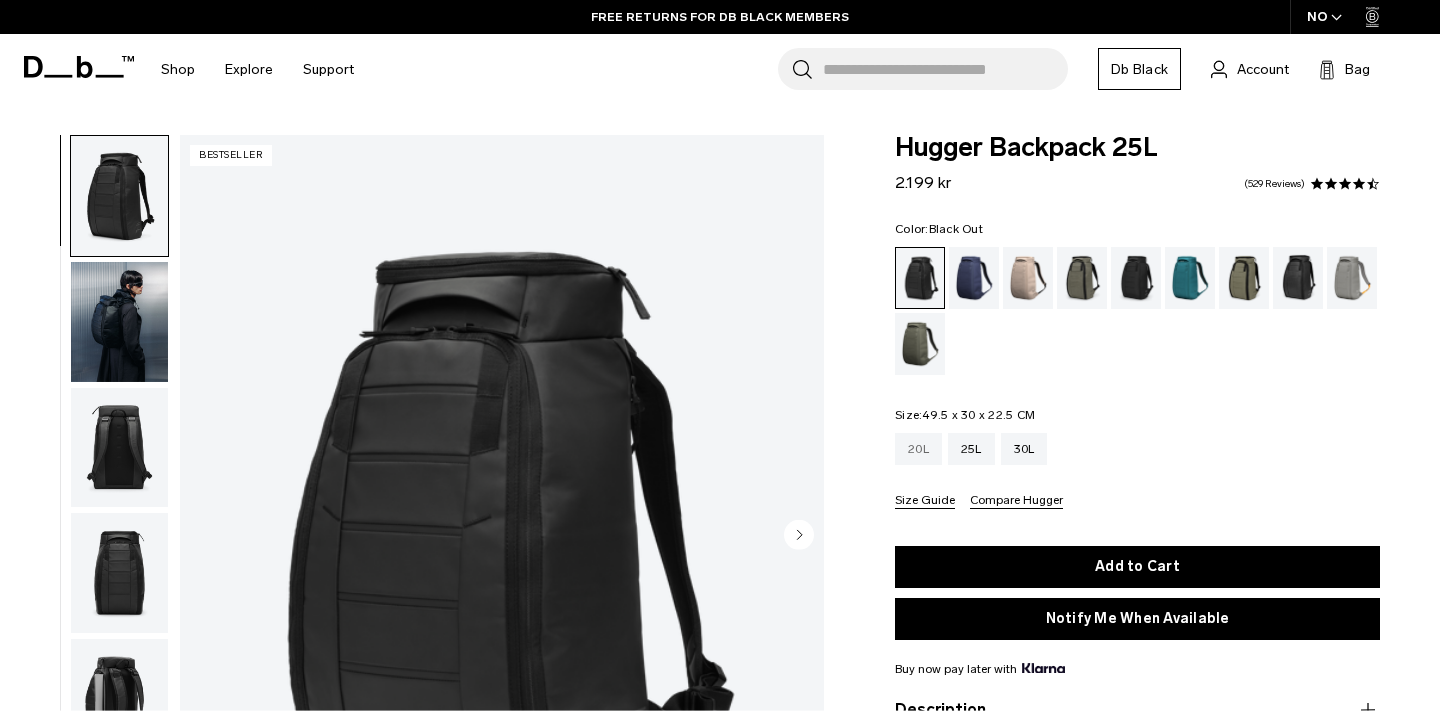click on "20L" at bounding box center [918, 449] 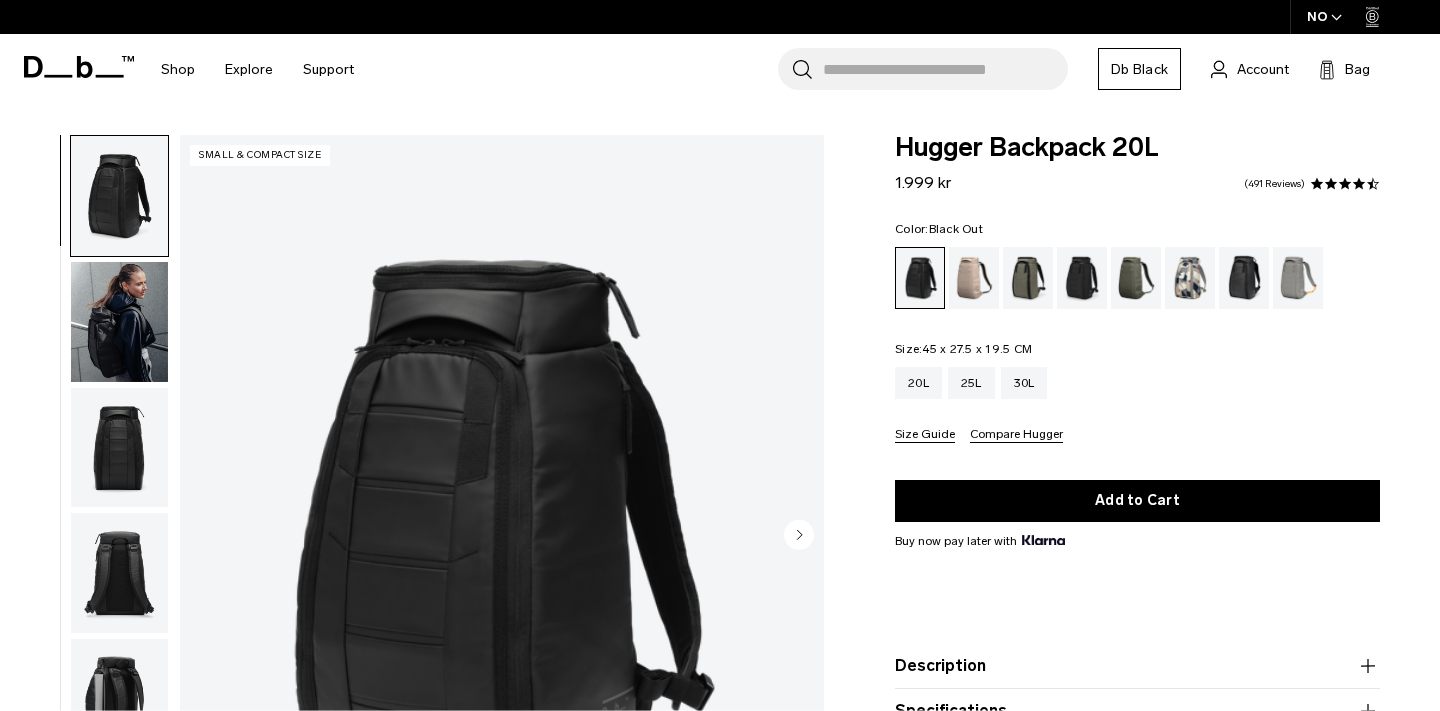 scroll, scrollTop: 0, scrollLeft: 0, axis: both 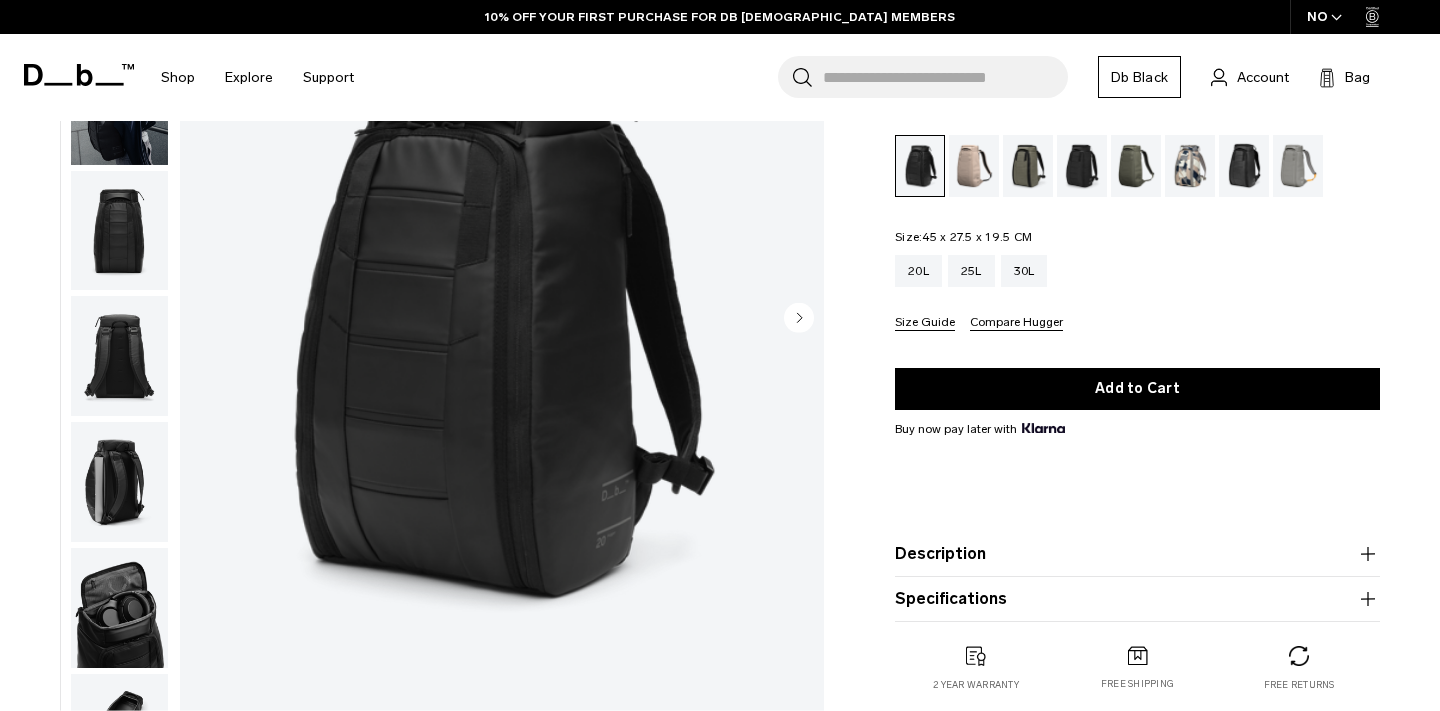 click at bounding box center [119, 231] 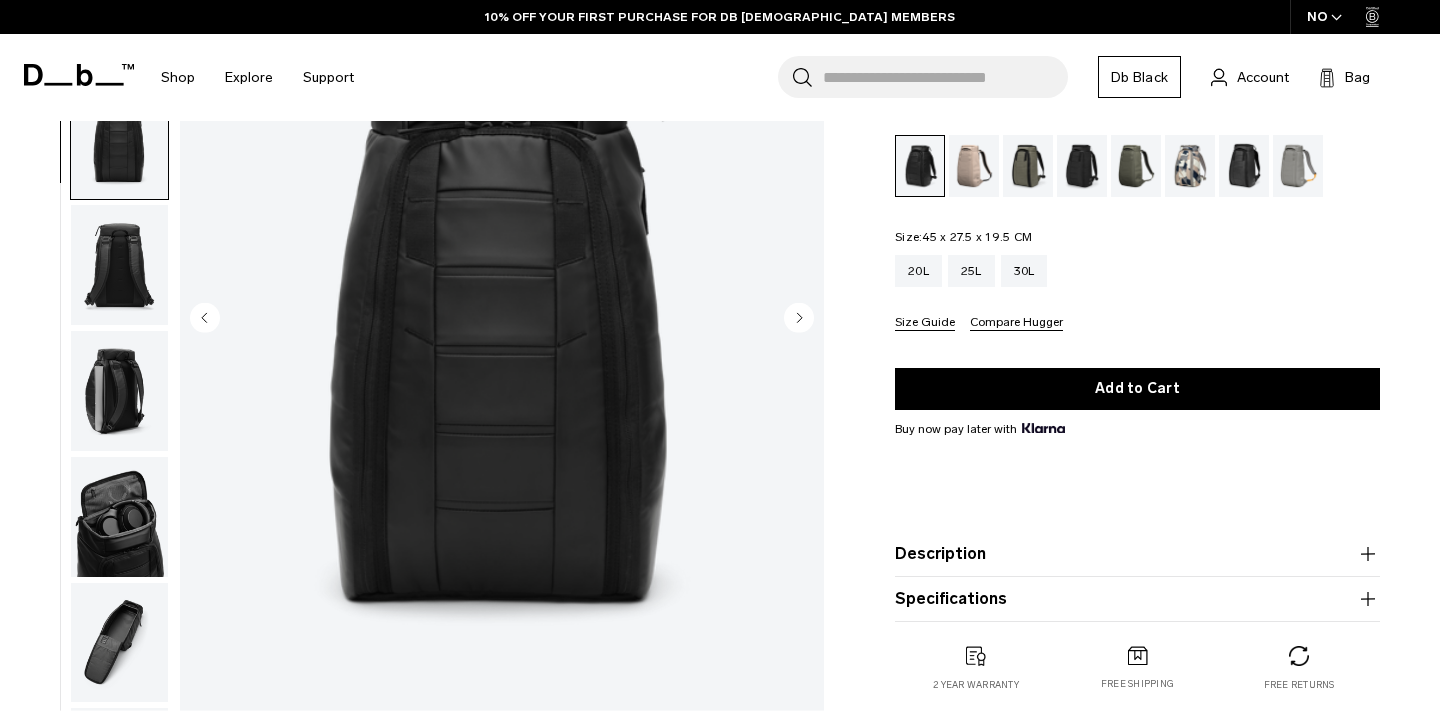 click at bounding box center [119, 265] 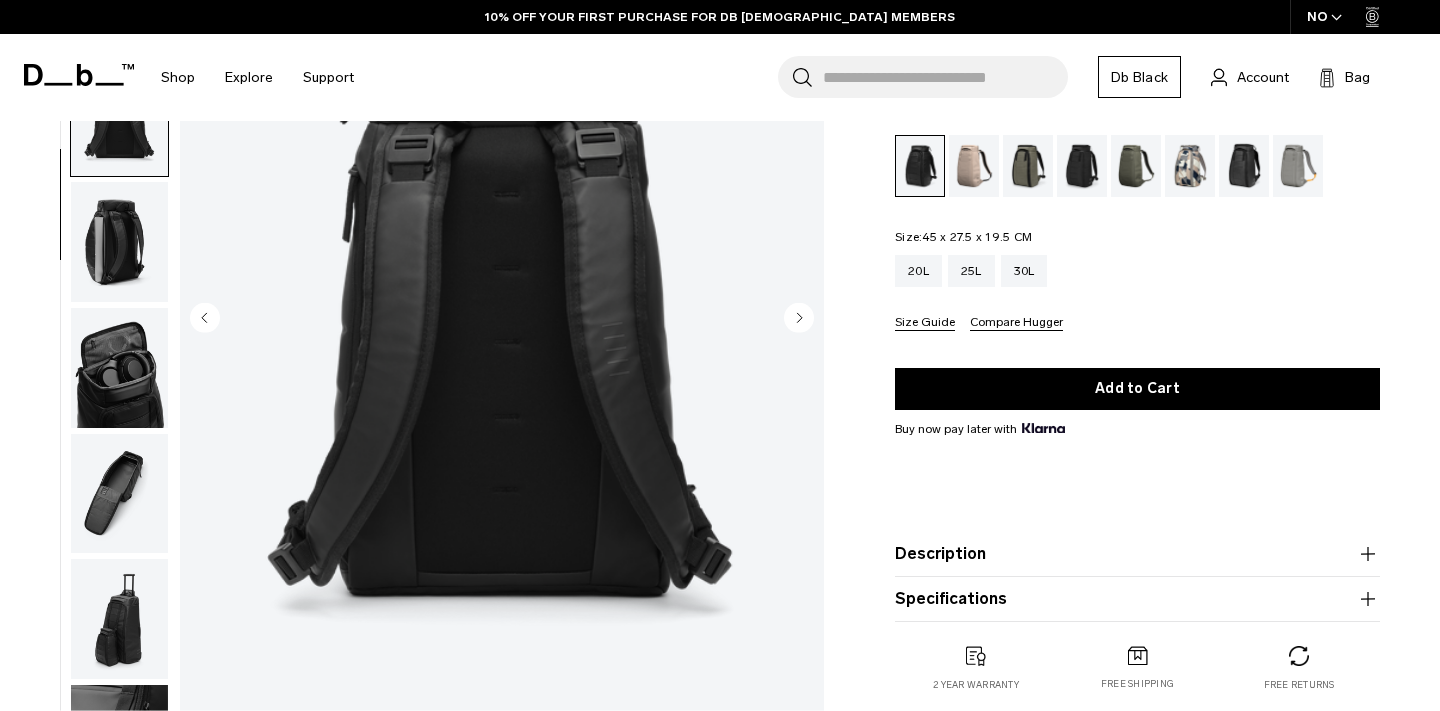scroll, scrollTop: 225, scrollLeft: 0, axis: vertical 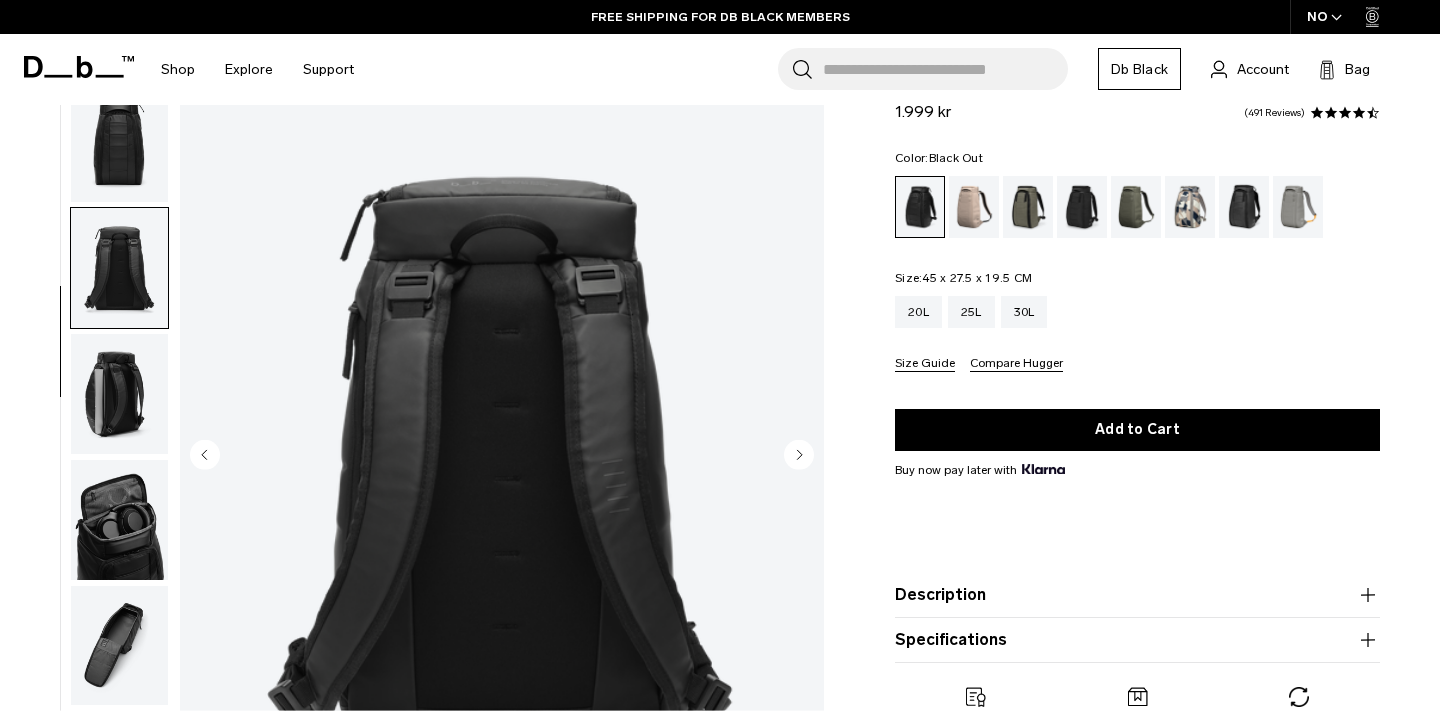 click at bounding box center [119, 394] 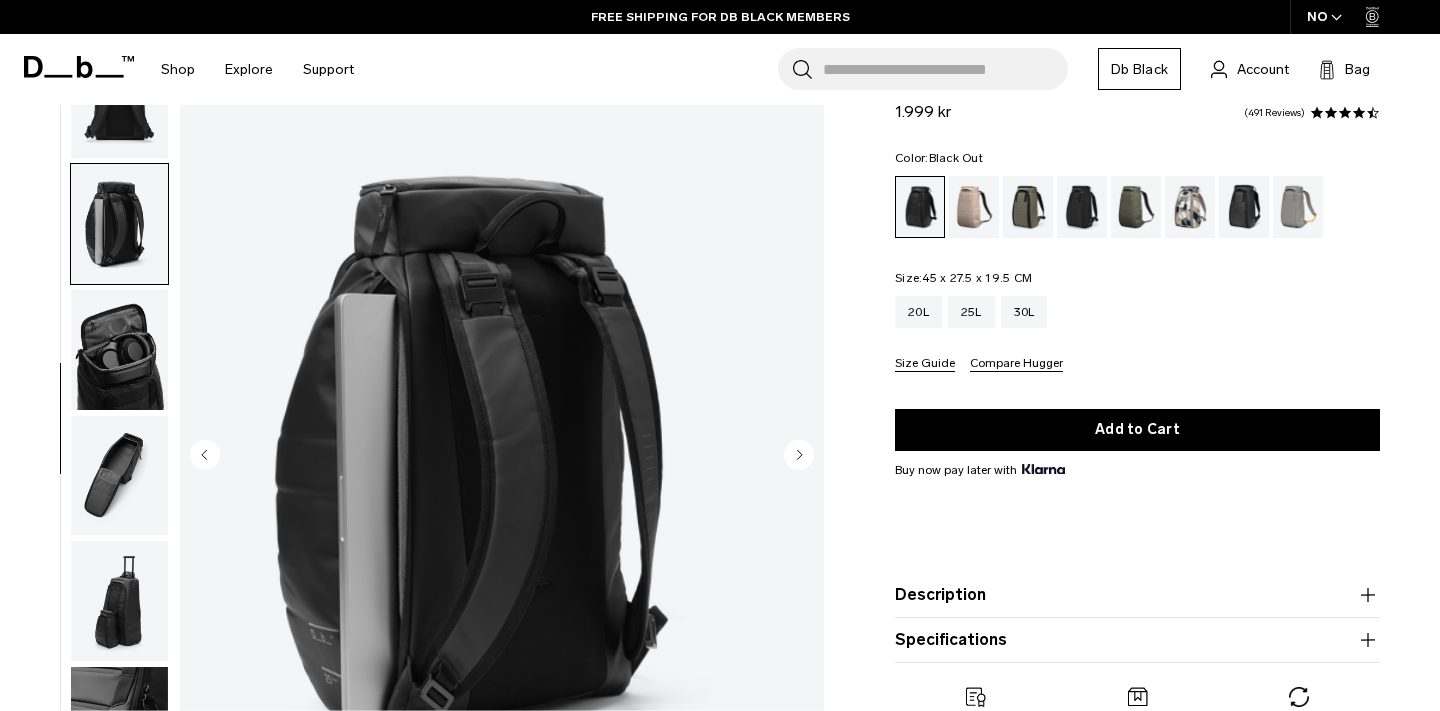 scroll, scrollTop: 450, scrollLeft: 0, axis: vertical 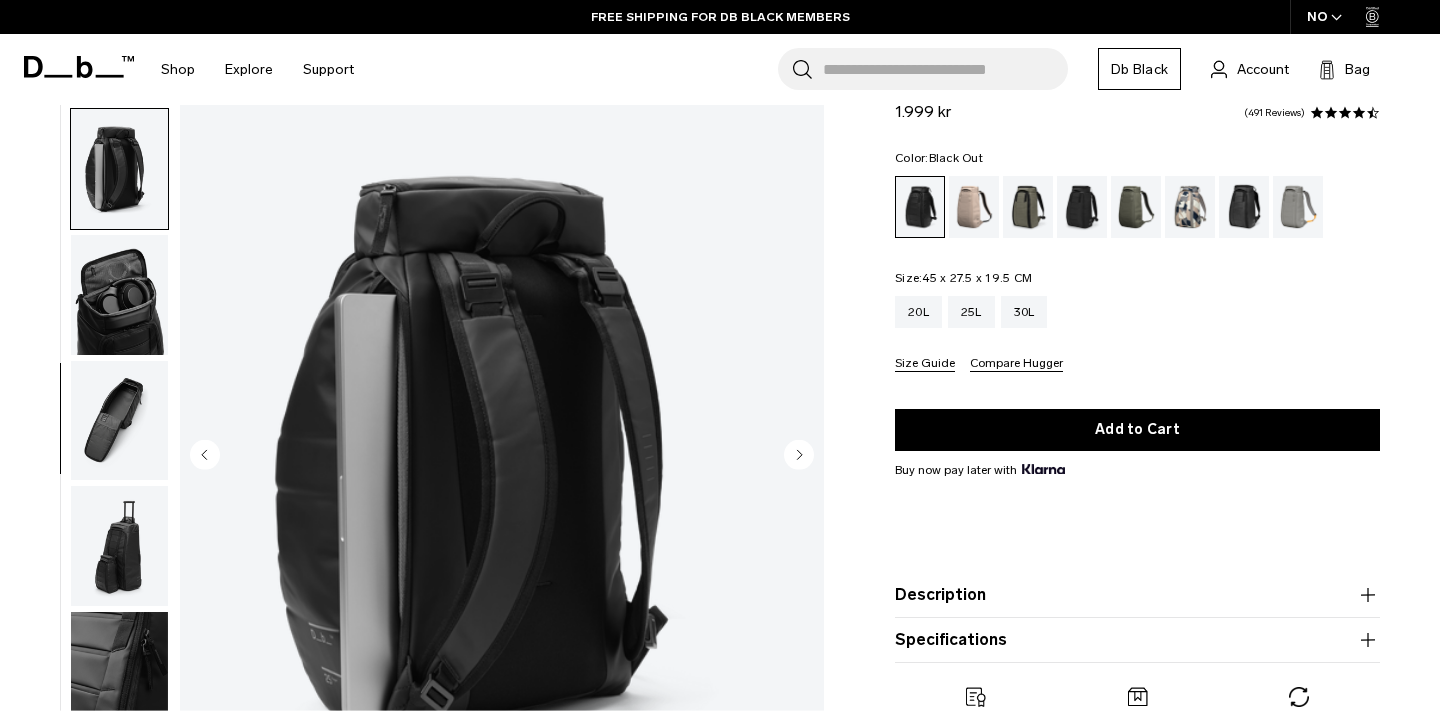 click at bounding box center (119, 295) 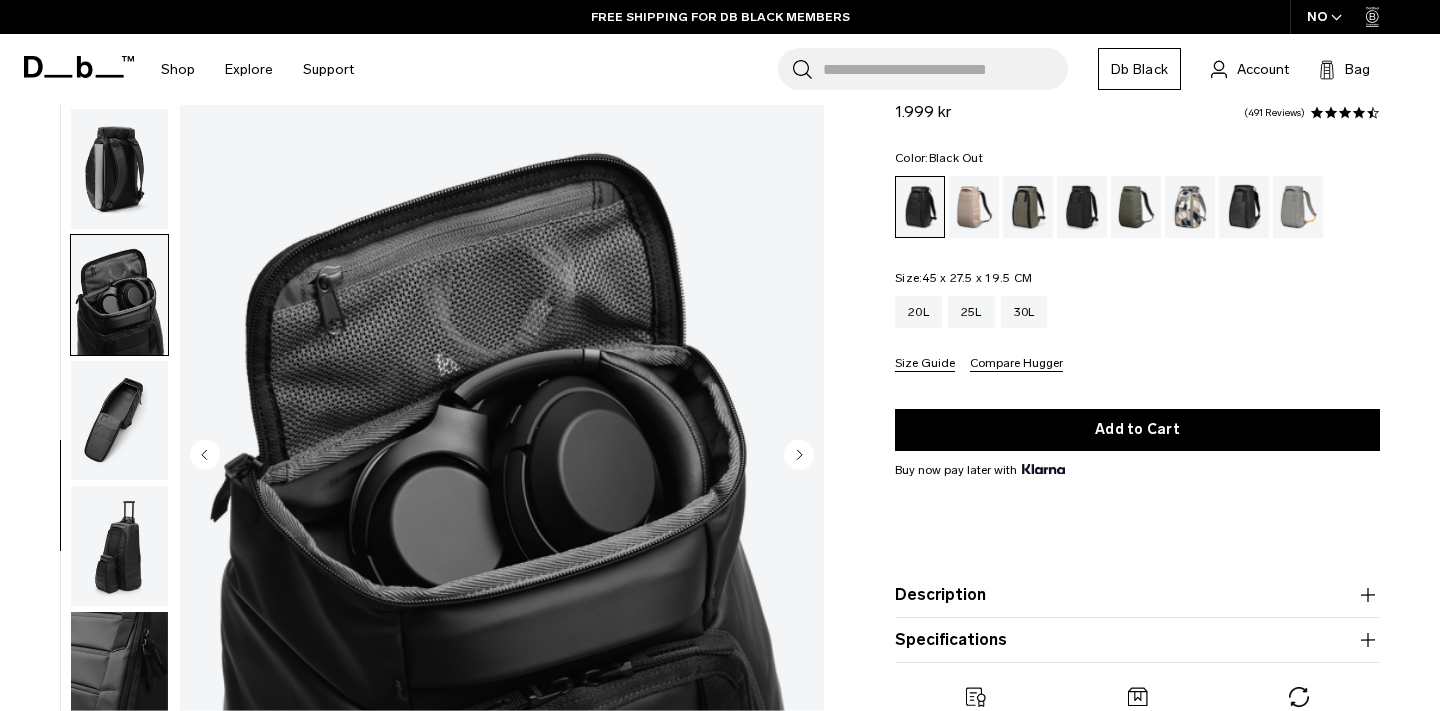 click at bounding box center (119, 421) 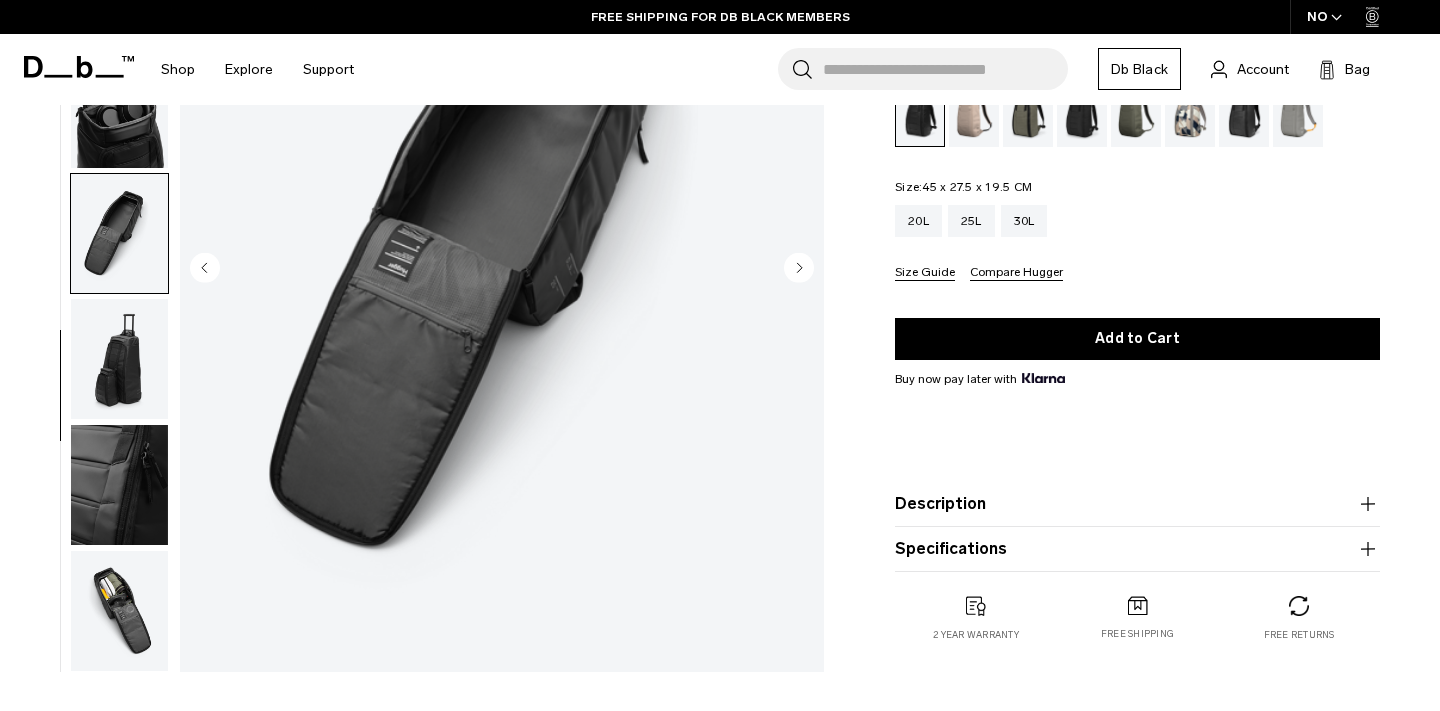 scroll, scrollTop: 389, scrollLeft: 0, axis: vertical 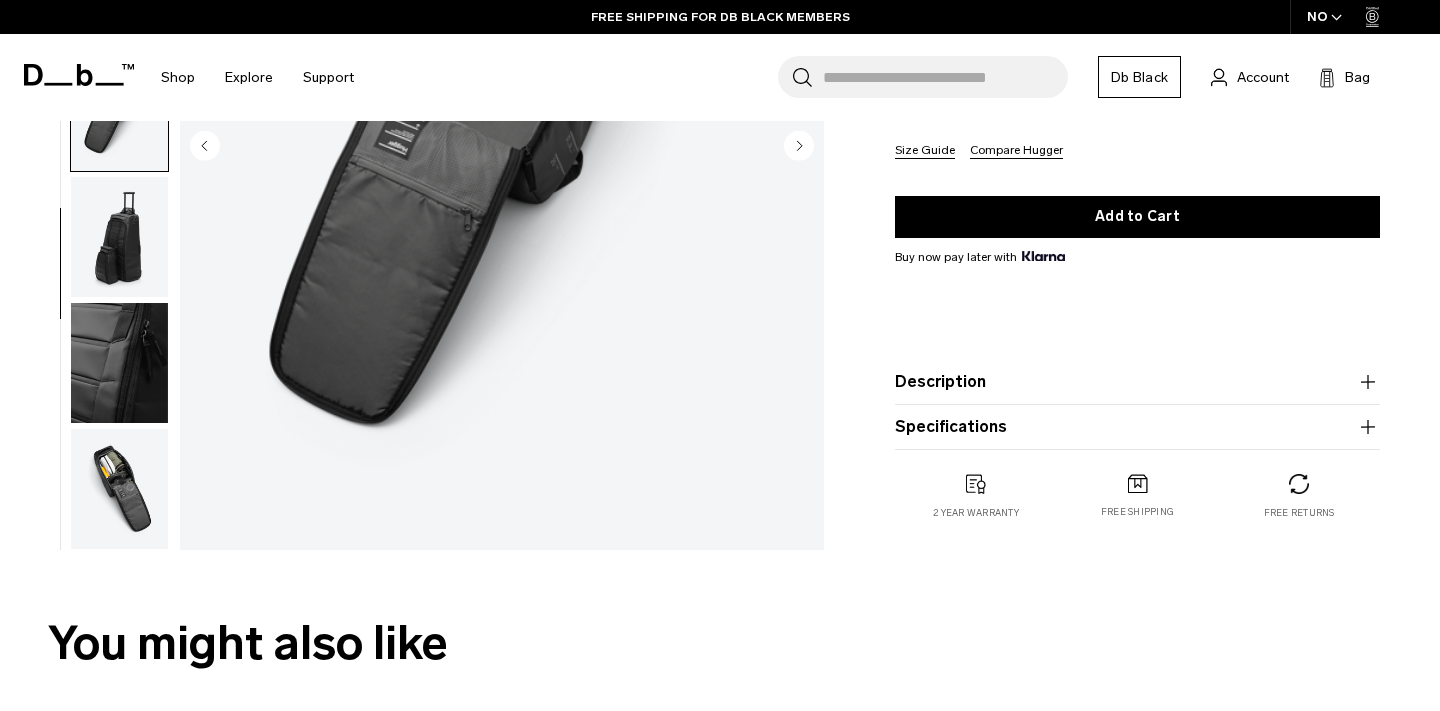 click at bounding box center (119, 363) 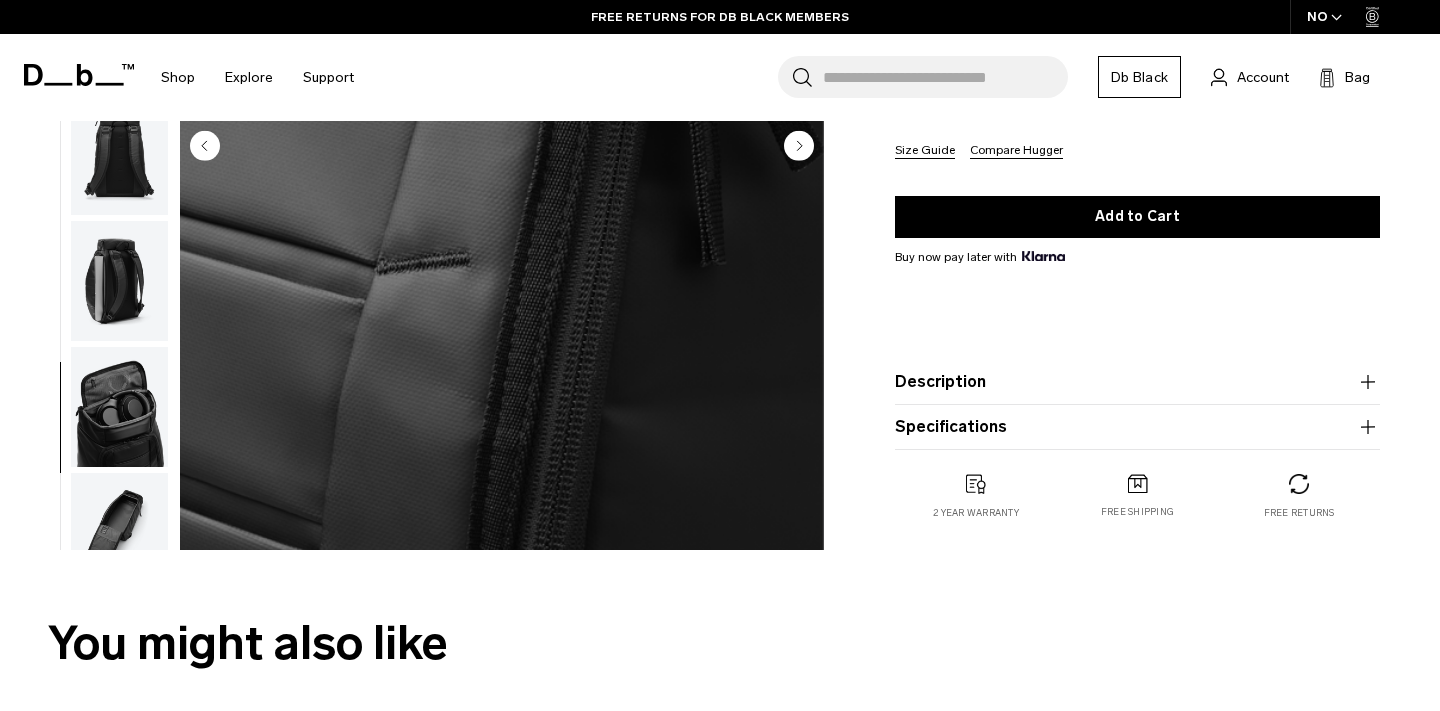scroll, scrollTop: 0, scrollLeft: 0, axis: both 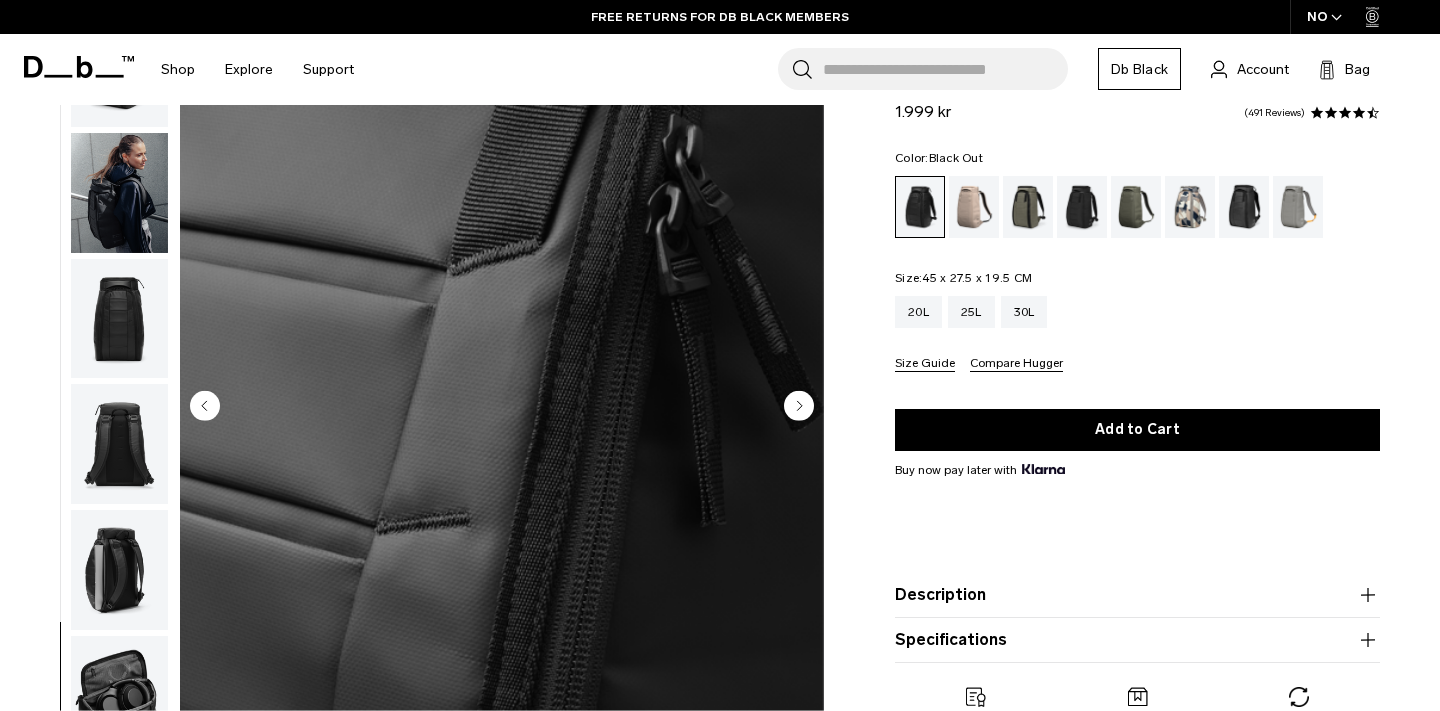 click at bounding box center [119, 319] 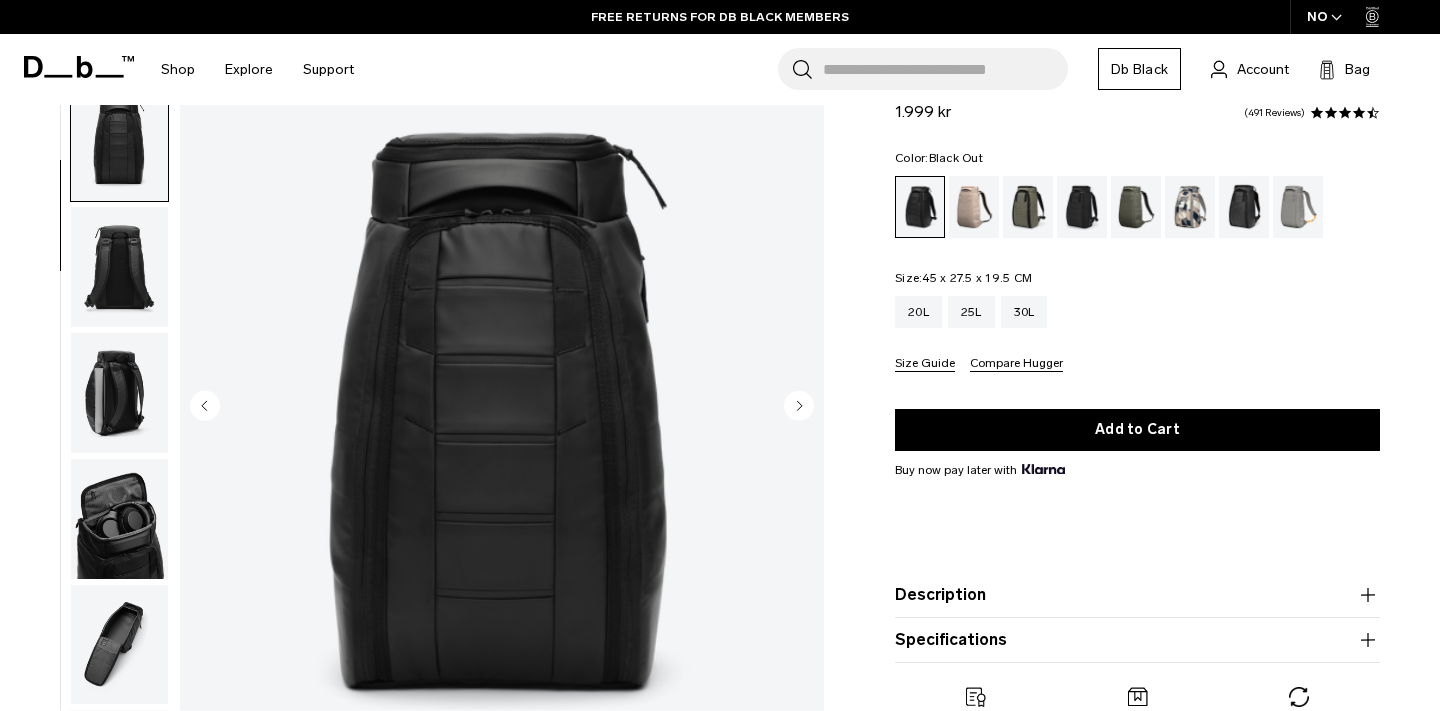 scroll, scrollTop: 252, scrollLeft: 0, axis: vertical 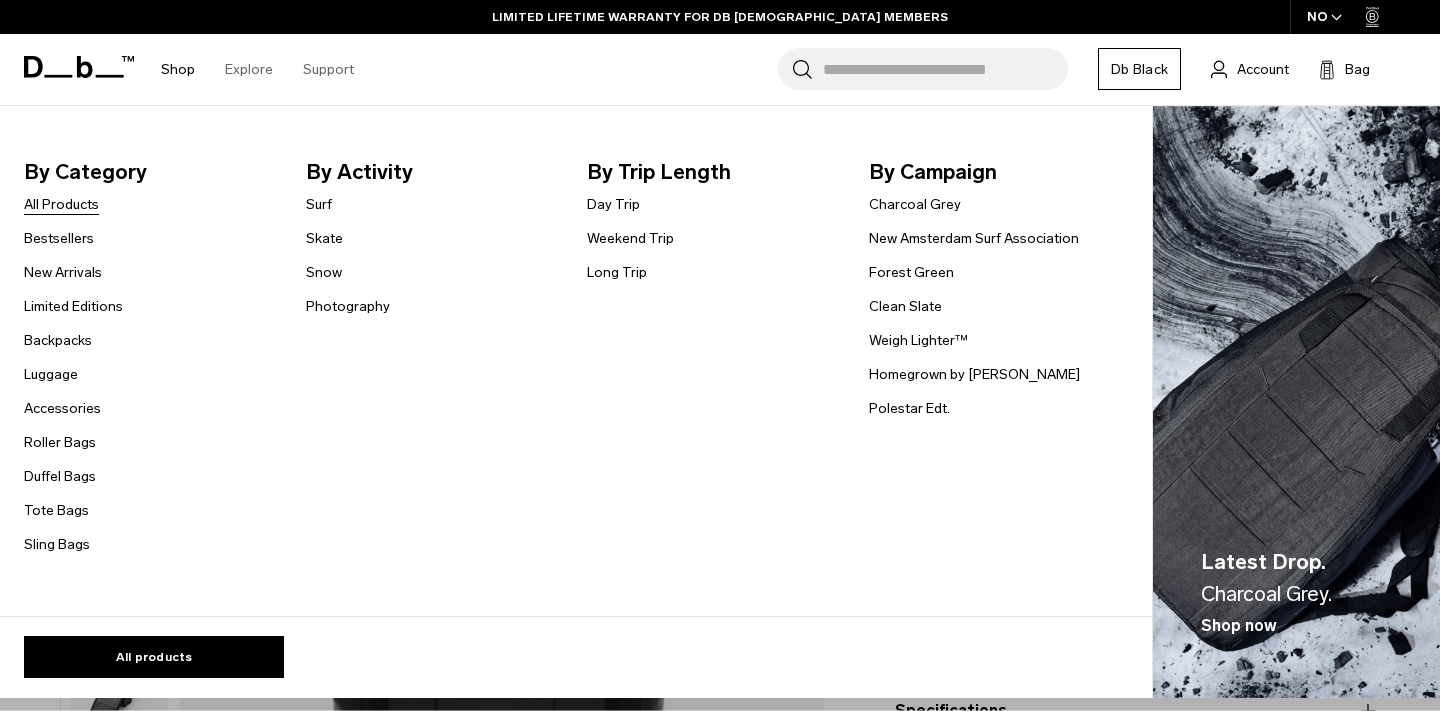 click on "All Products" at bounding box center [61, 204] 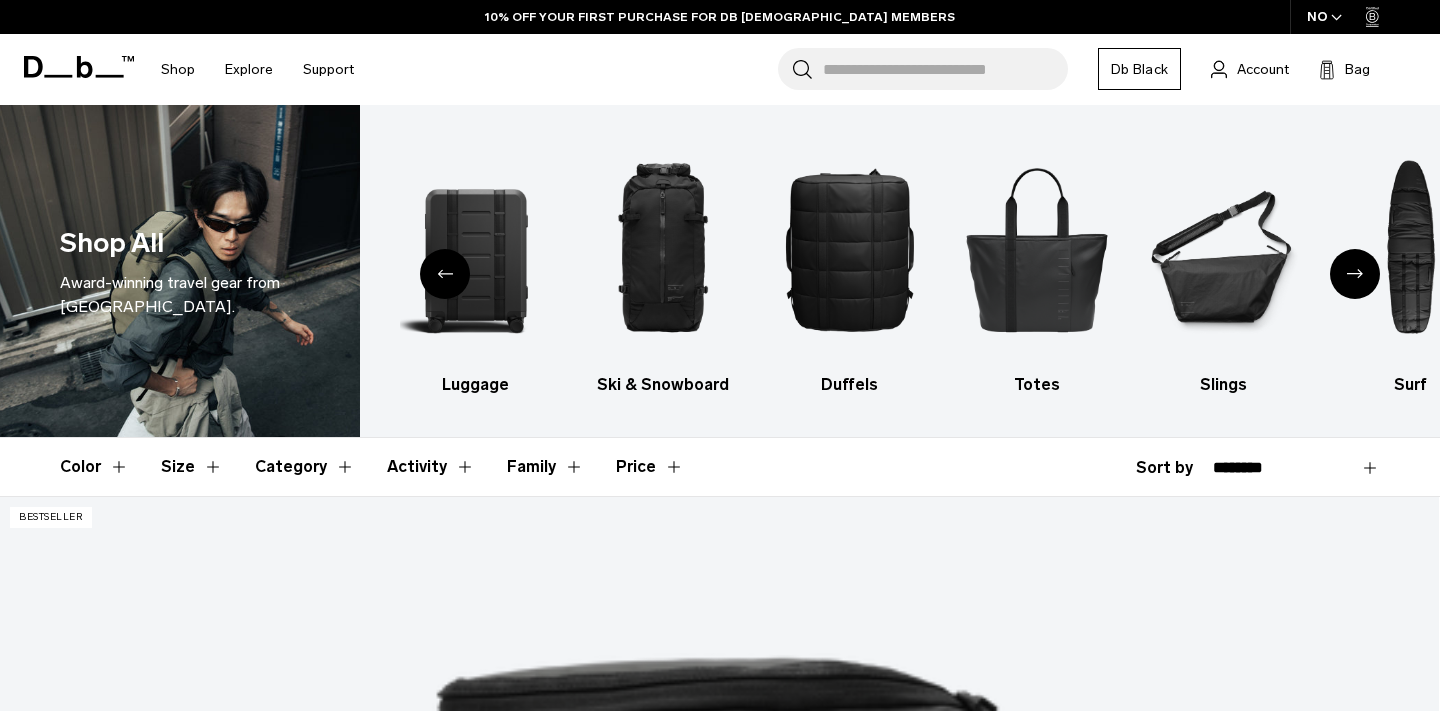 scroll, scrollTop: 0, scrollLeft: 0, axis: both 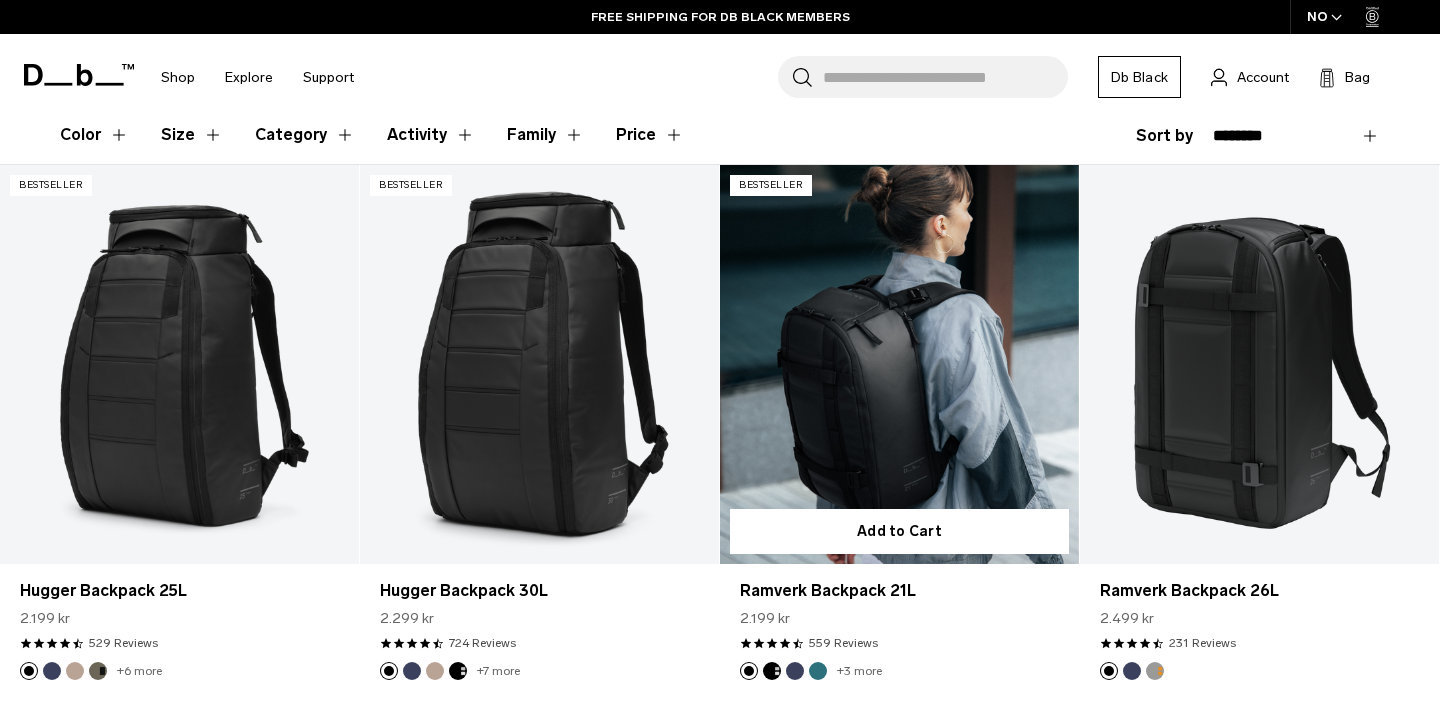 click at bounding box center (899, 364) 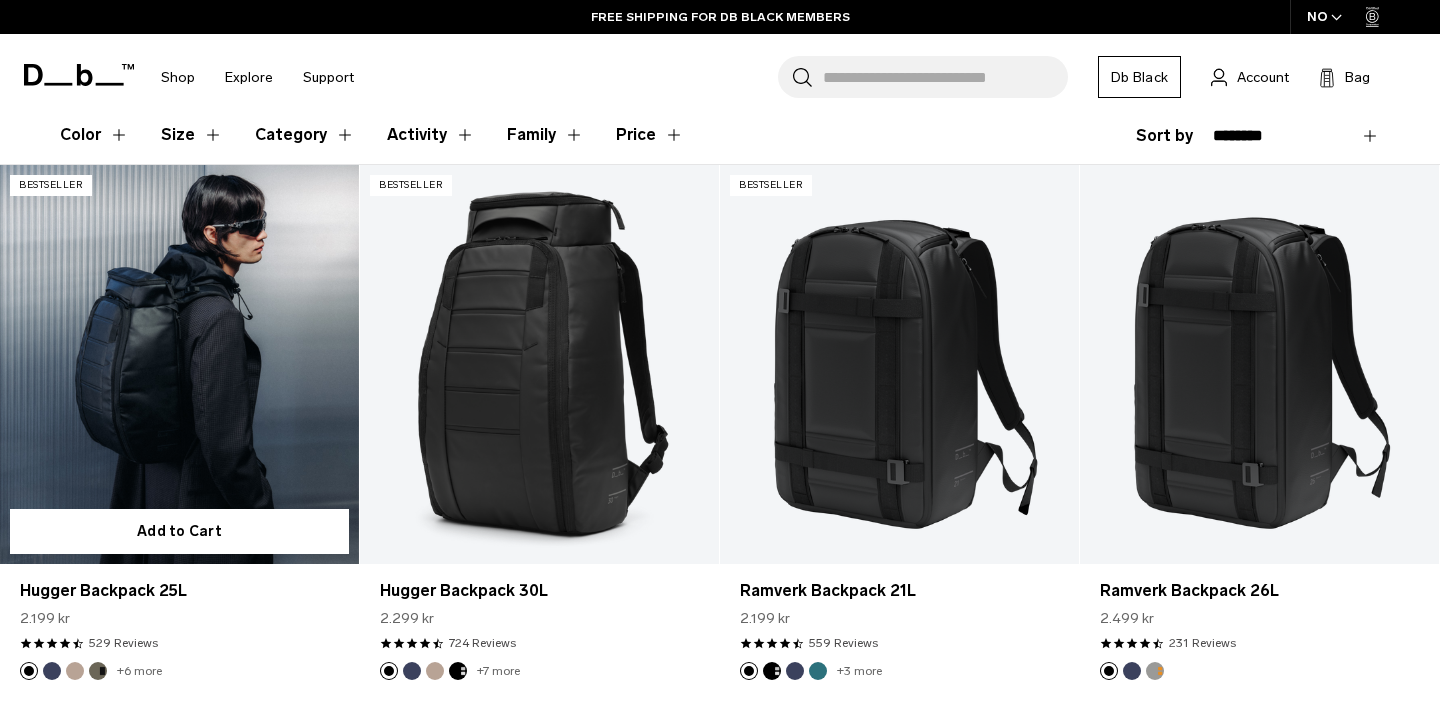 click at bounding box center (179, 364) 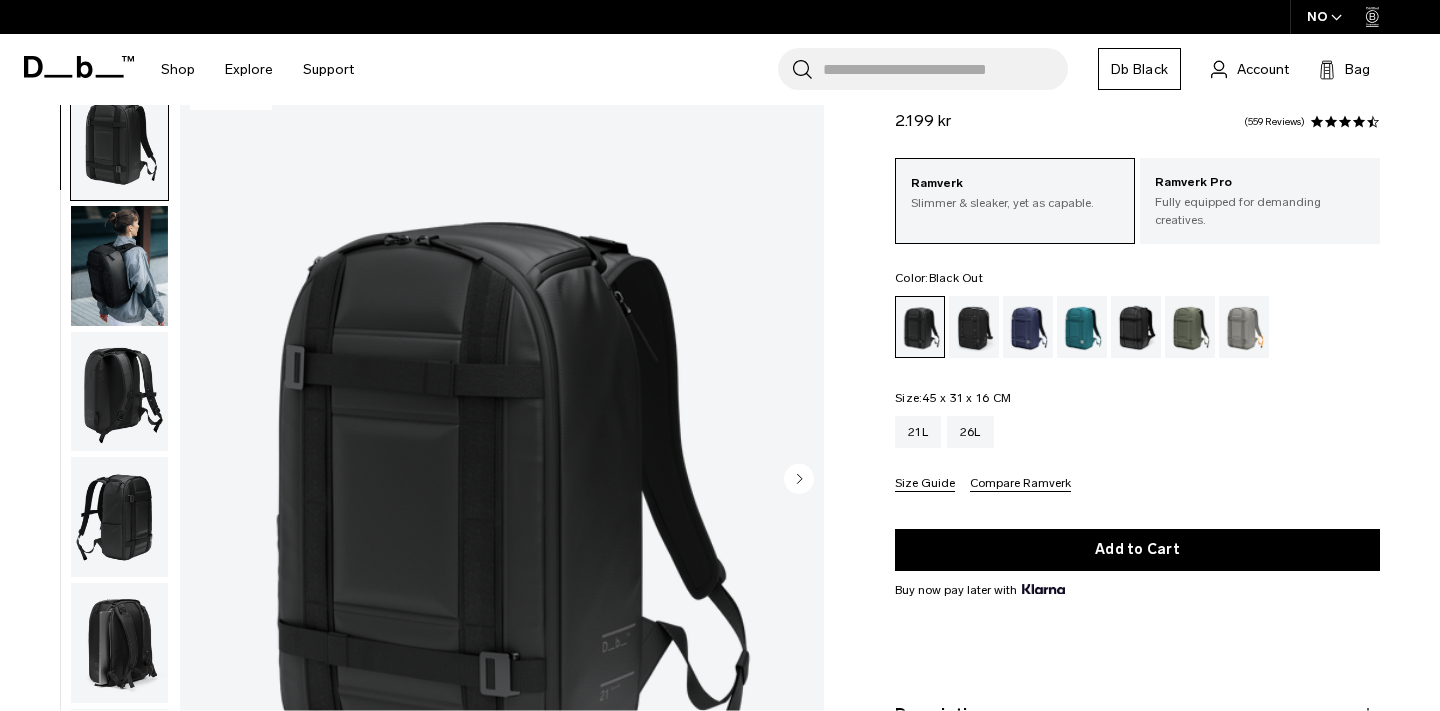 scroll, scrollTop: 62, scrollLeft: 0, axis: vertical 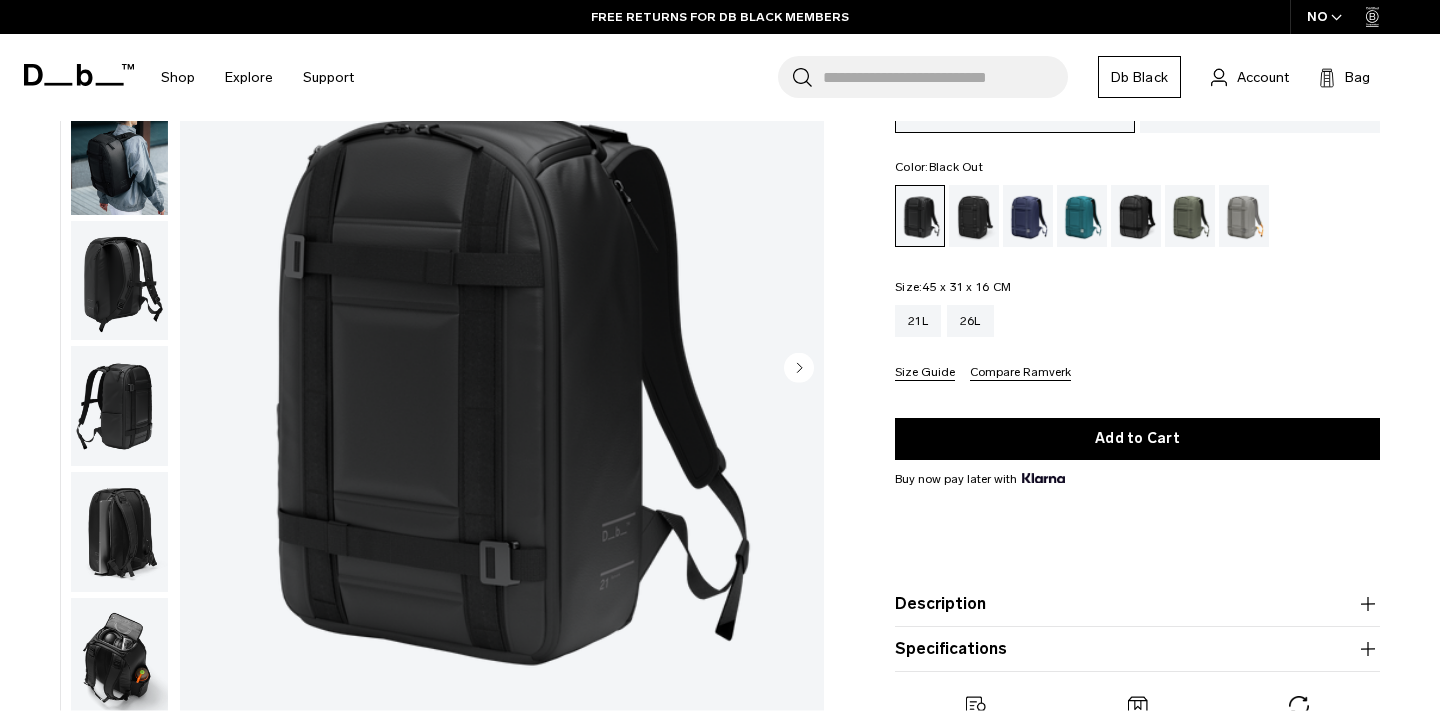 click on "Ramverk Backpack 21L
2.199 kr
4.7 star rating      559 Reviews
Ramverk
Slimmer & sleaker, yet as capable.
Ramverk Pro
Fully equipped for demanding creatives.
Color:
Black Out
Out of stock
Size:
45 x 31 x 16 CM
Out of stock
21L
26L" at bounding box center (1137, 372) 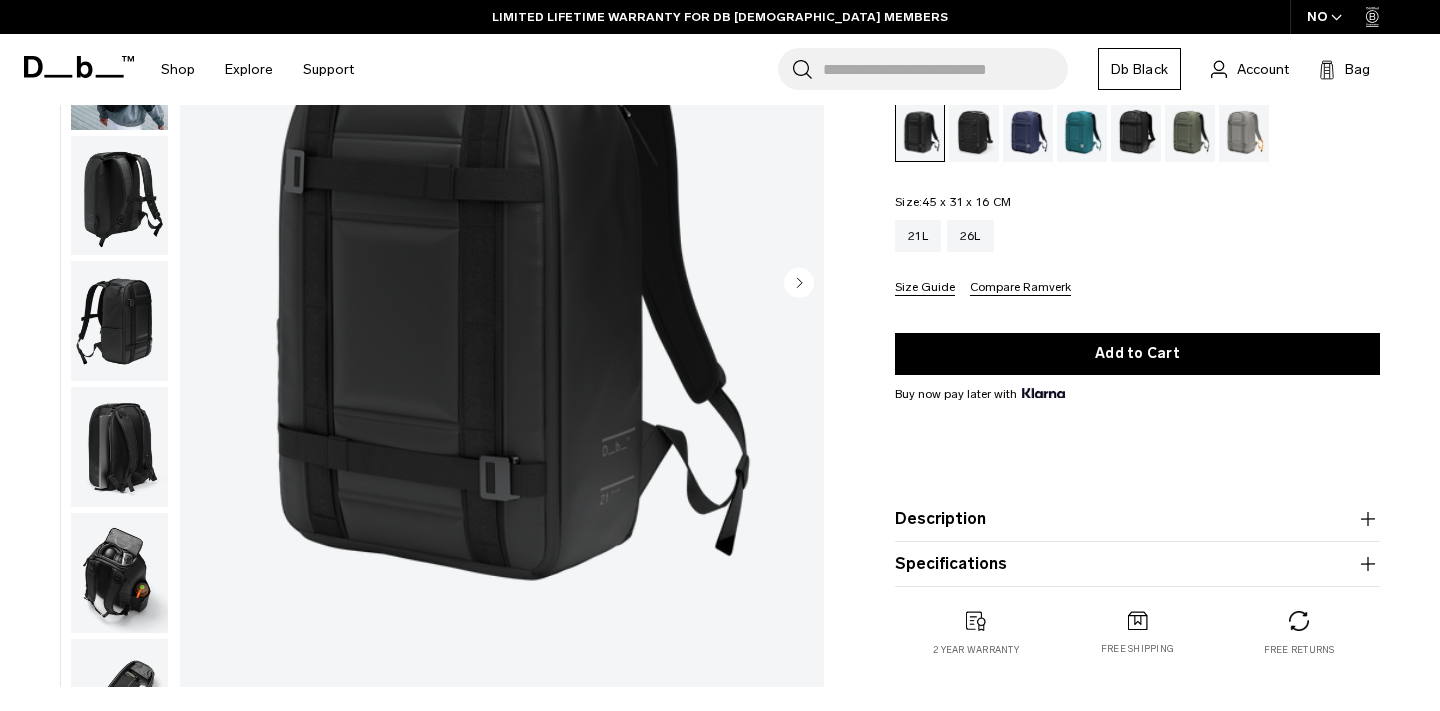 scroll, scrollTop: 302, scrollLeft: 0, axis: vertical 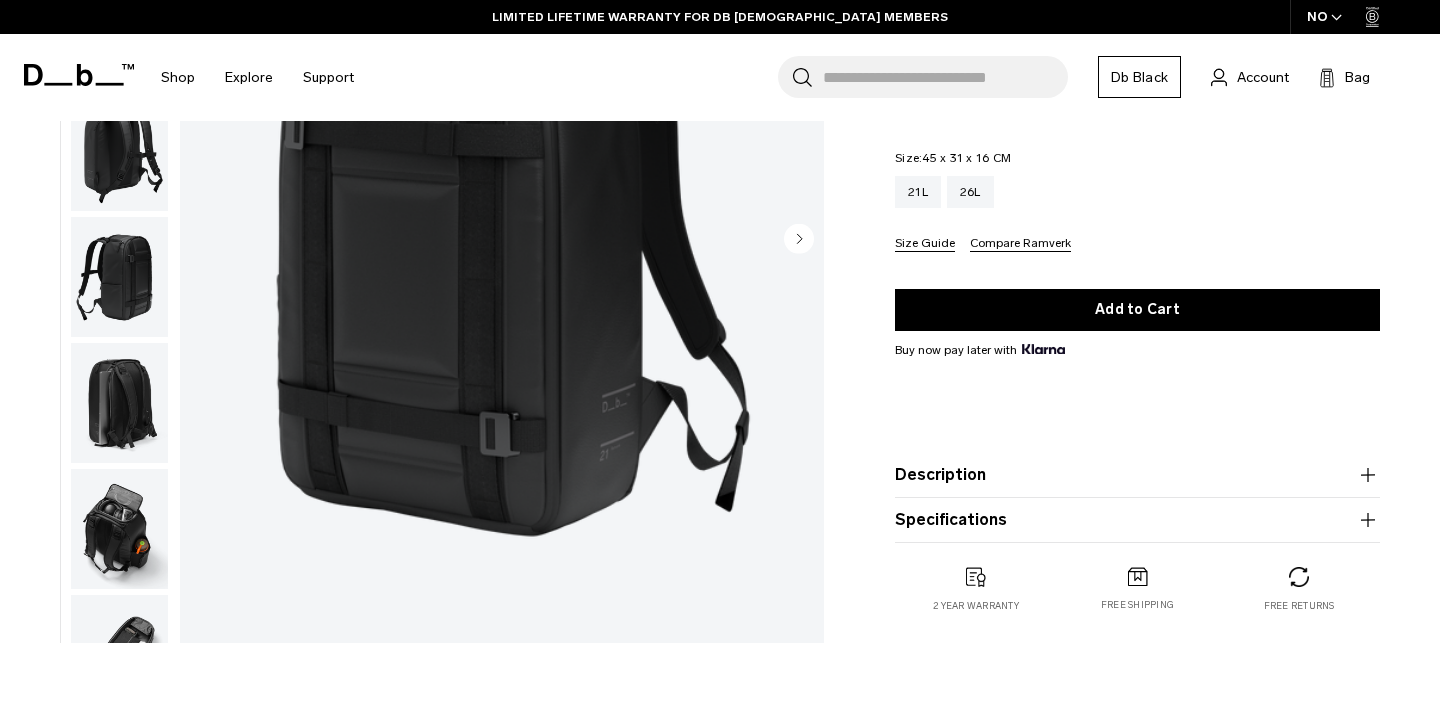 click at bounding box center (119, 277) 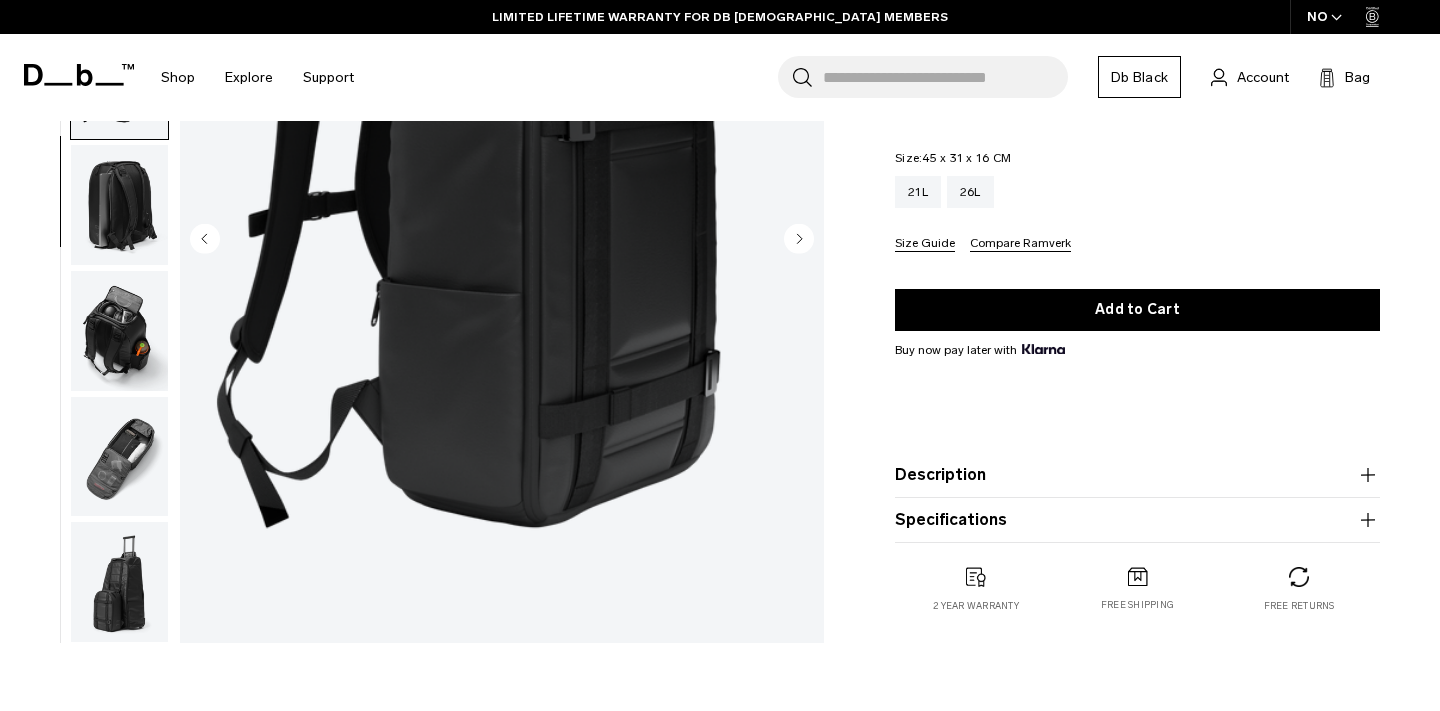 scroll, scrollTop: 0, scrollLeft: 0, axis: both 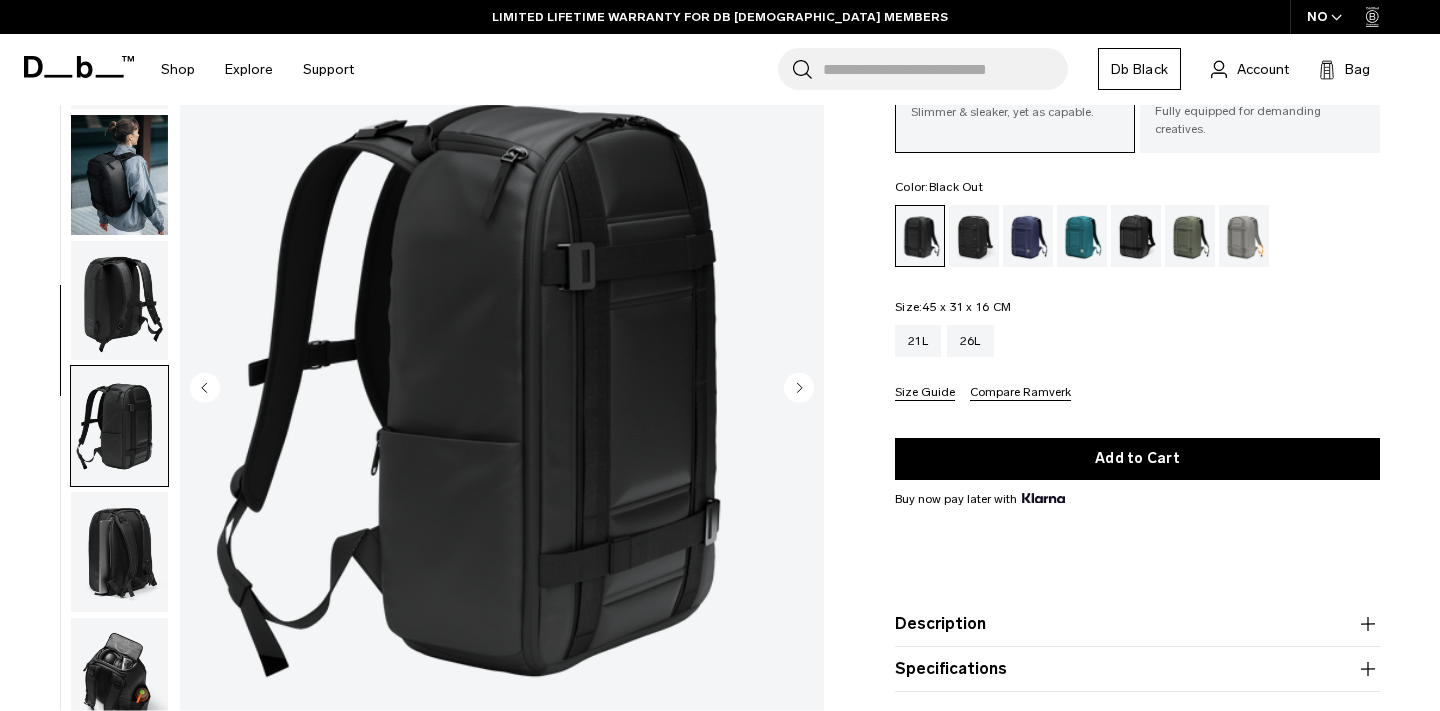 click at bounding box center (119, 174) 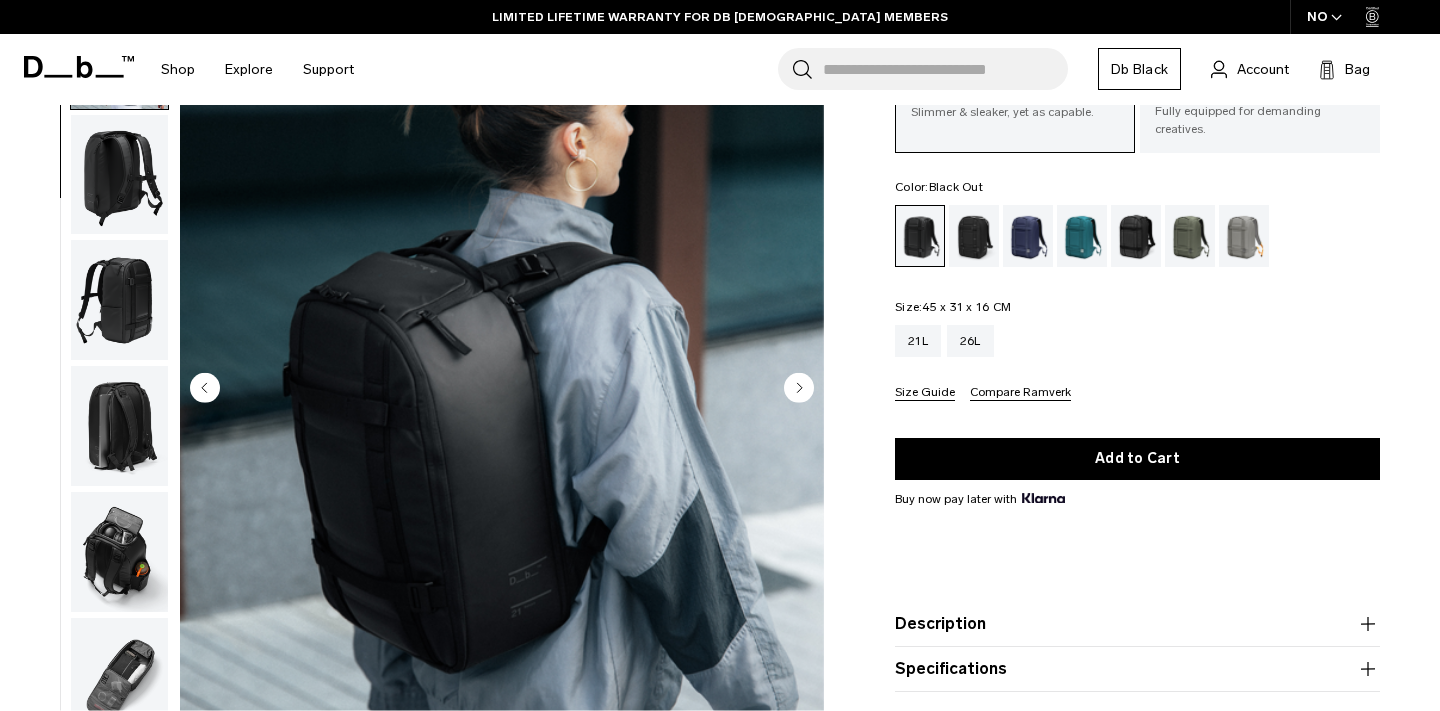 scroll, scrollTop: 198, scrollLeft: 0, axis: vertical 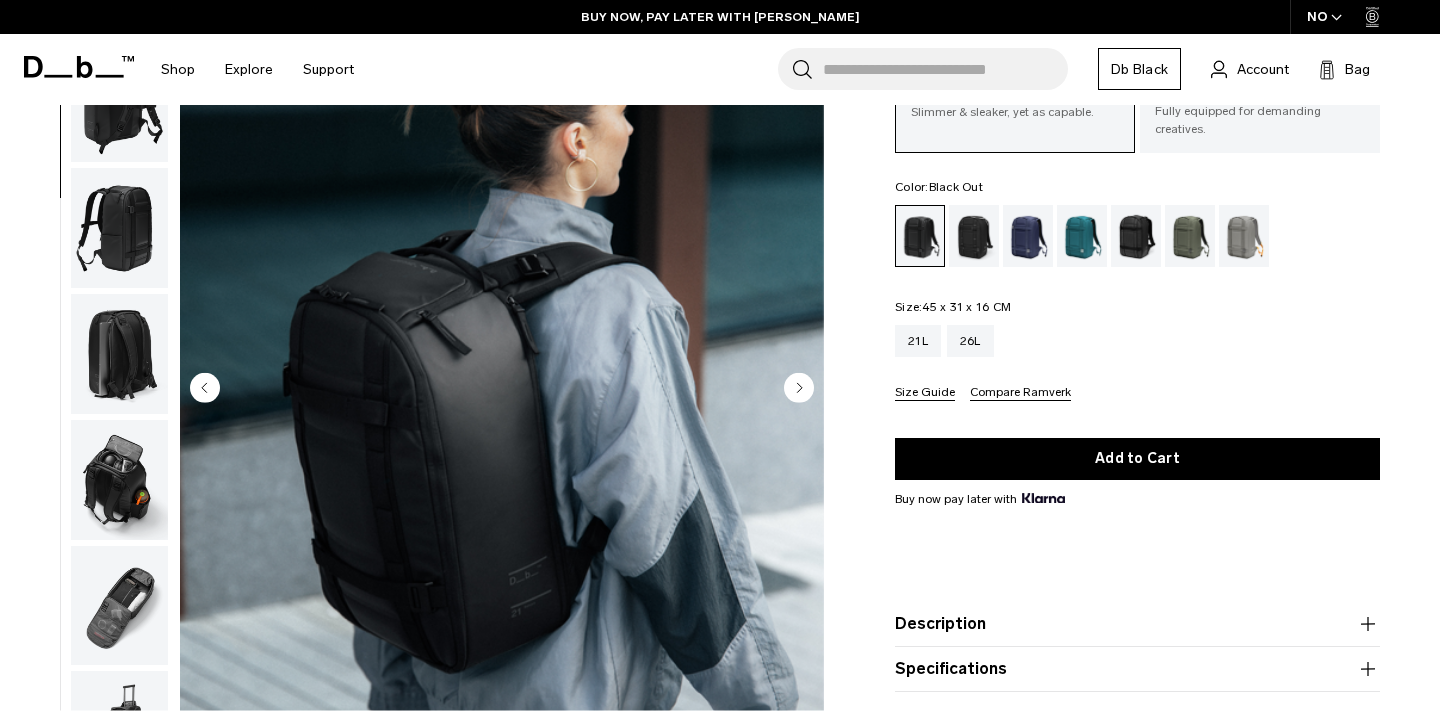click at bounding box center [119, 354] 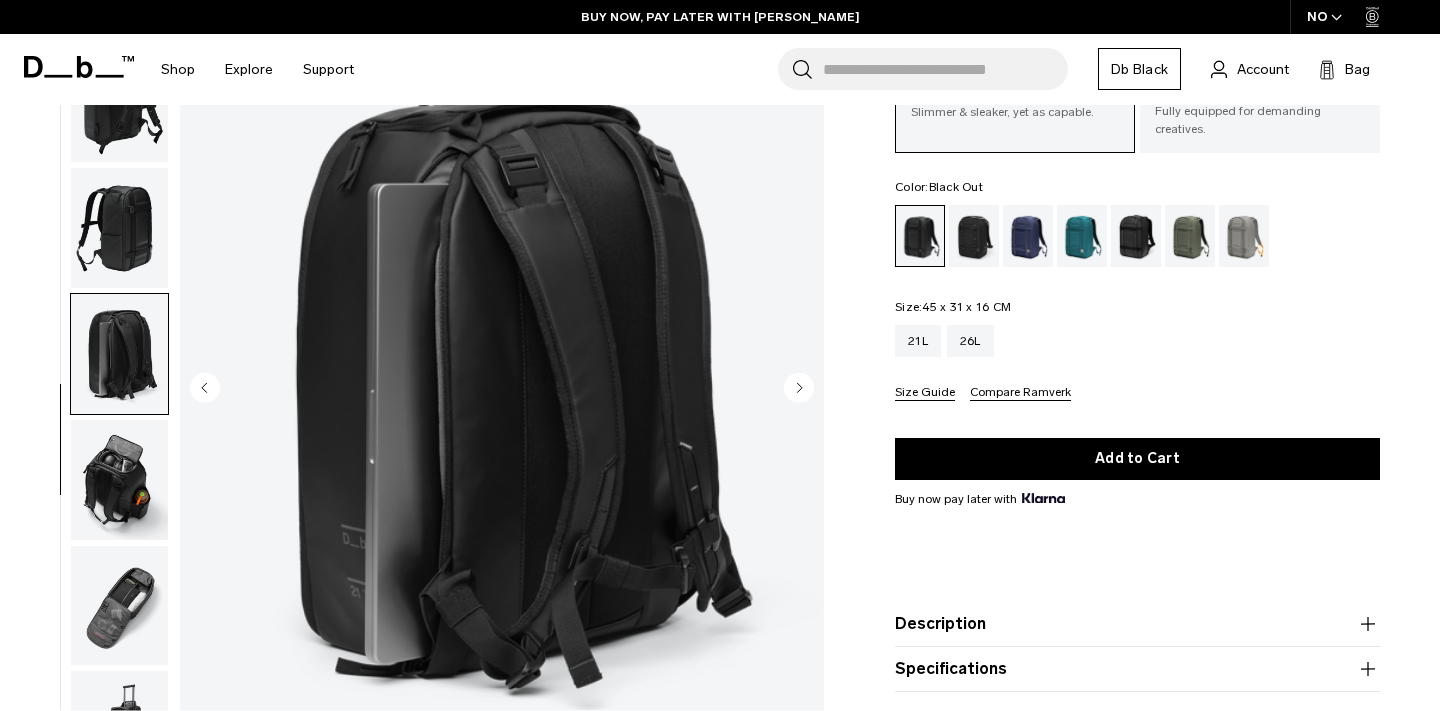 click at bounding box center (119, 480) 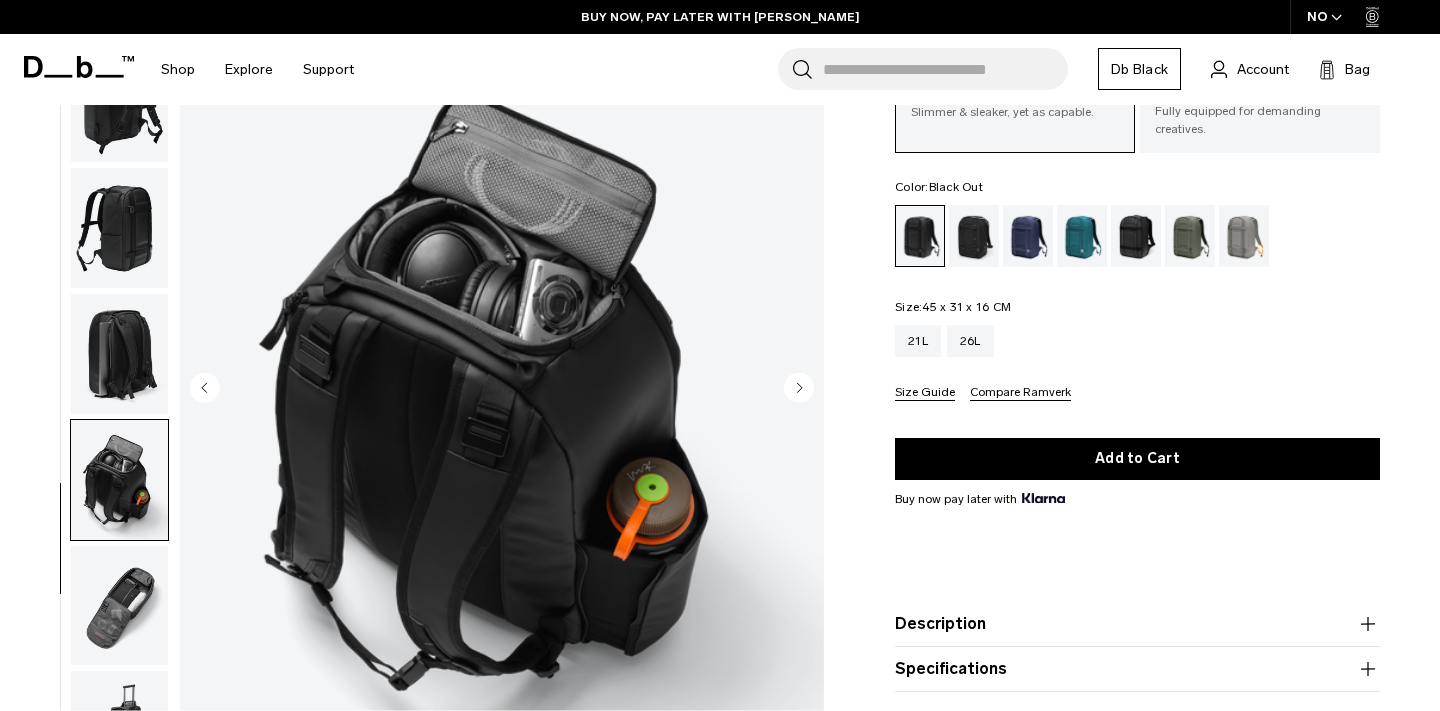 click at bounding box center [119, 605] 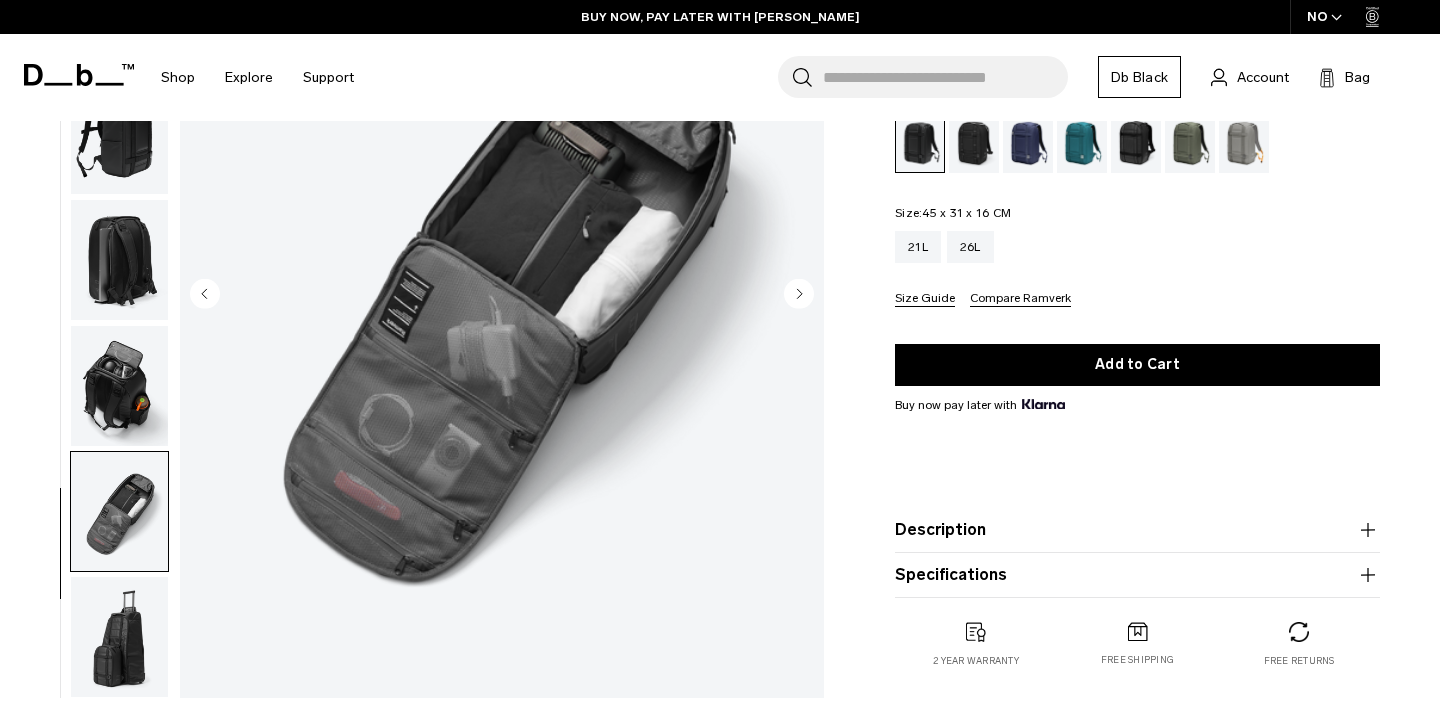 scroll, scrollTop: 241, scrollLeft: 0, axis: vertical 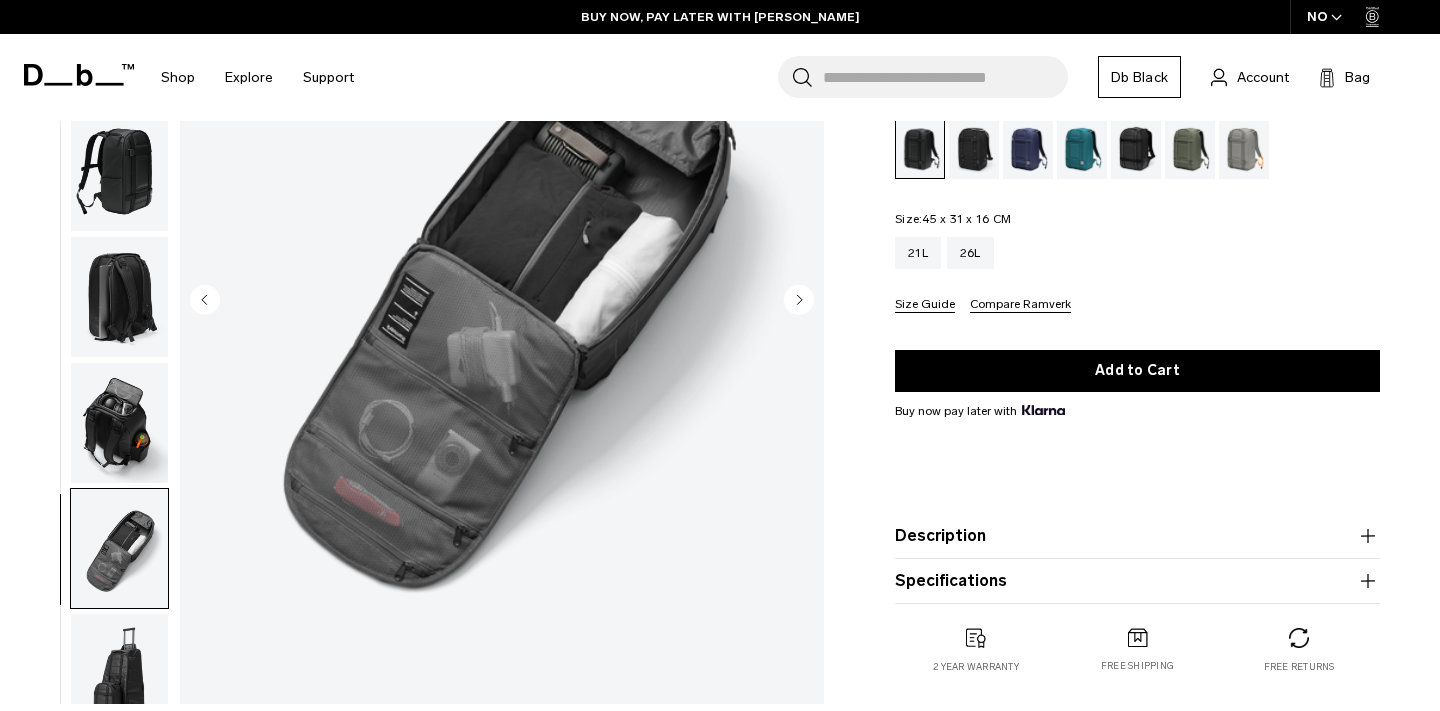 click at bounding box center [119, 674] 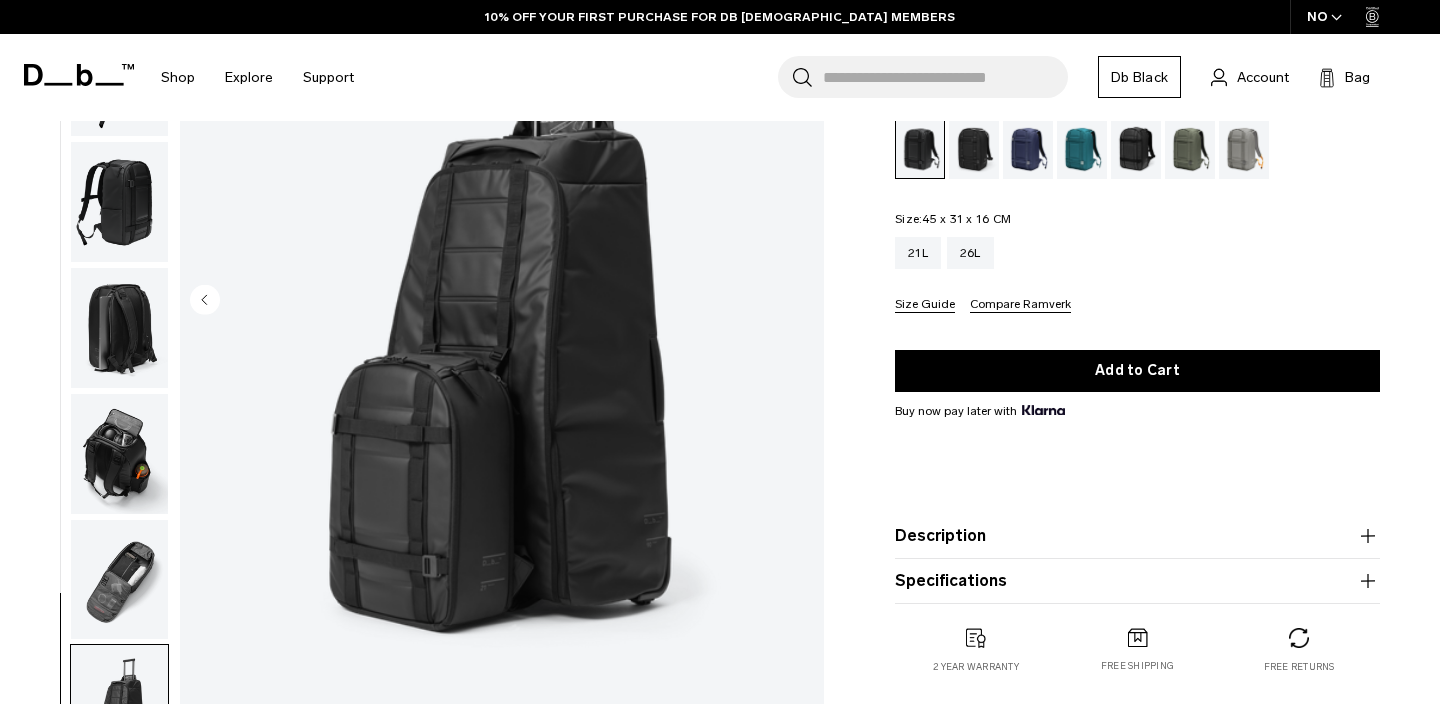 click at bounding box center (119, 454) 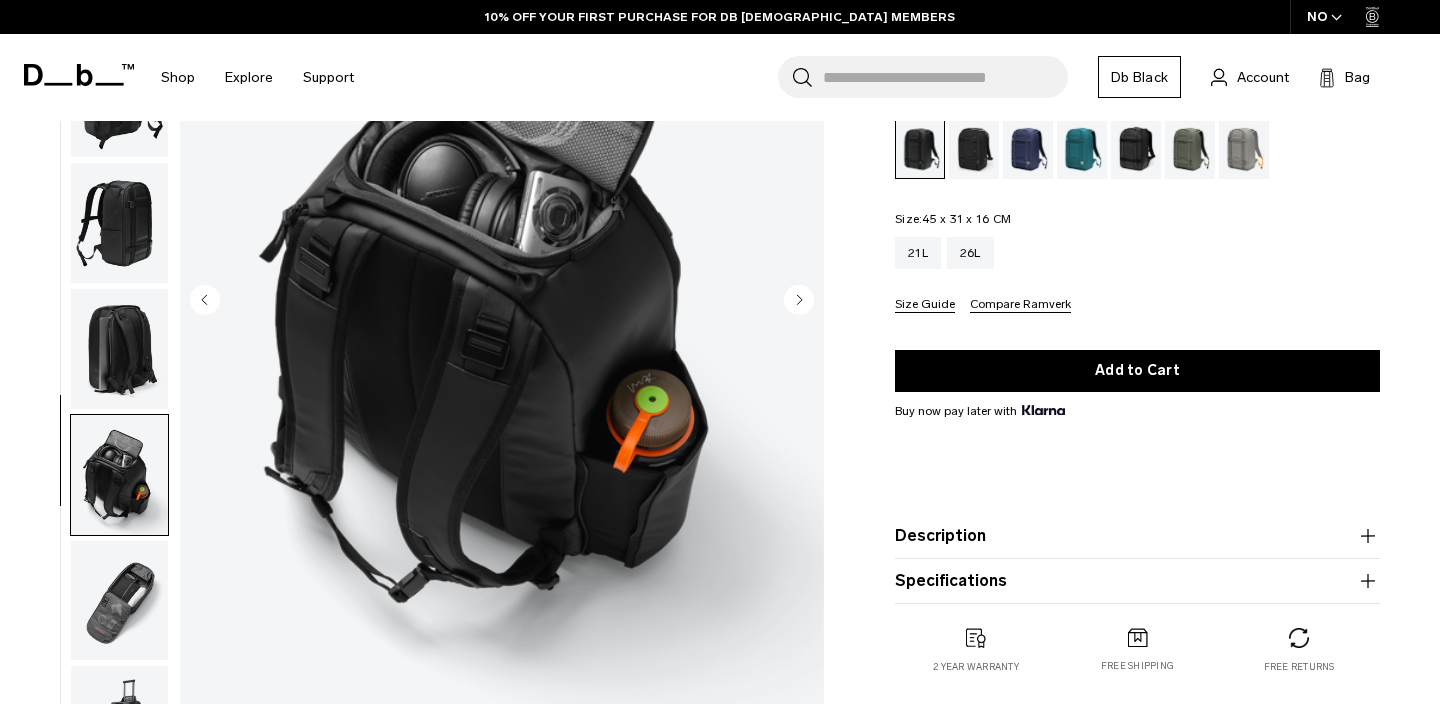 click at bounding box center (119, 349) 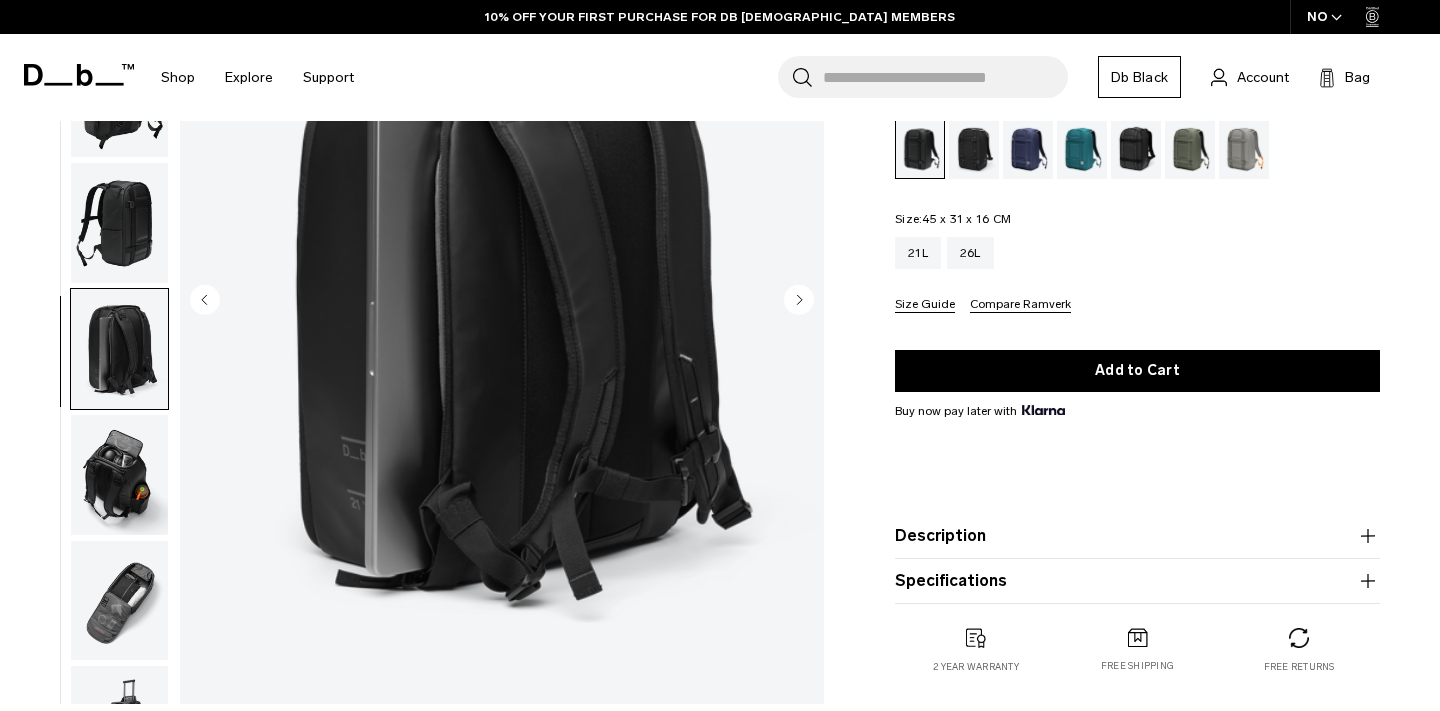 scroll, scrollTop: 198, scrollLeft: 0, axis: vertical 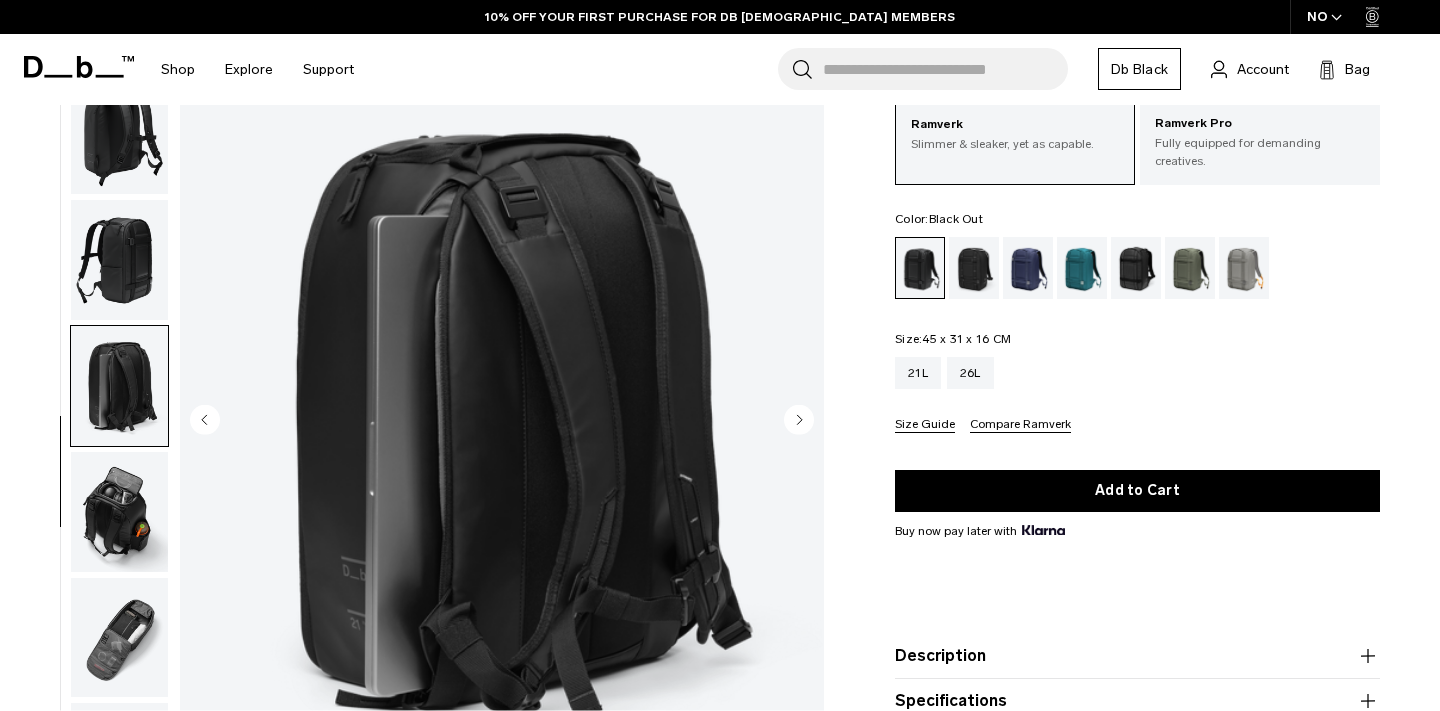 click at bounding box center [119, 260] 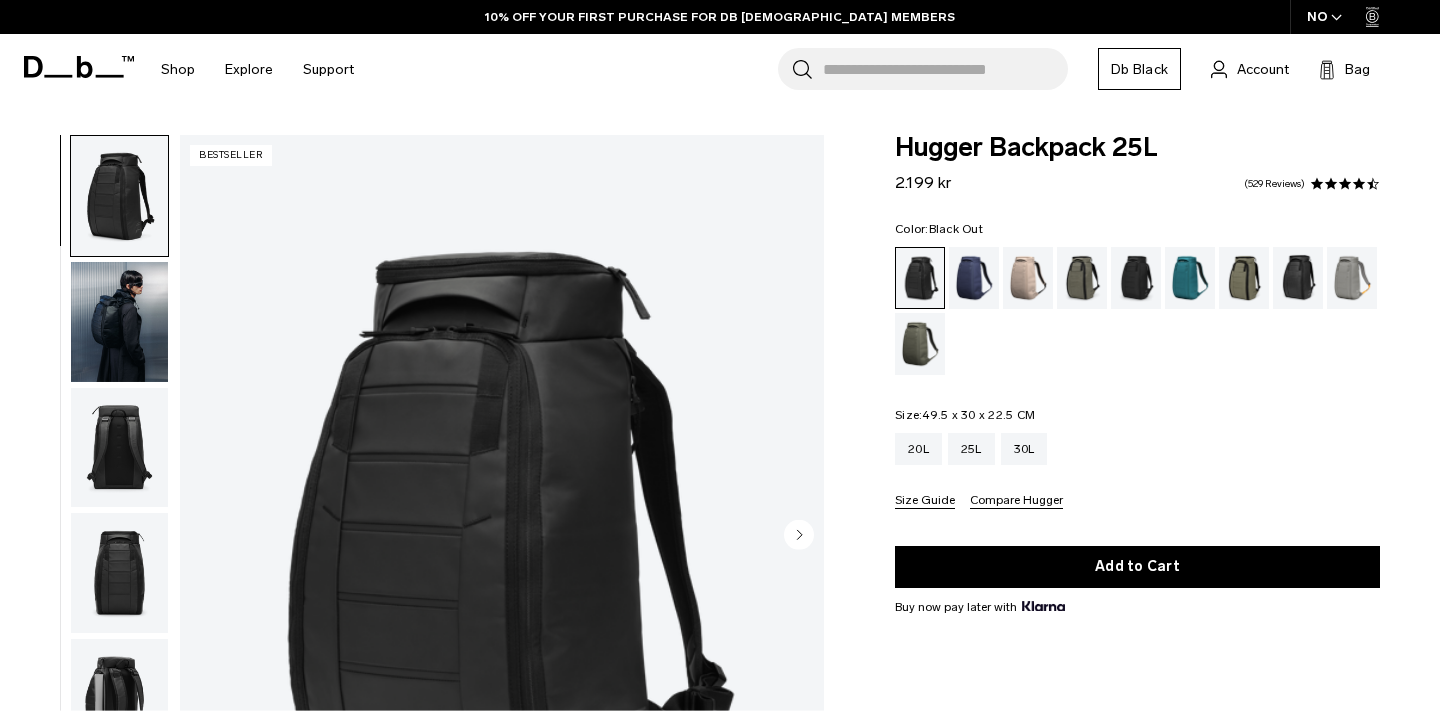 scroll, scrollTop: 0, scrollLeft: 0, axis: both 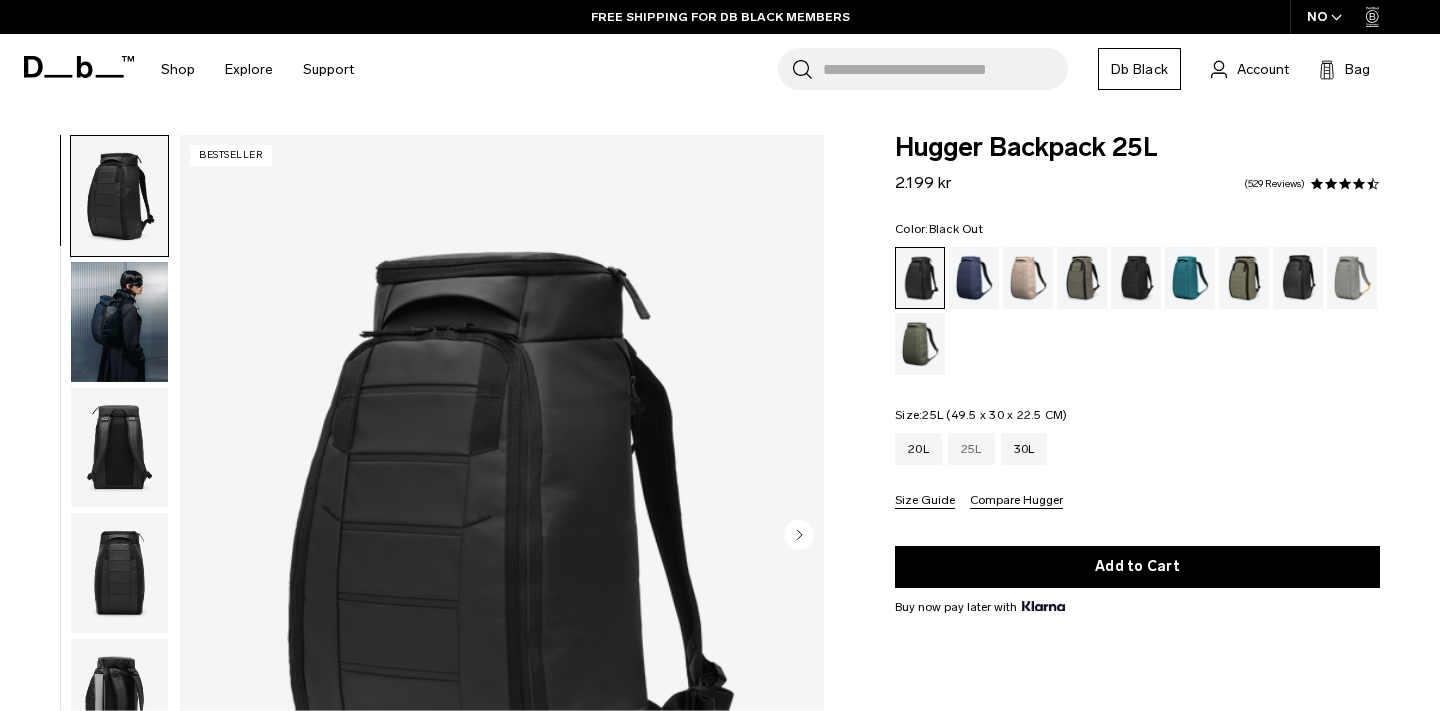 click on "25L" at bounding box center (971, 449) 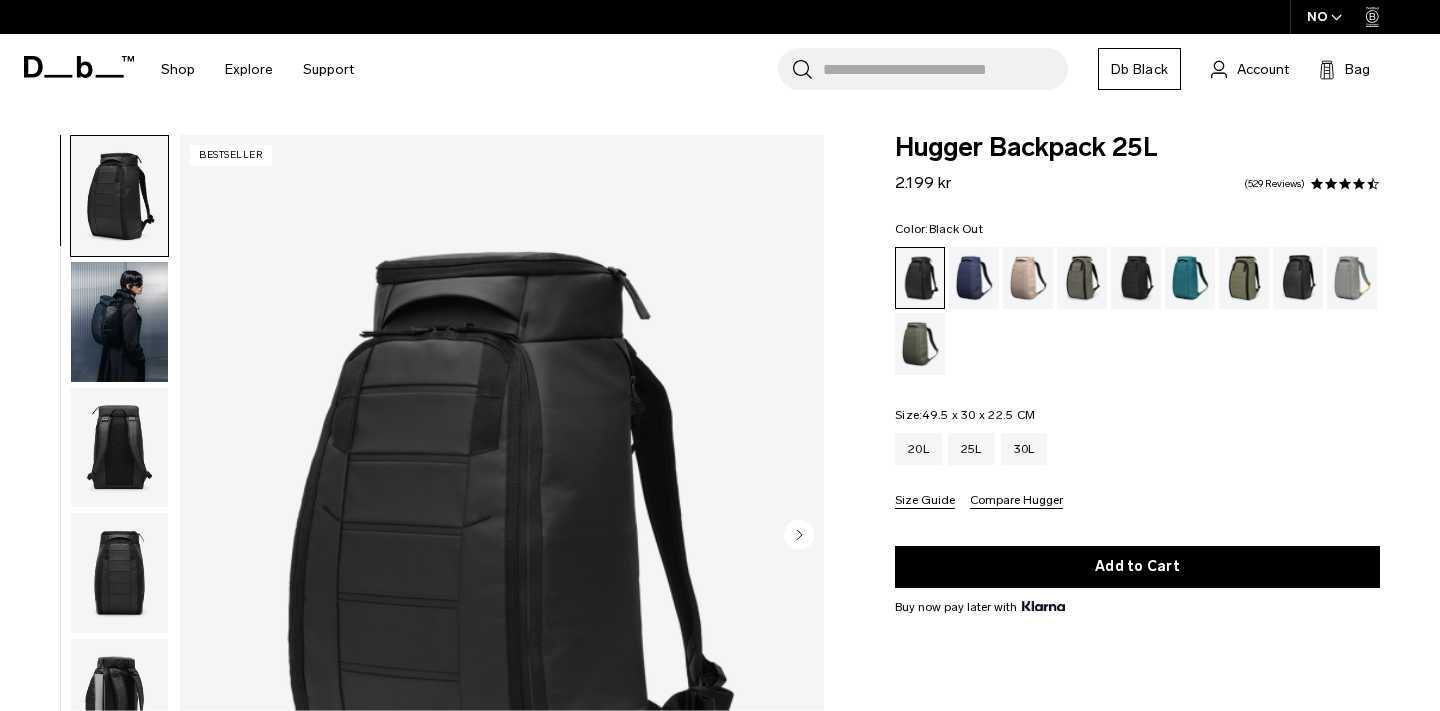 scroll, scrollTop: 0, scrollLeft: 0, axis: both 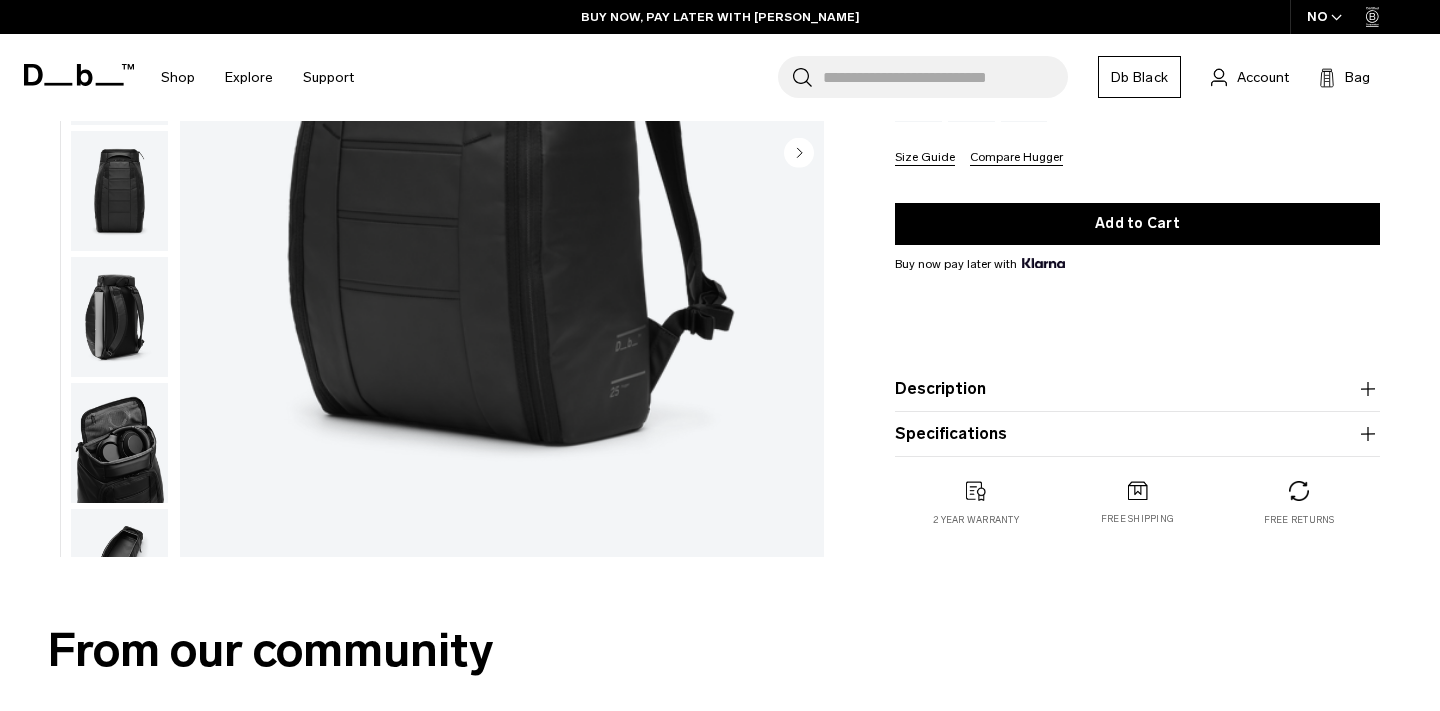 click at bounding box center (119, 191) 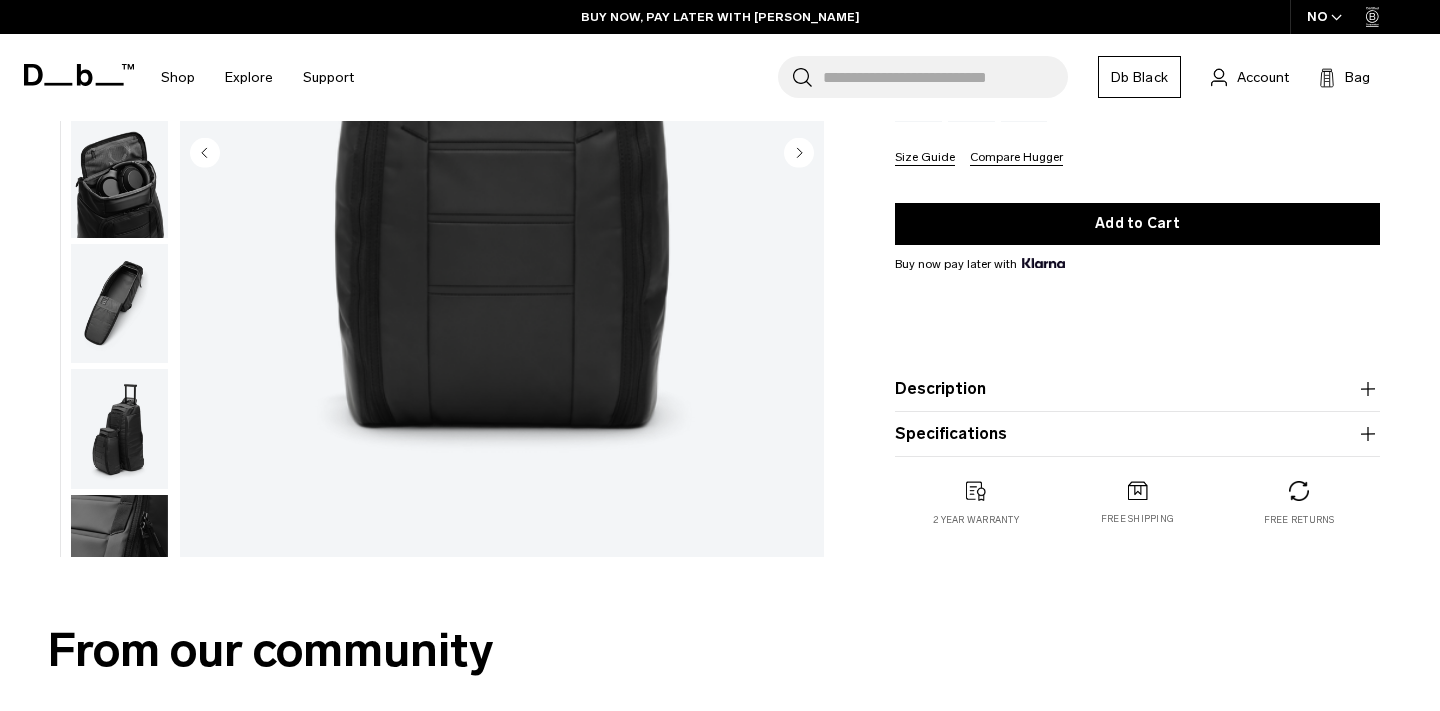 scroll, scrollTop: 223, scrollLeft: 0, axis: vertical 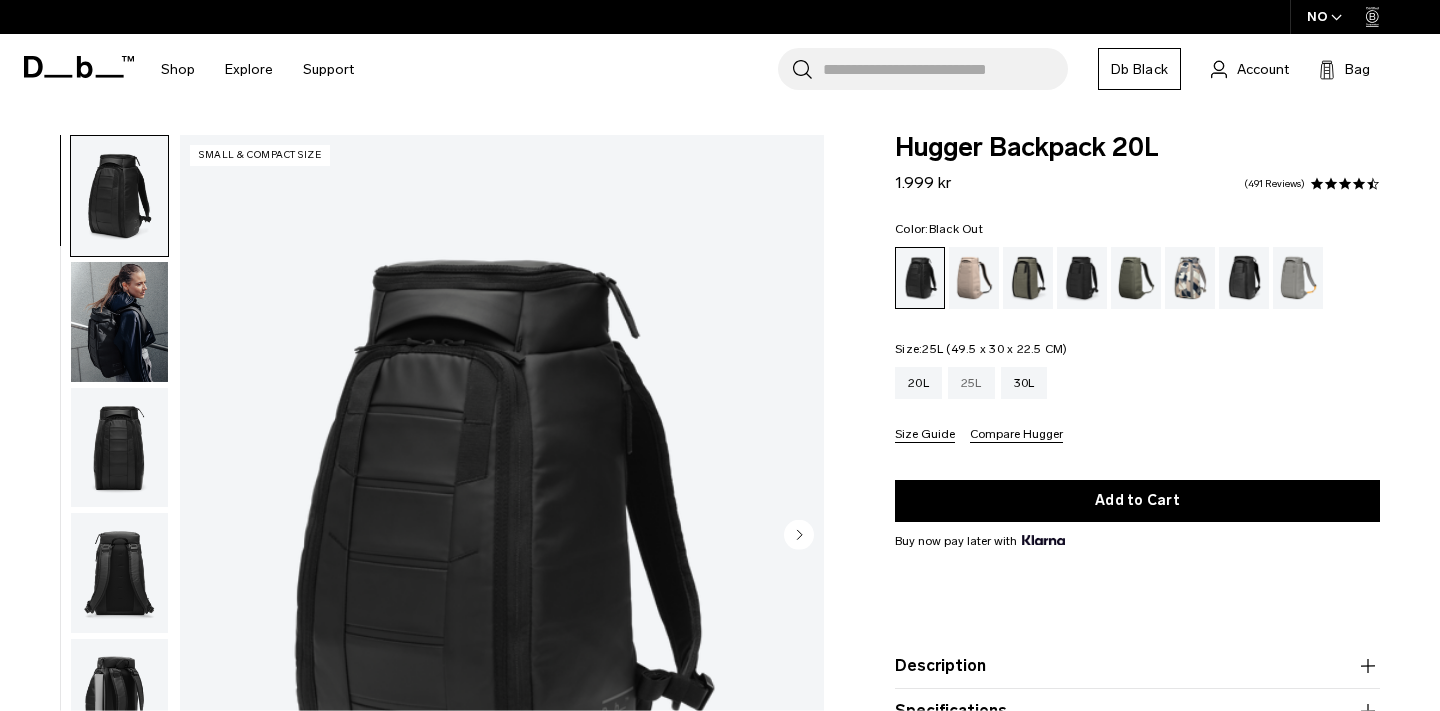 click on "25L" at bounding box center [971, 383] 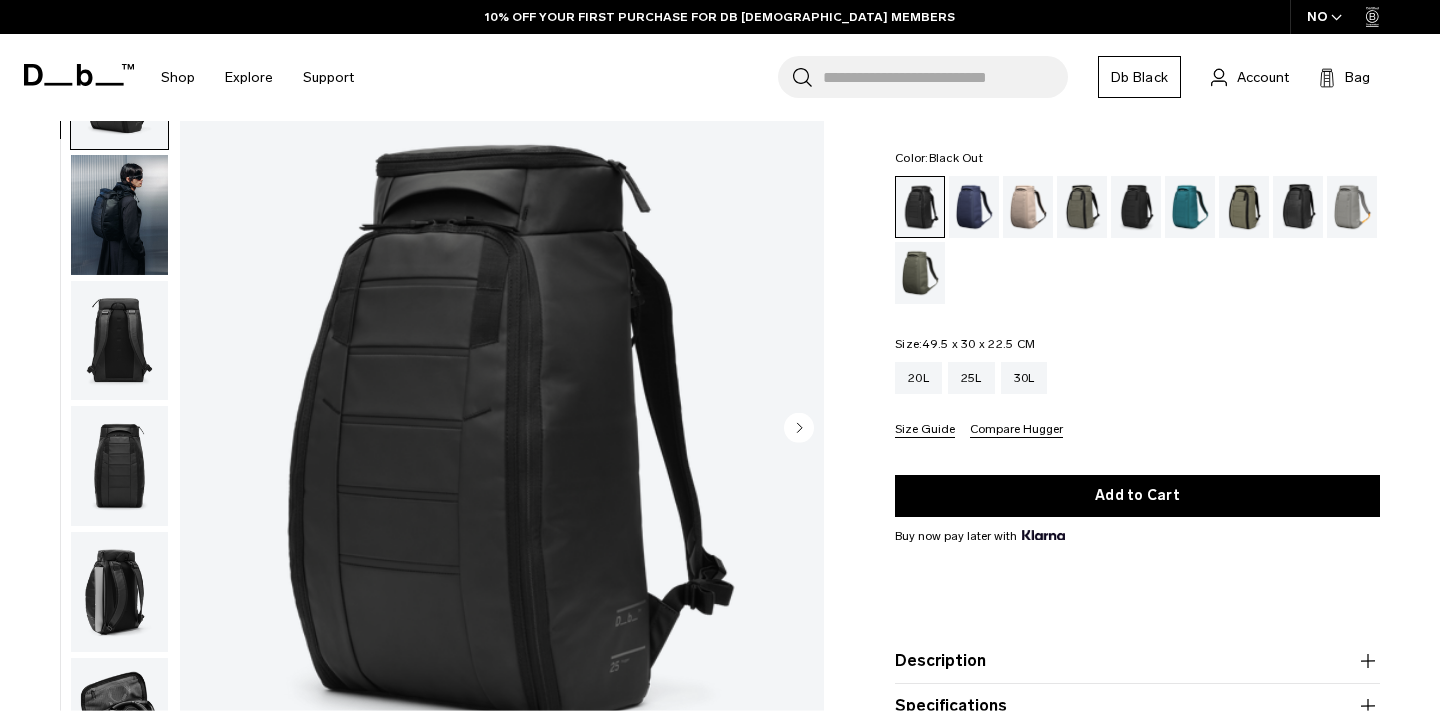 scroll, scrollTop: 160, scrollLeft: 0, axis: vertical 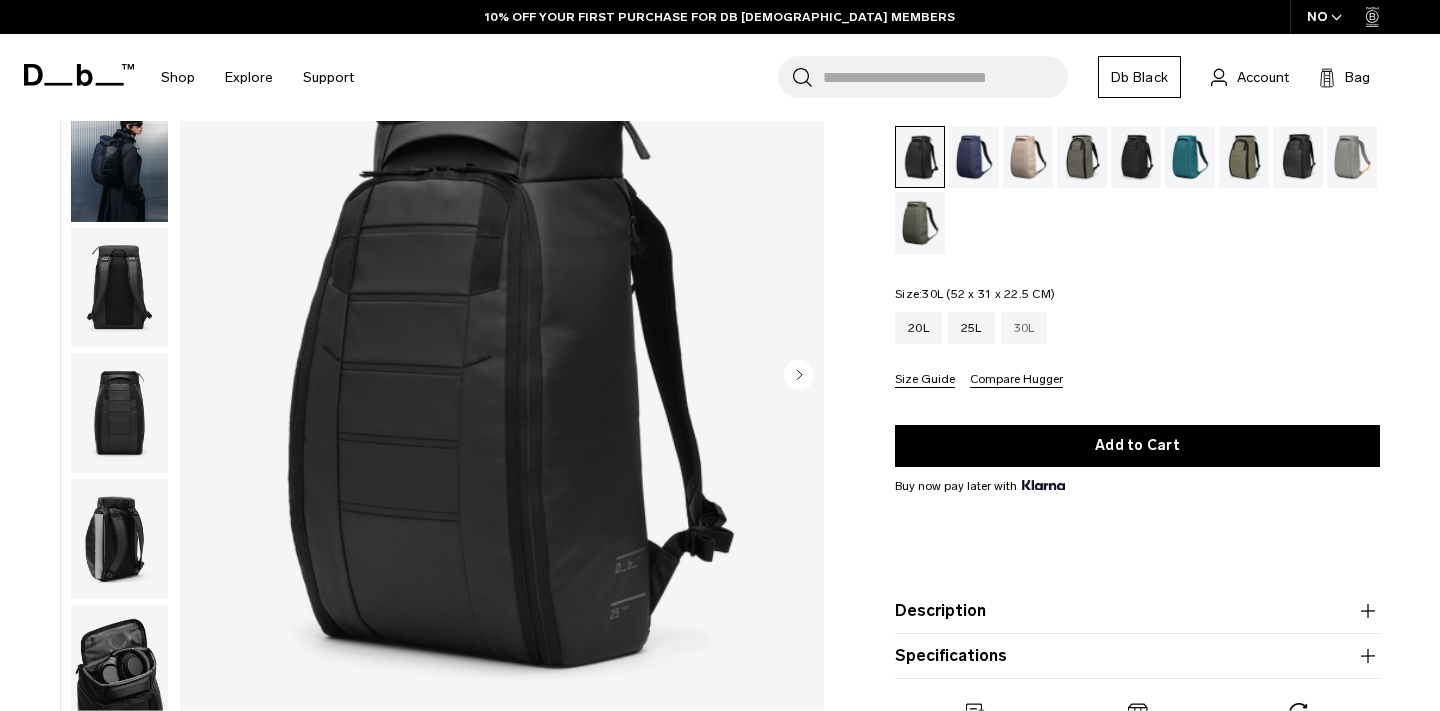 click on "30L" at bounding box center (1024, 328) 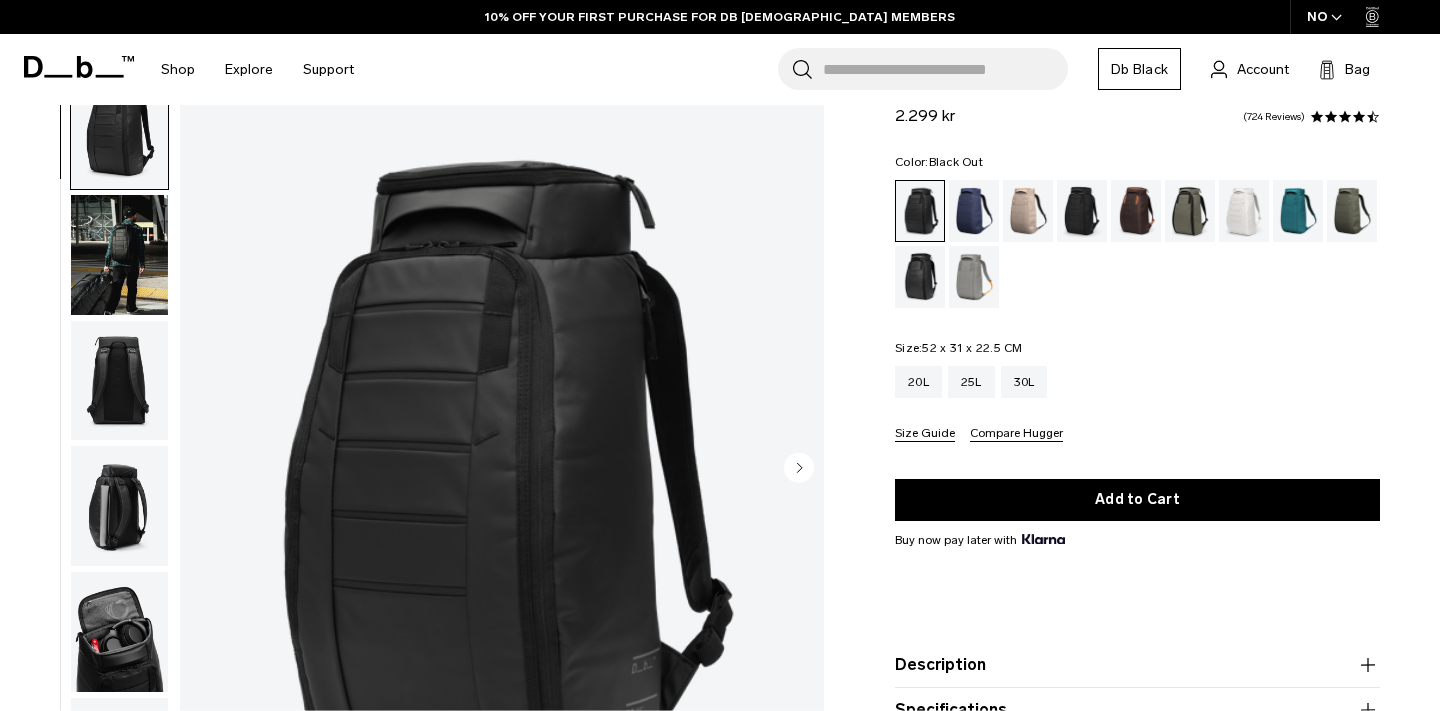 scroll, scrollTop: 67, scrollLeft: 0, axis: vertical 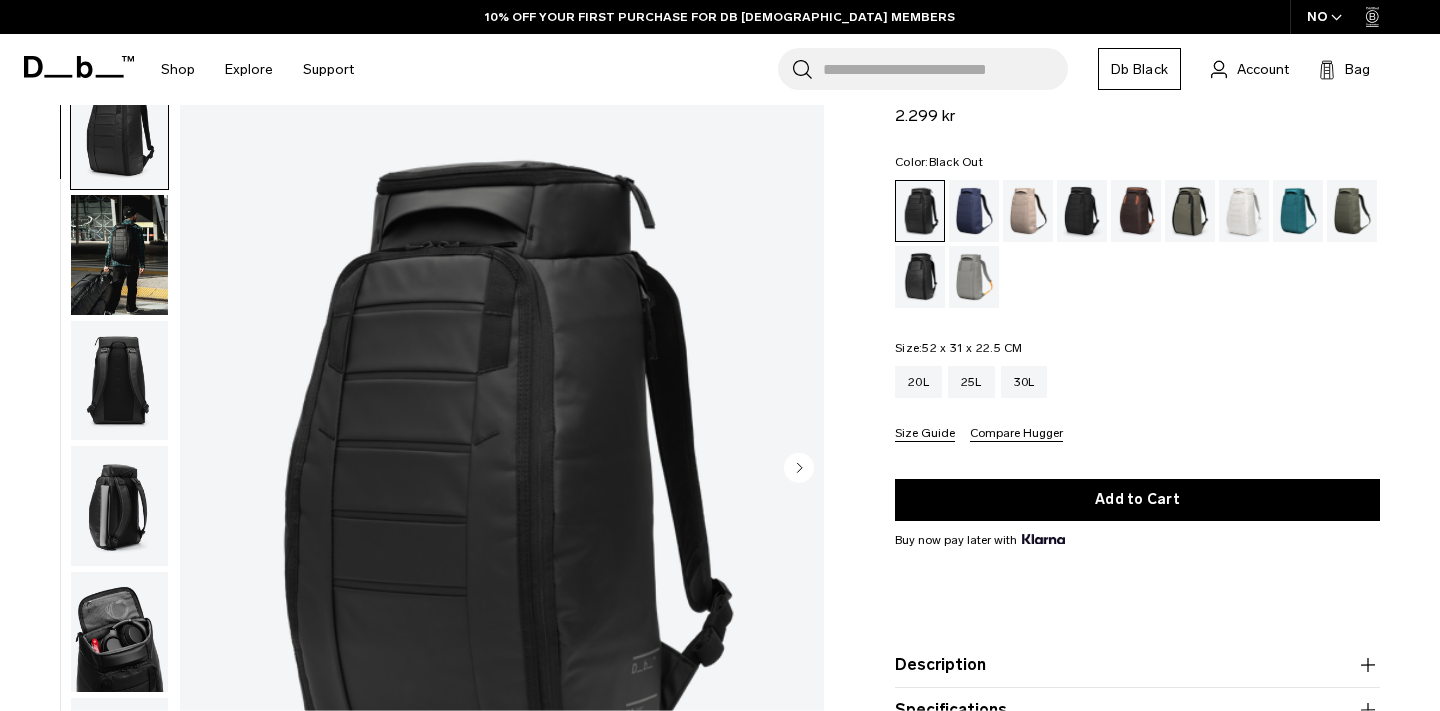 click at bounding box center [119, 255] 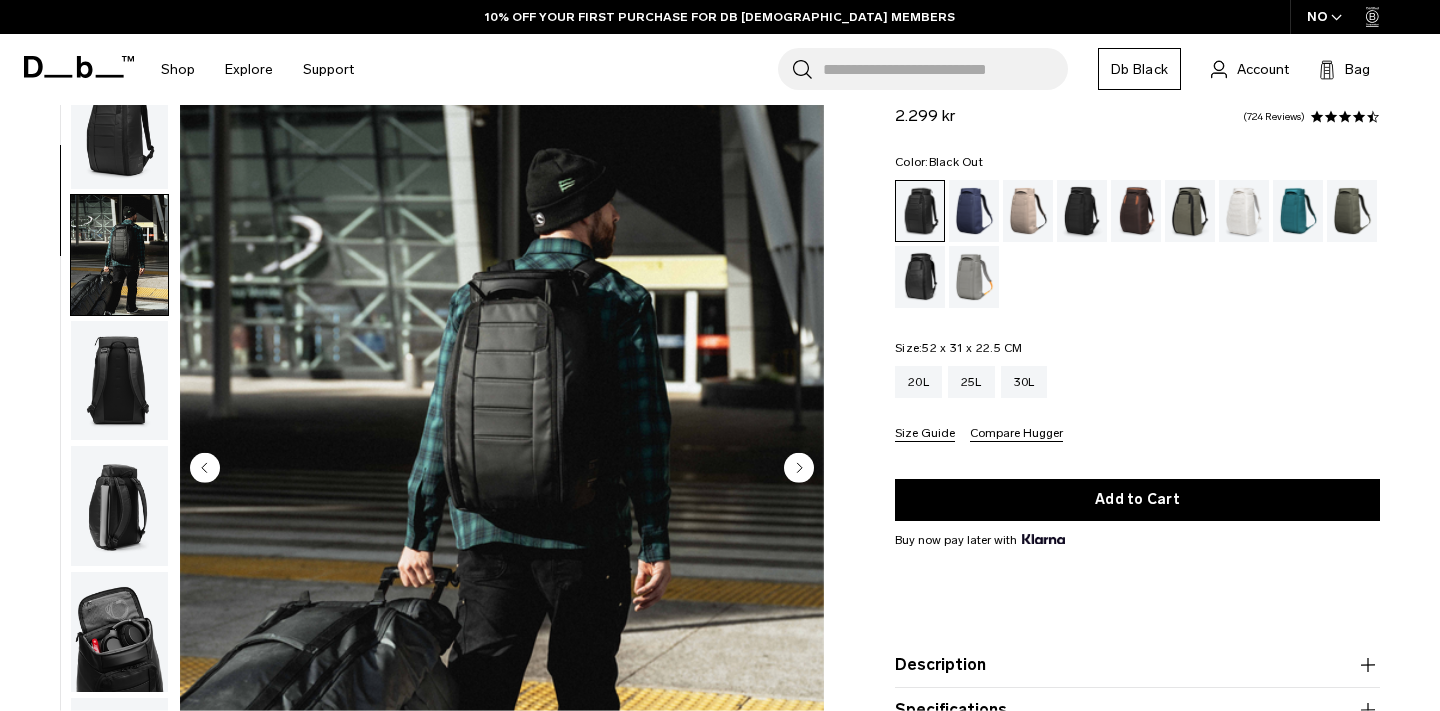 scroll, scrollTop: 126, scrollLeft: 0, axis: vertical 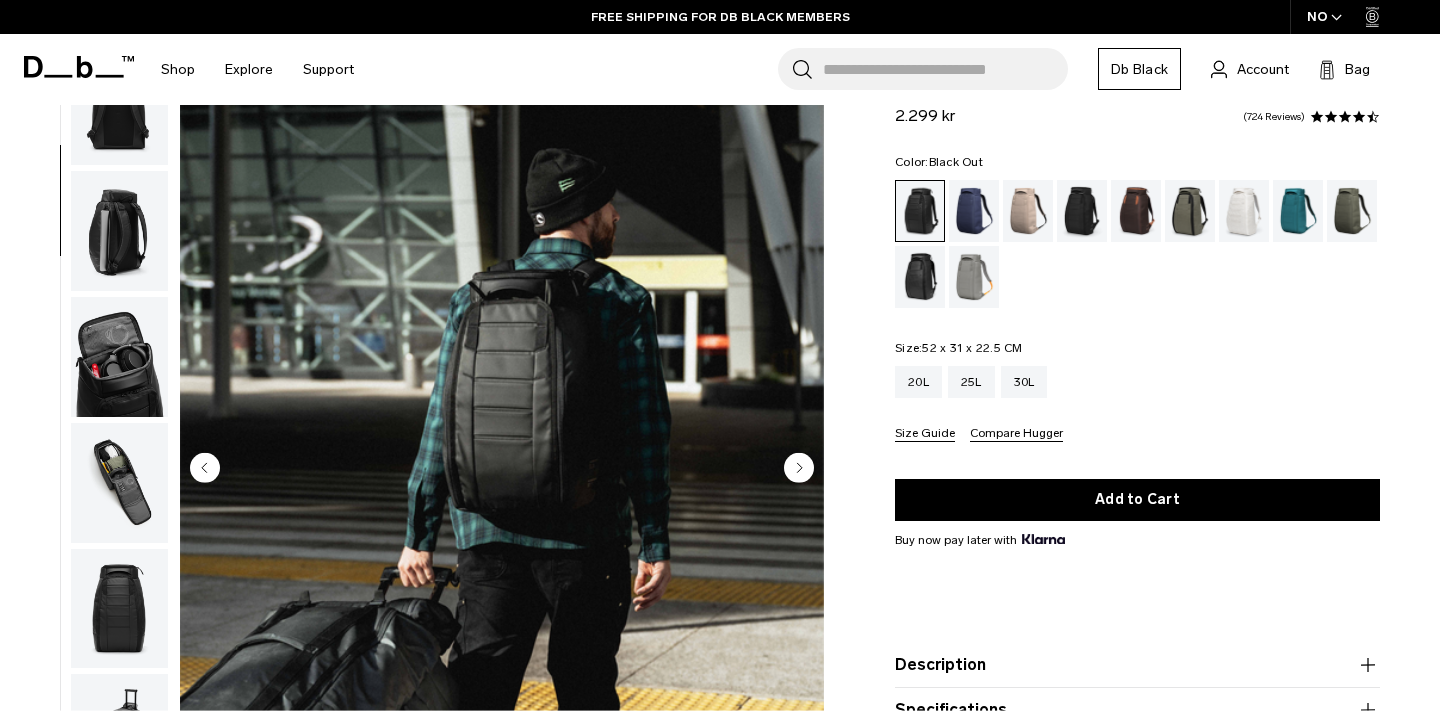 click at bounding box center [119, 231] 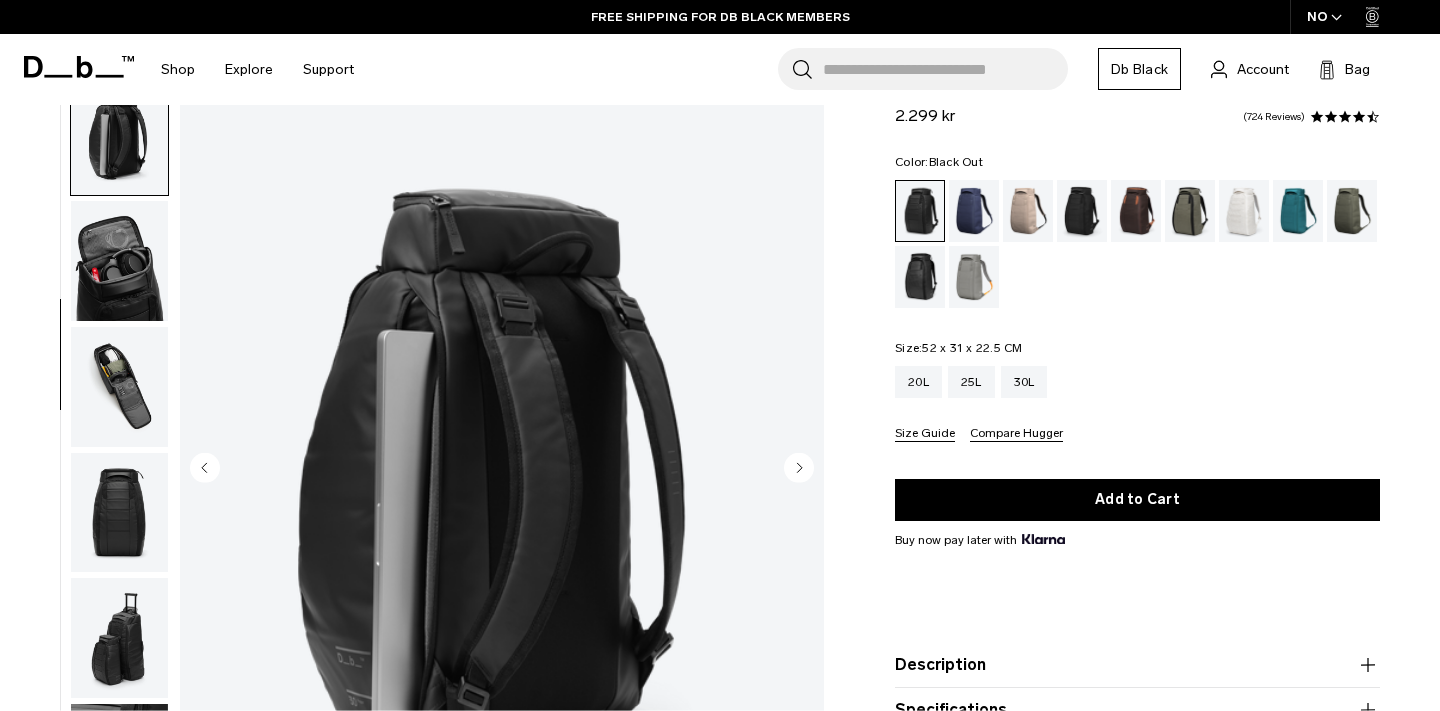scroll, scrollTop: 377, scrollLeft: 0, axis: vertical 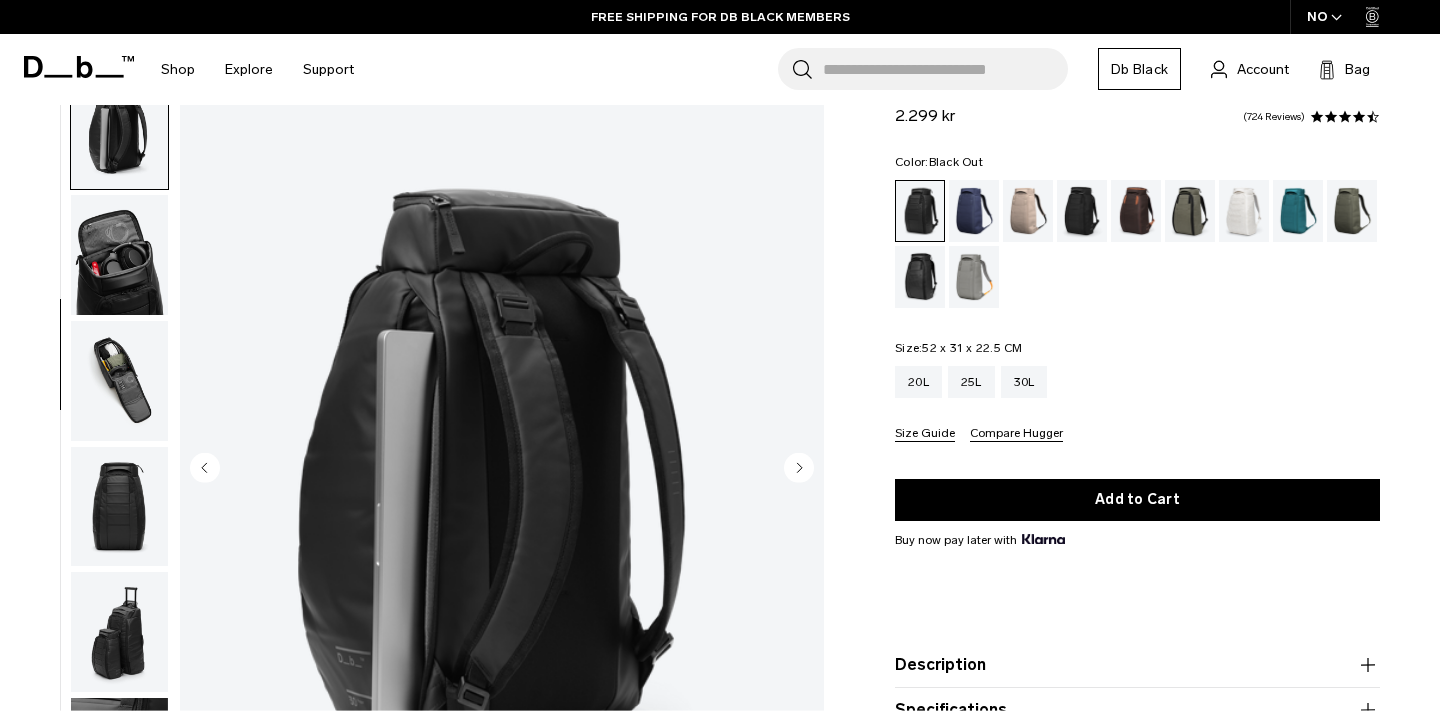 click at bounding box center (119, 255) 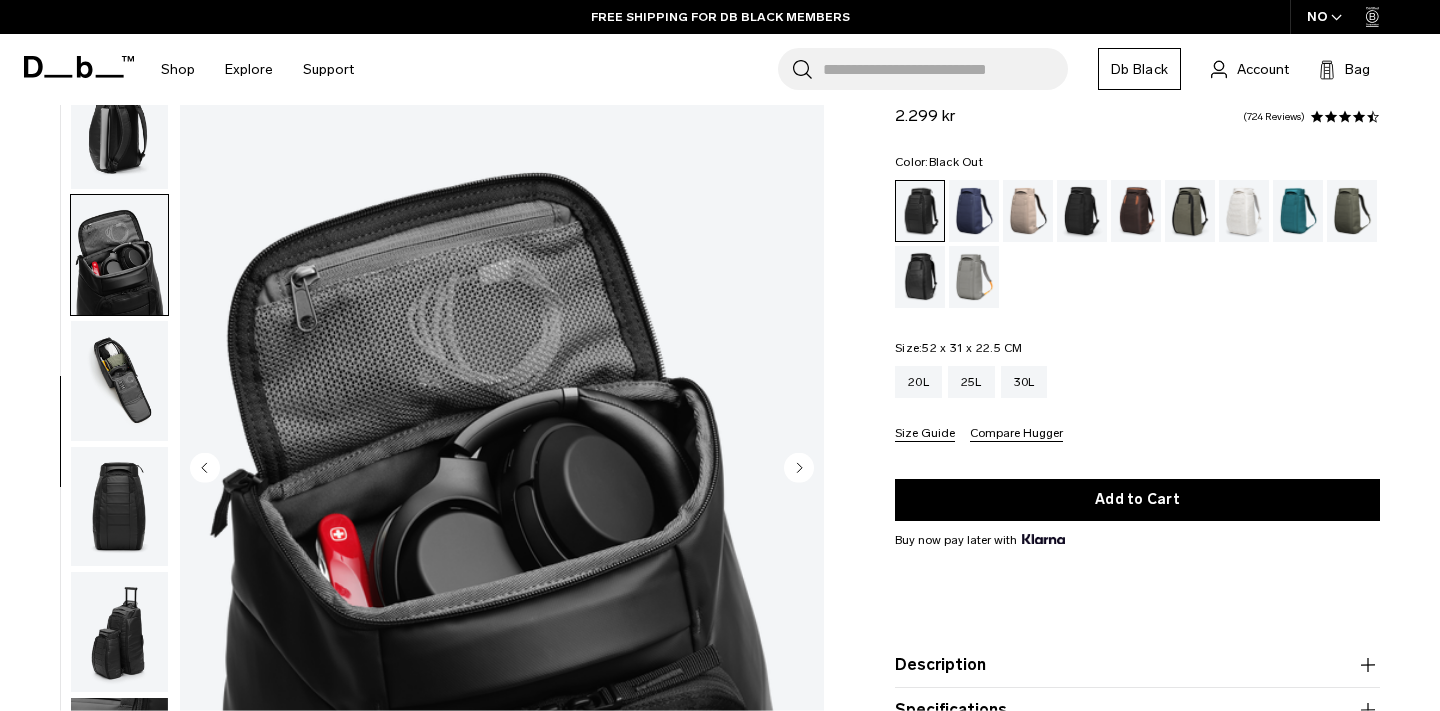 scroll, scrollTop: 450, scrollLeft: 0, axis: vertical 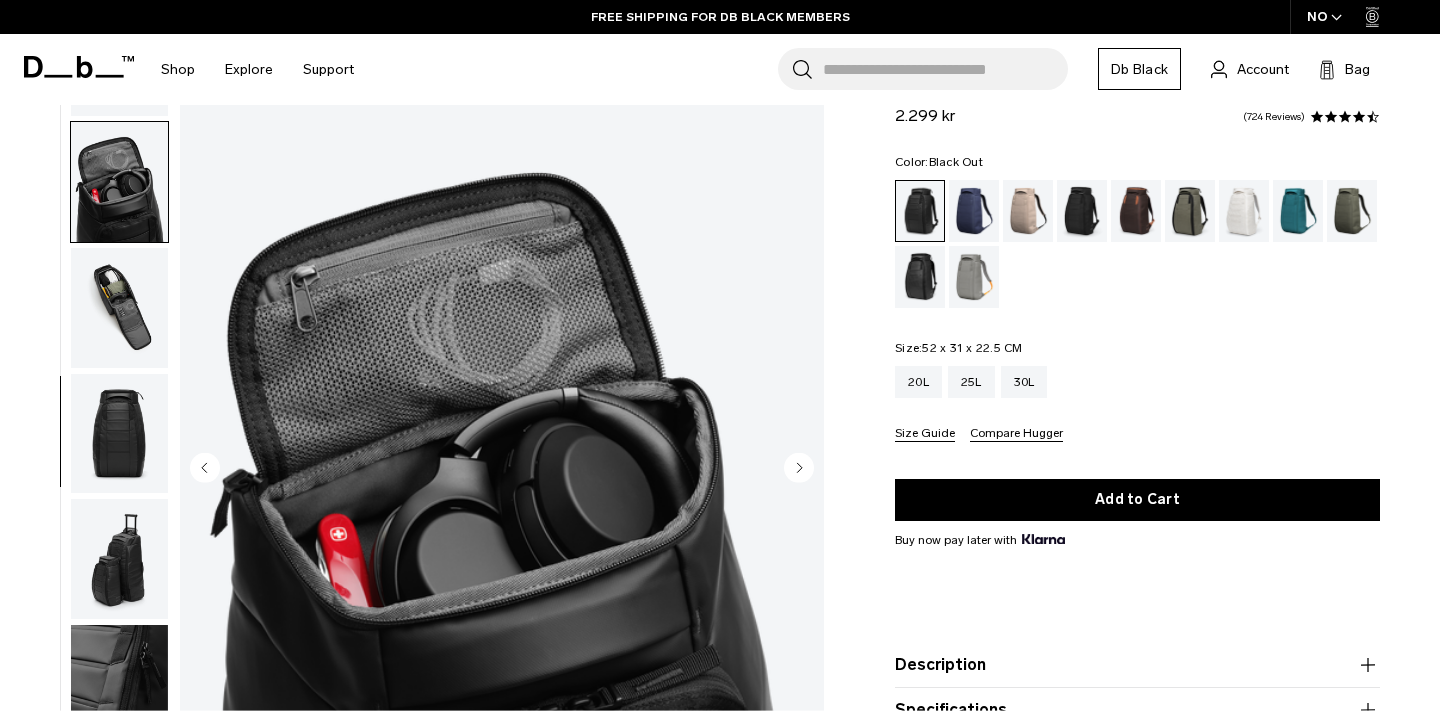 click at bounding box center [119, 308] 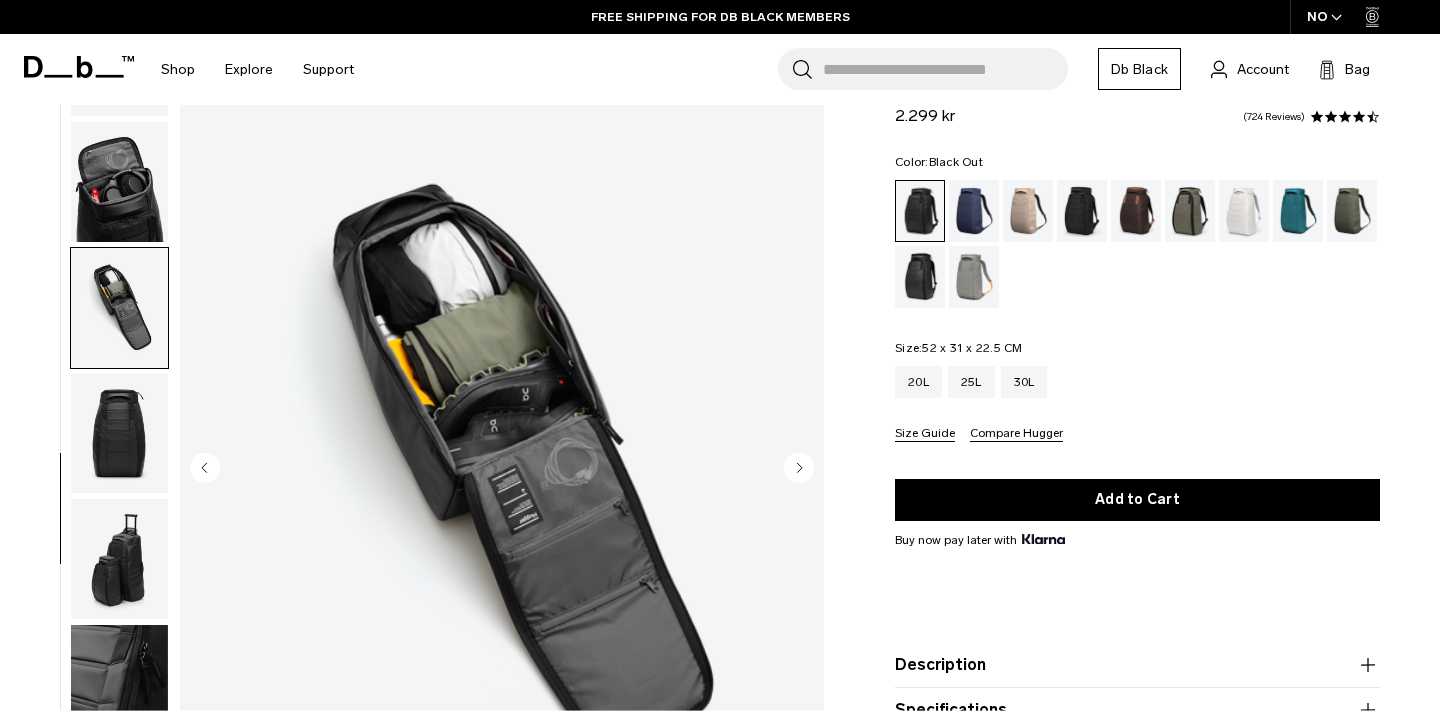 click at bounding box center [119, 434] 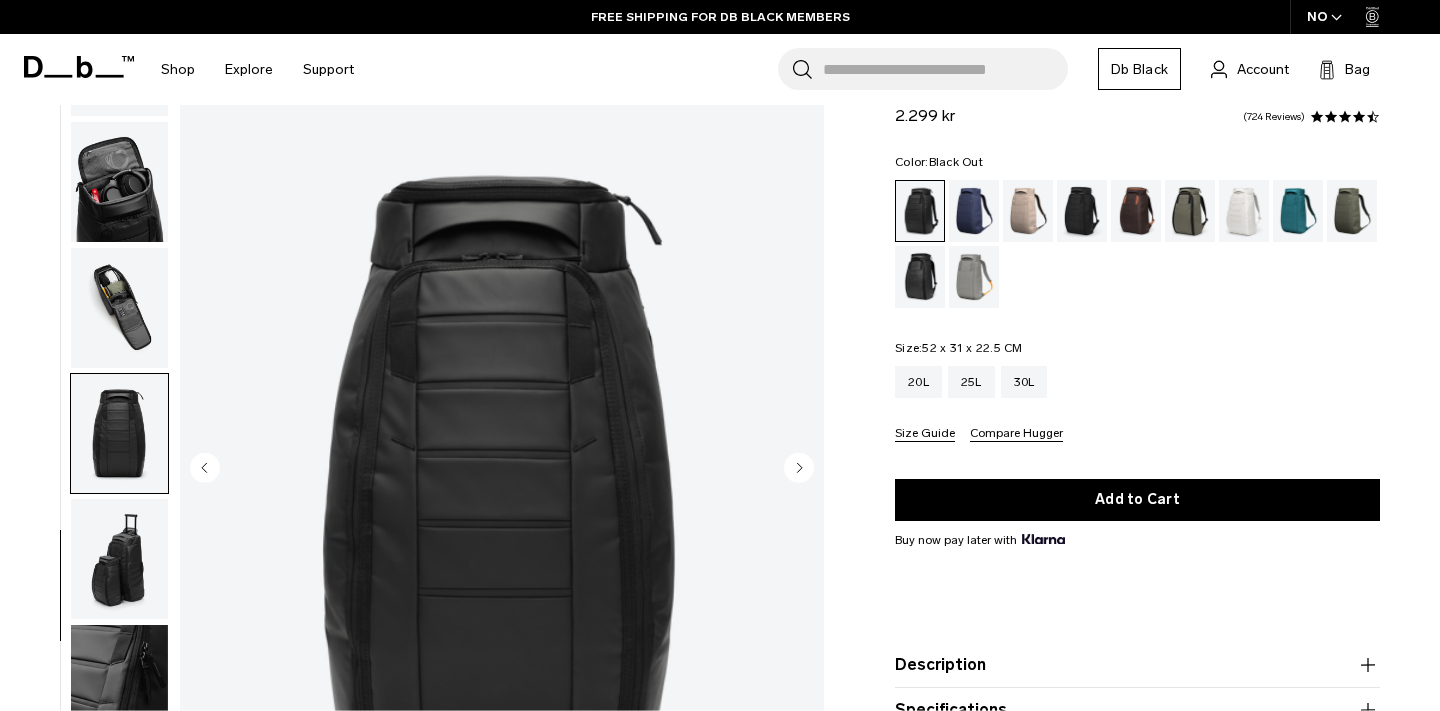 click at bounding box center [119, 434] 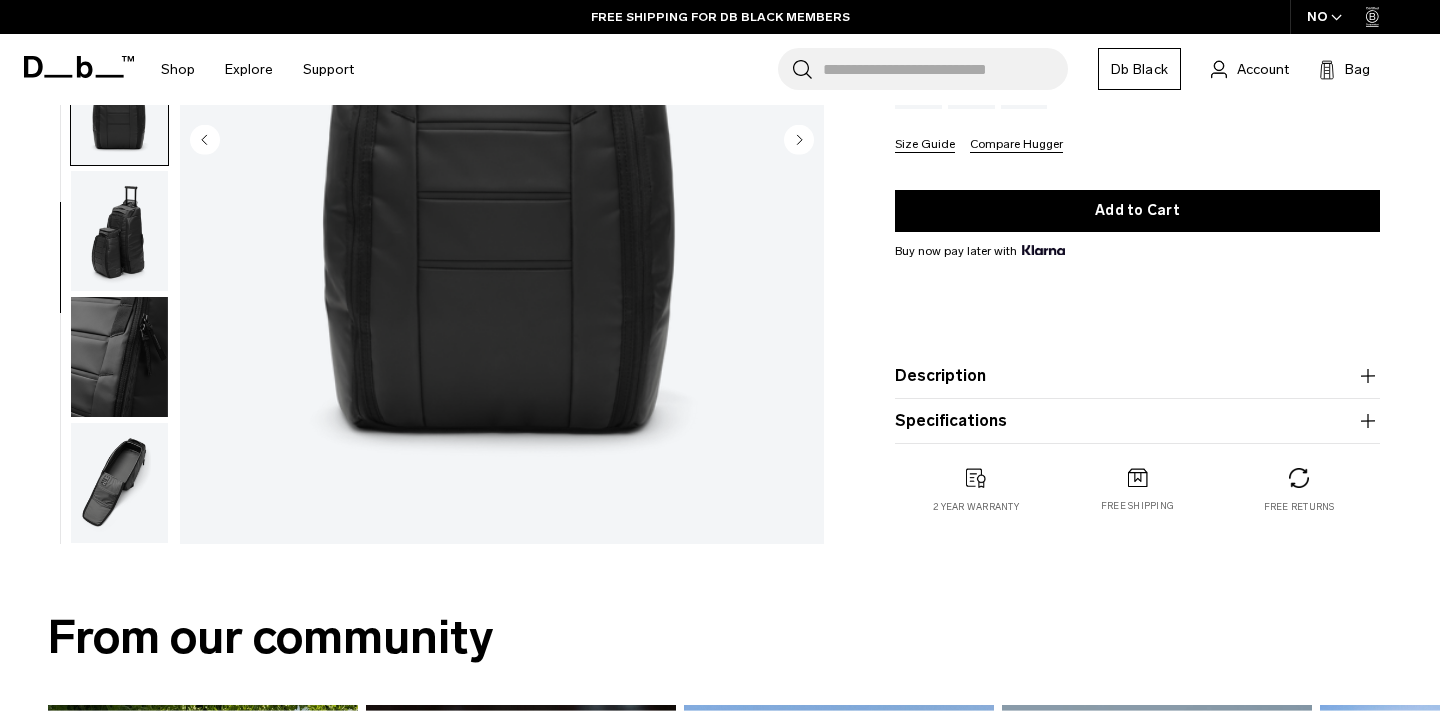 scroll, scrollTop: 396, scrollLeft: 0, axis: vertical 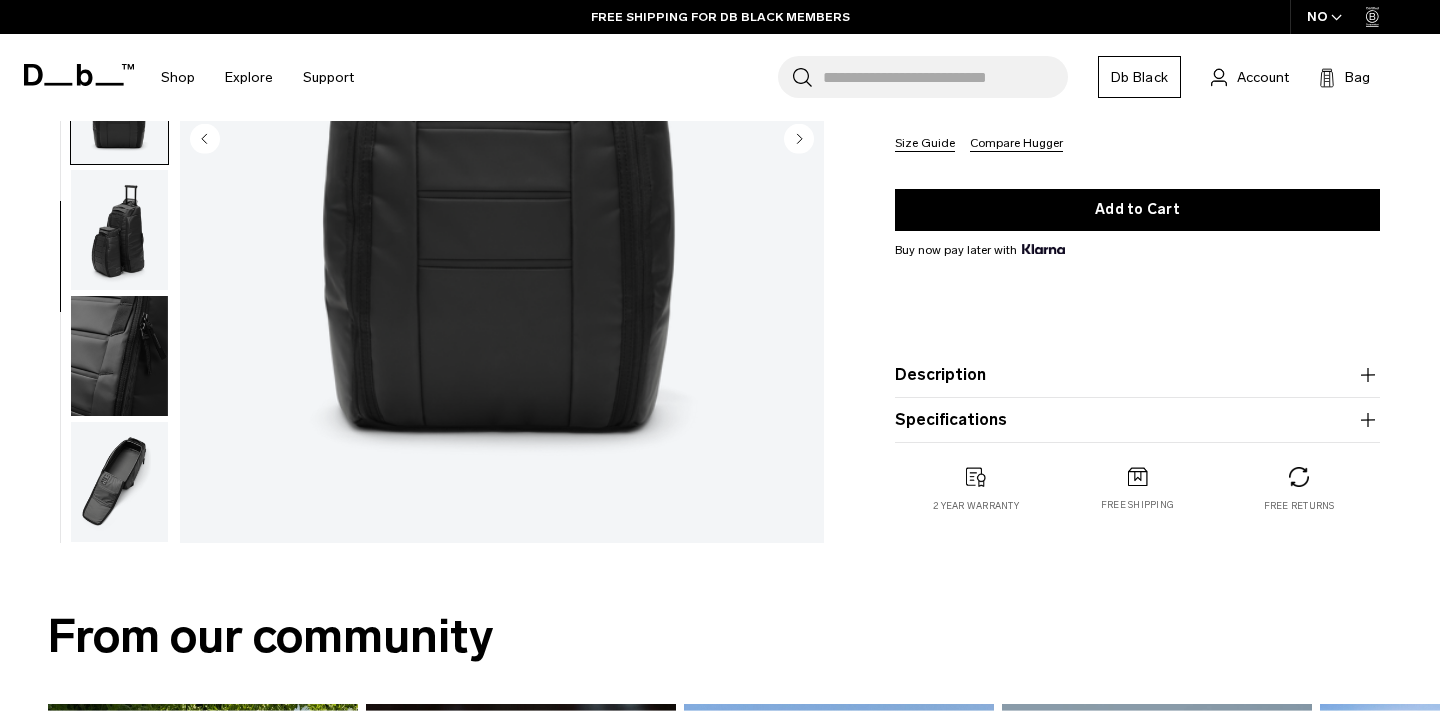 click at bounding box center [119, 356] 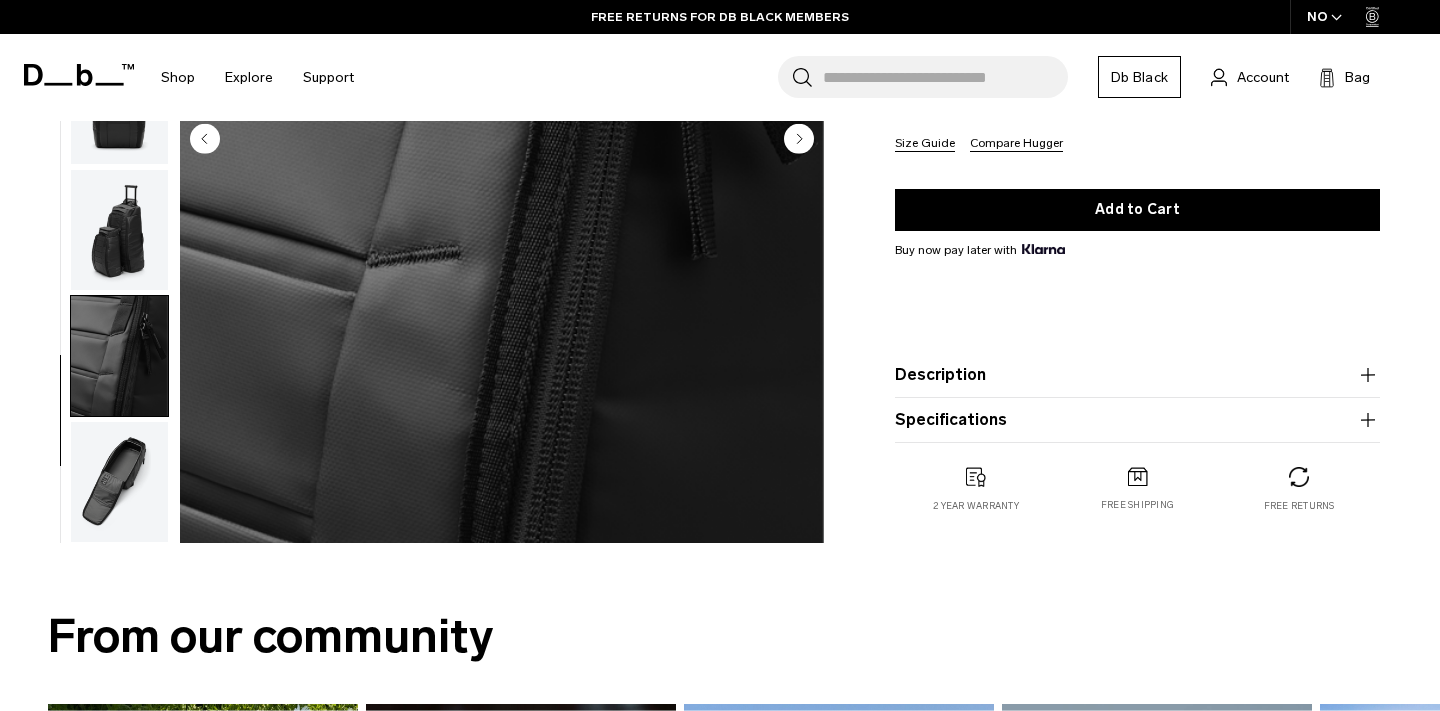 click at bounding box center [119, 482] 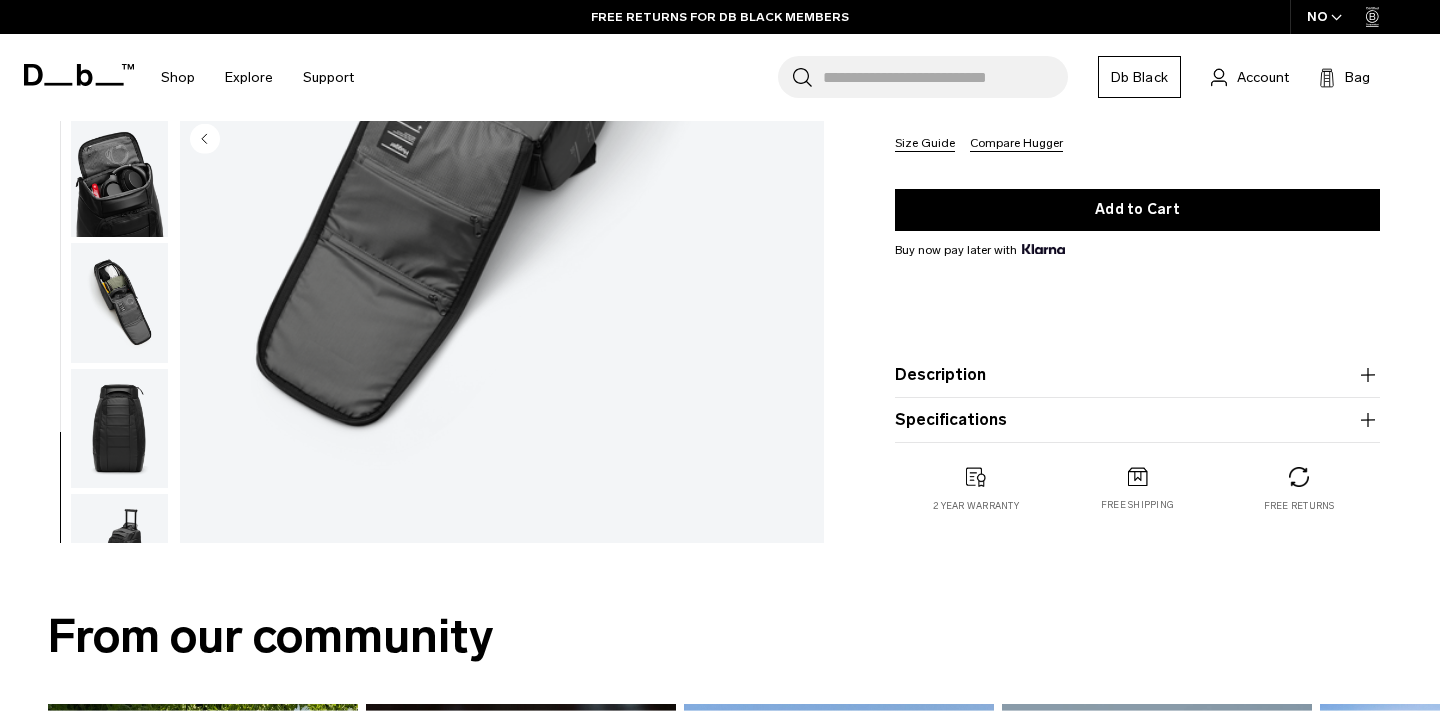 scroll, scrollTop: 0, scrollLeft: 0, axis: both 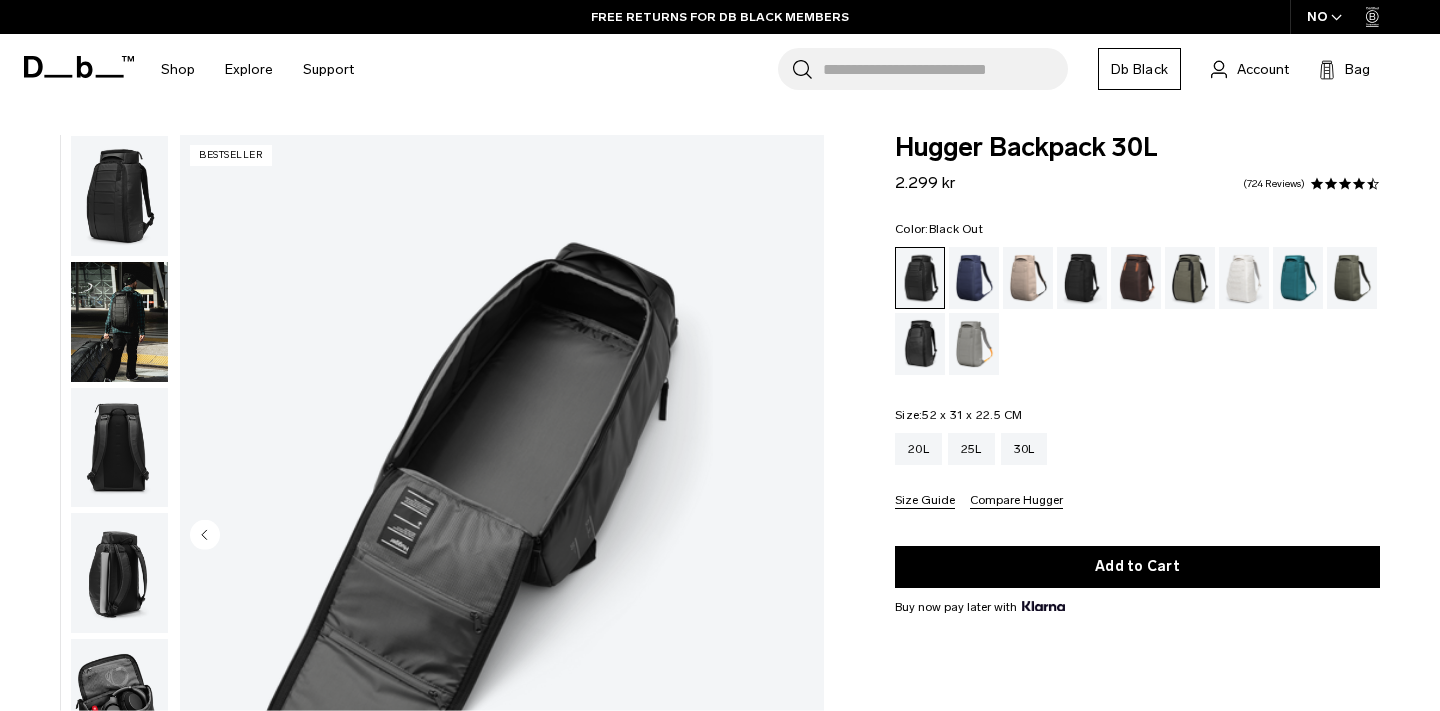 click at bounding box center (119, 196) 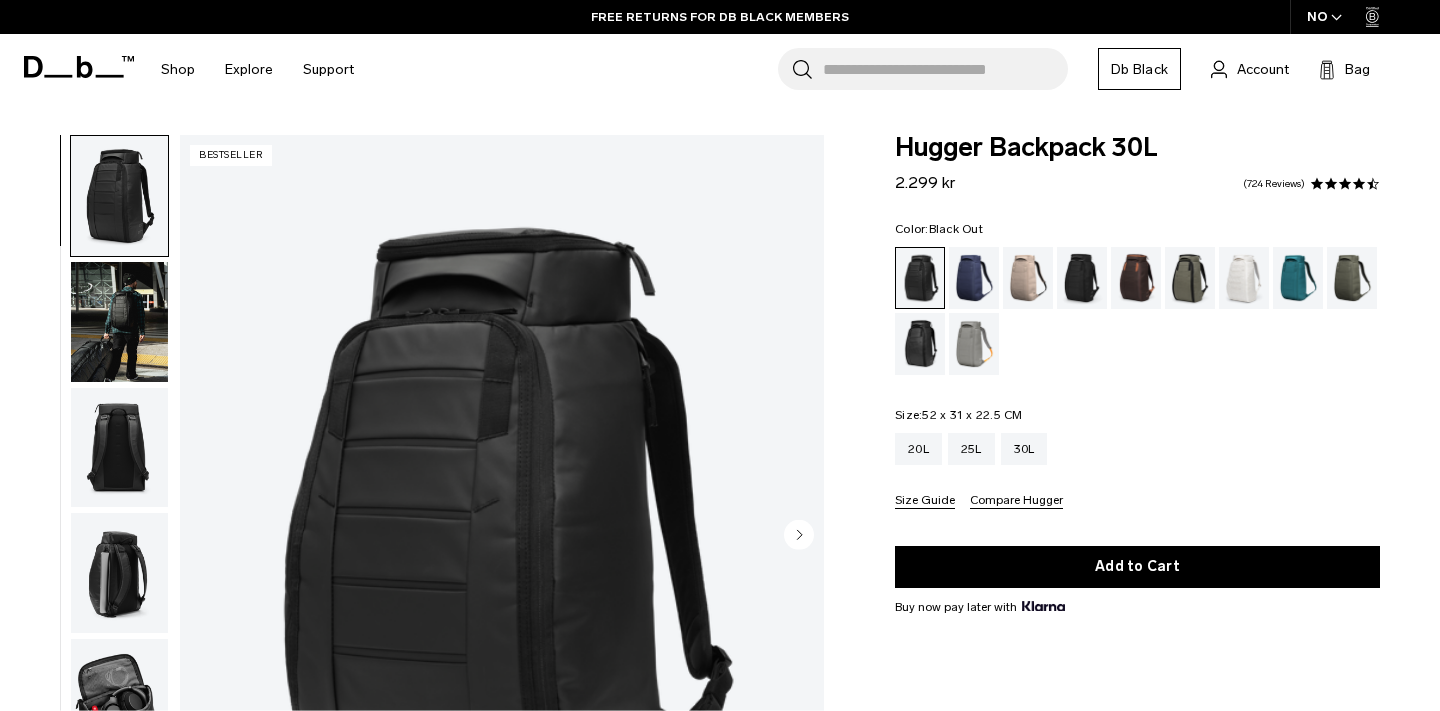 click at bounding box center (119, 322) 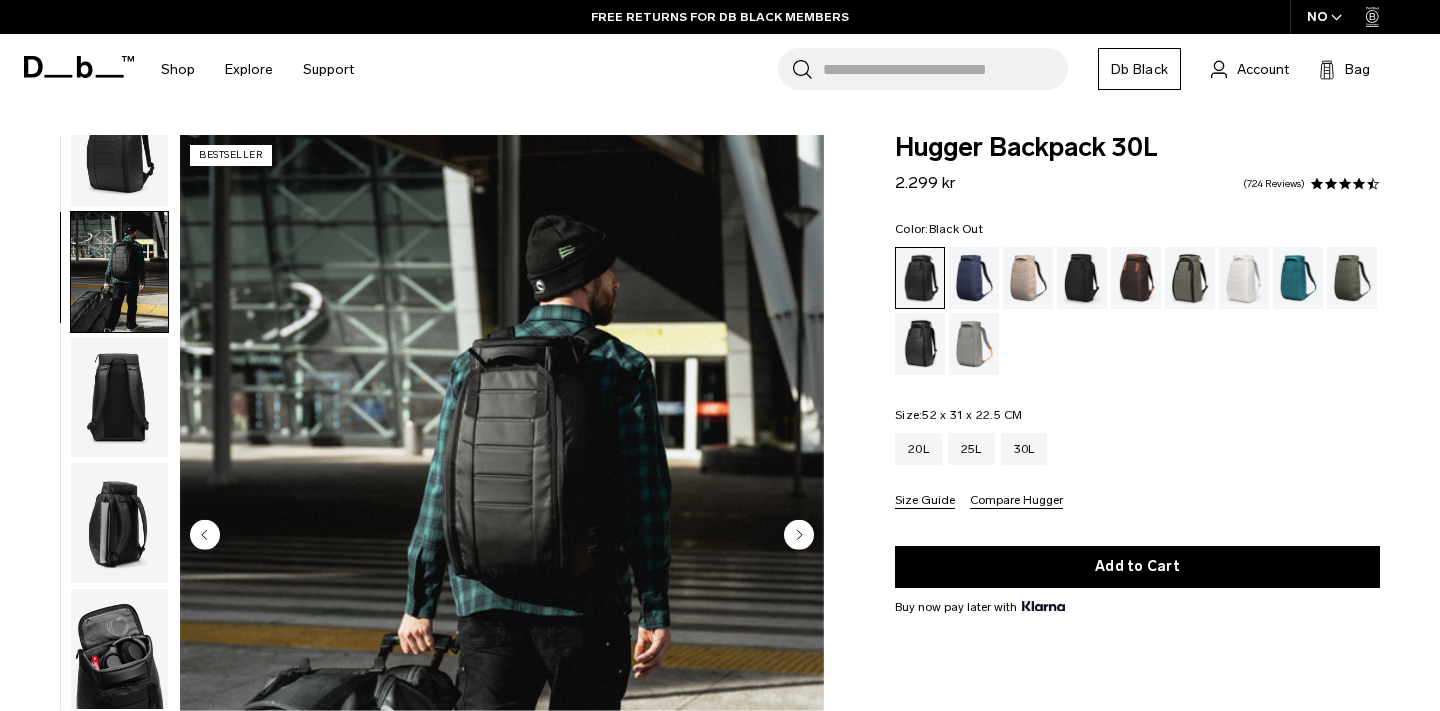scroll, scrollTop: 126, scrollLeft: 0, axis: vertical 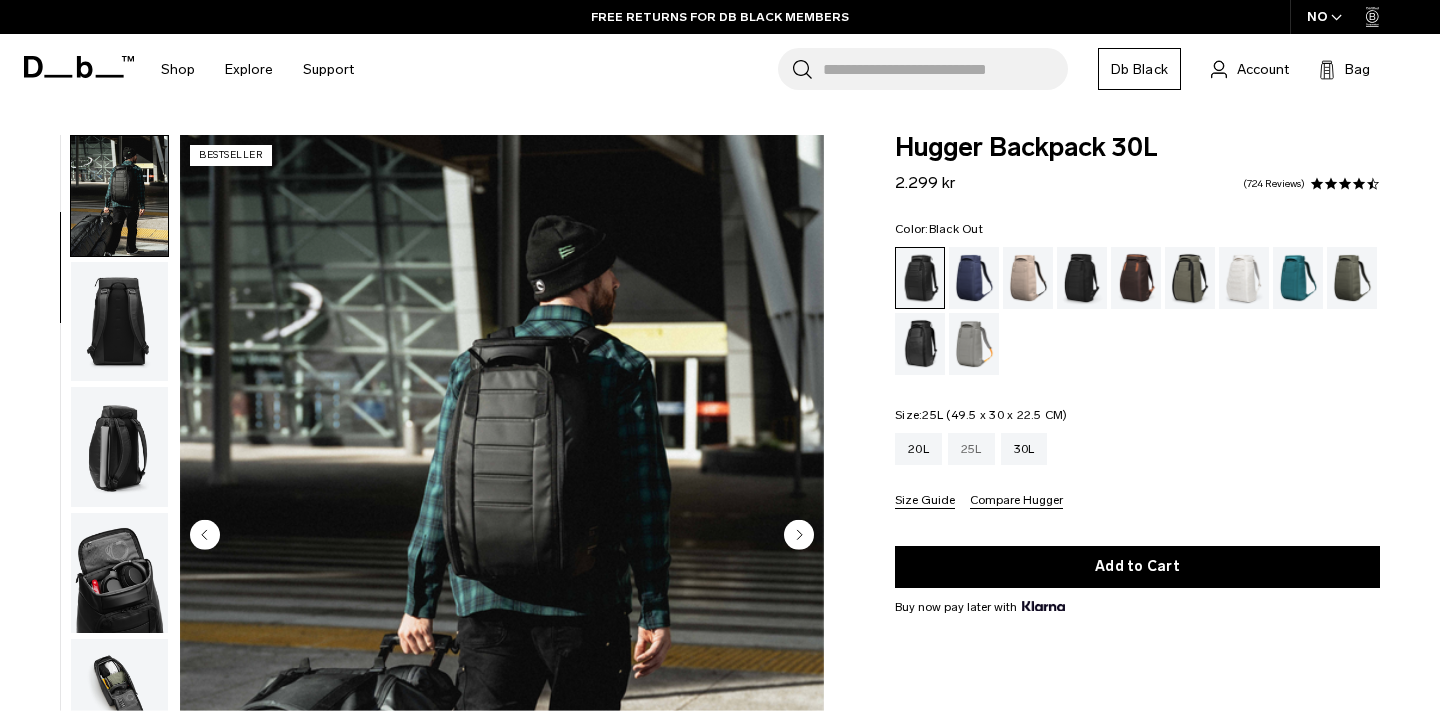 click on "25L" at bounding box center (971, 449) 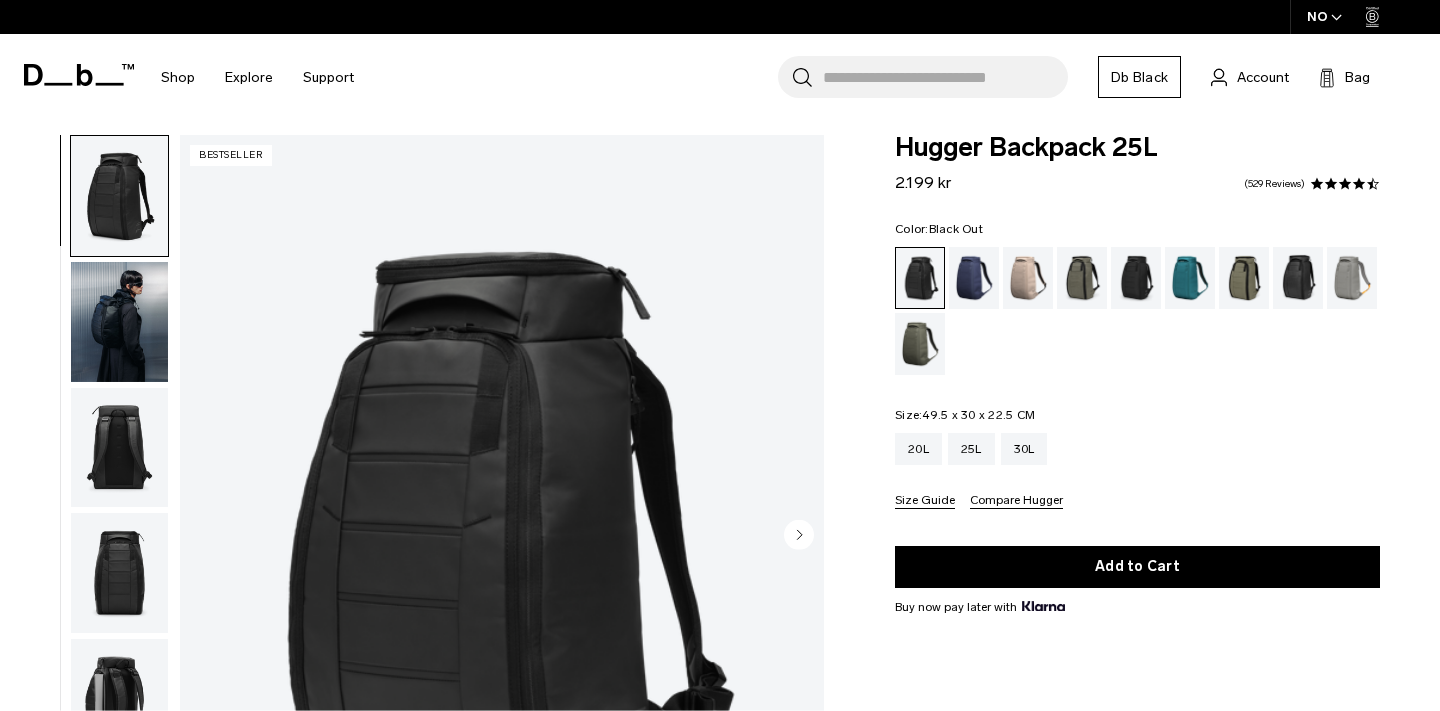 scroll, scrollTop: 220, scrollLeft: 0, axis: vertical 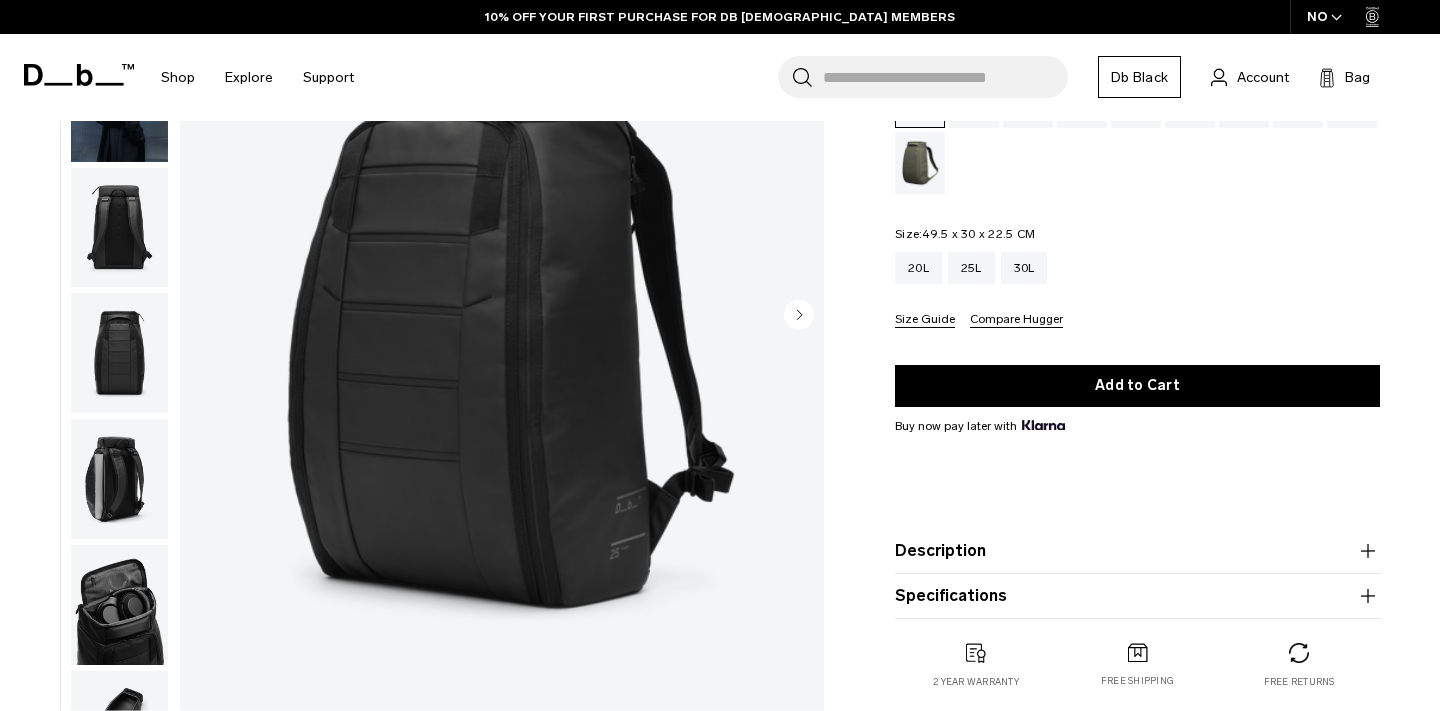 click at bounding box center [119, 102] 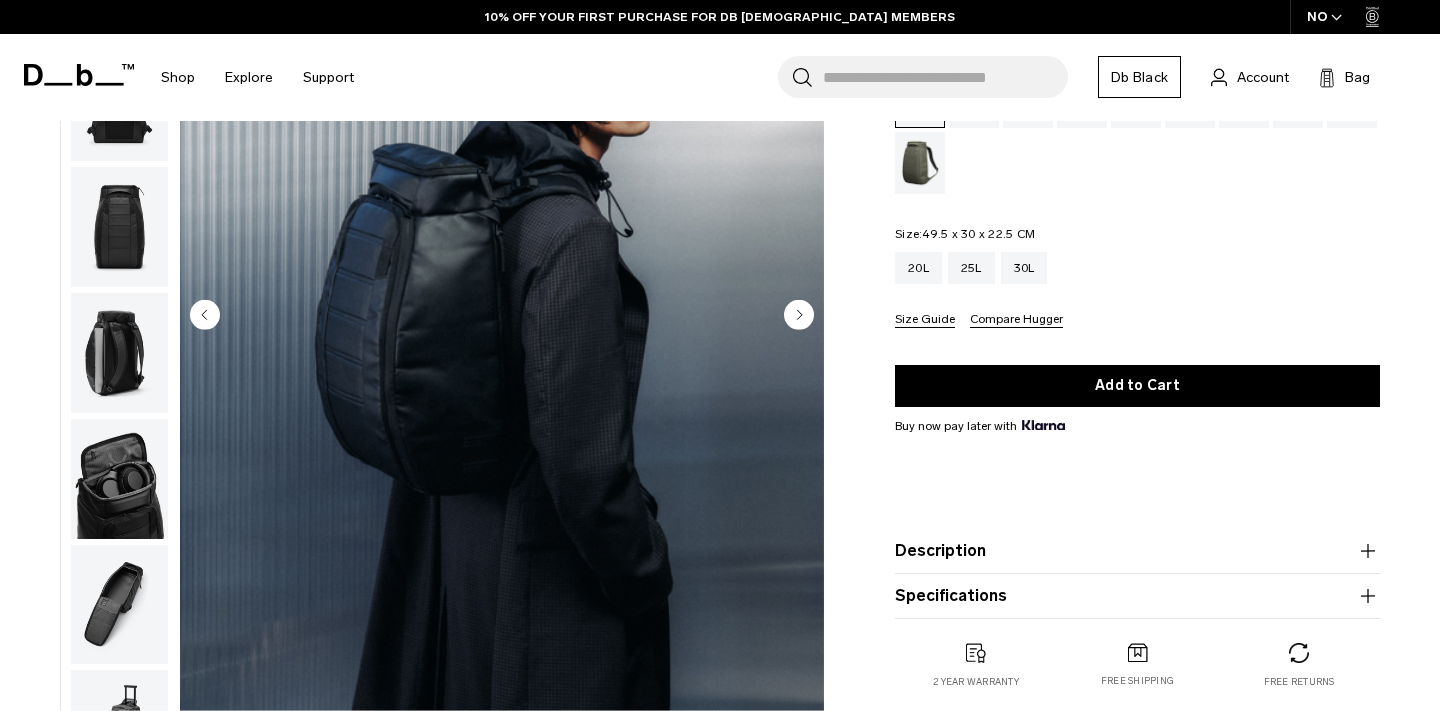 click at bounding box center (119, 227) 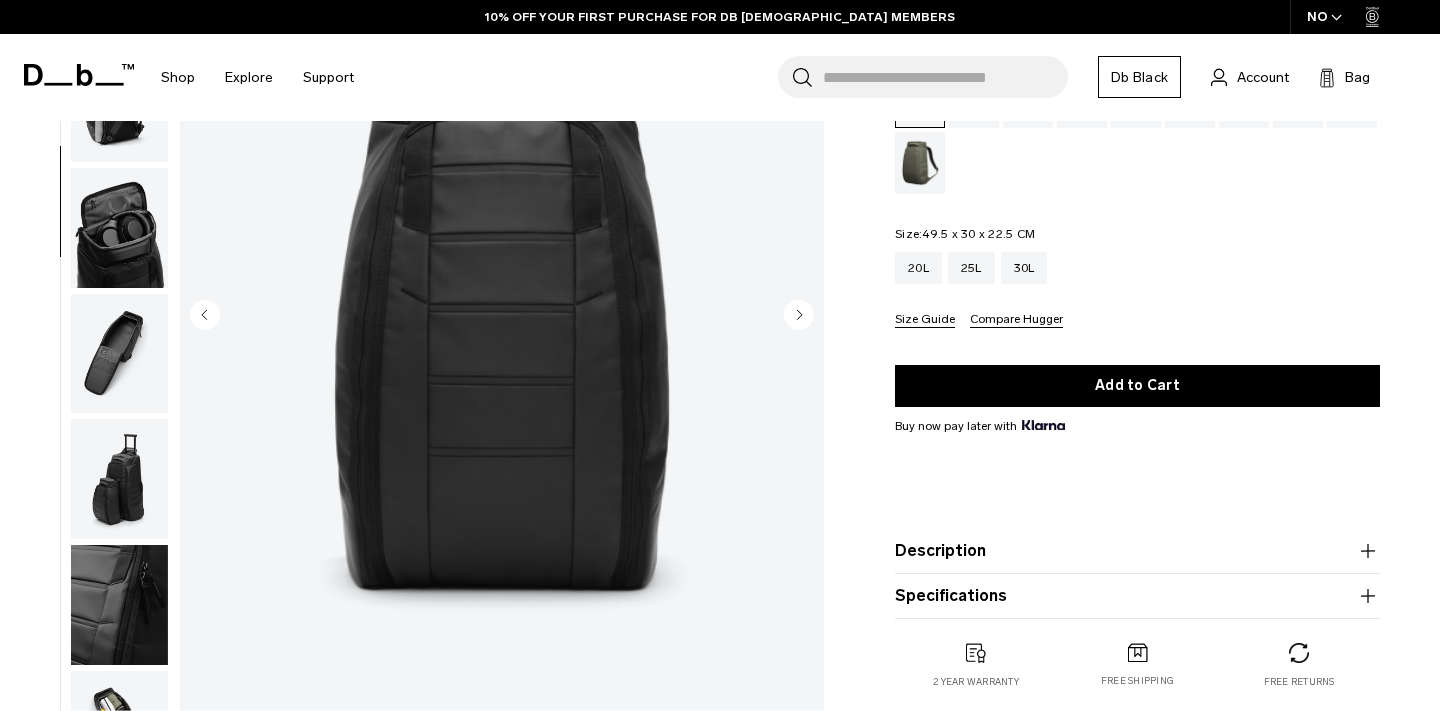 click at bounding box center (119, 354) 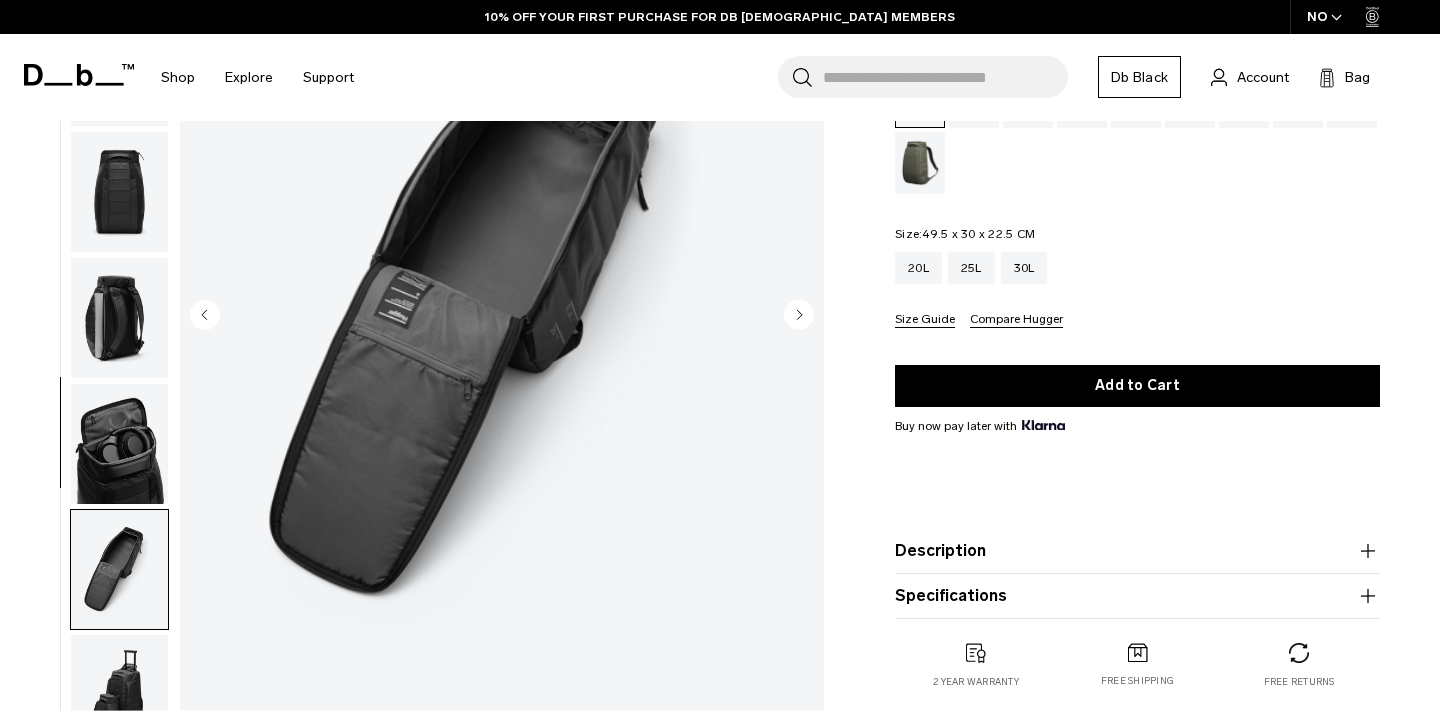 scroll, scrollTop: 160, scrollLeft: 0, axis: vertical 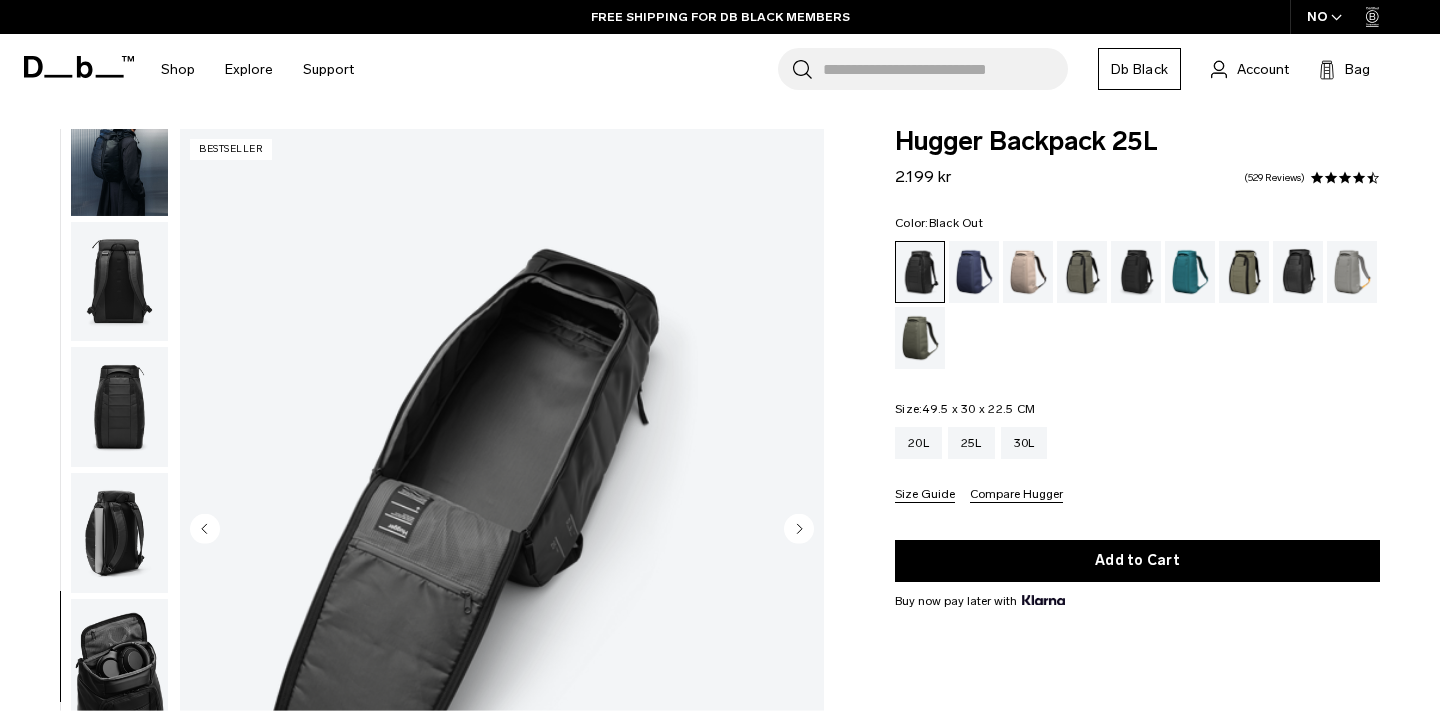 click at bounding box center [119, 533] 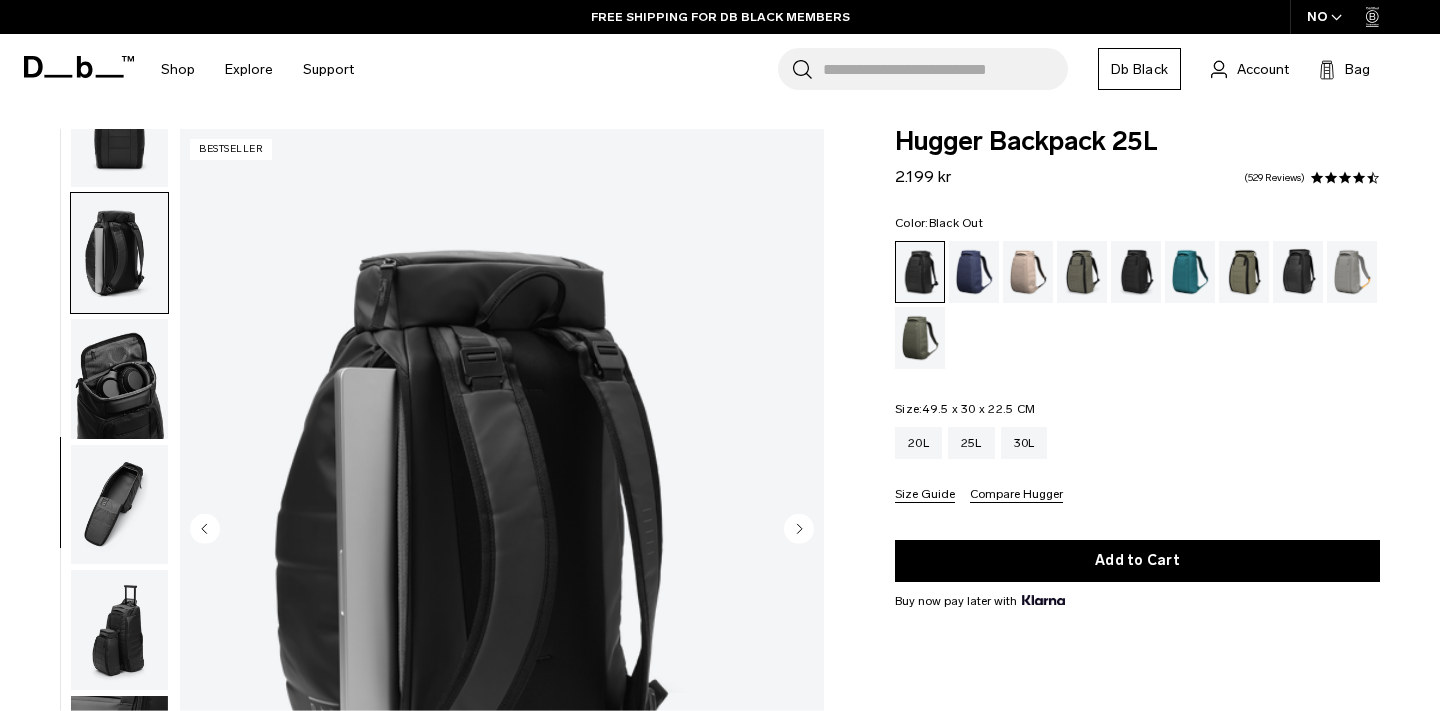 scroll, scrollTop: 450, scrollLeft: 0, axis: vertical 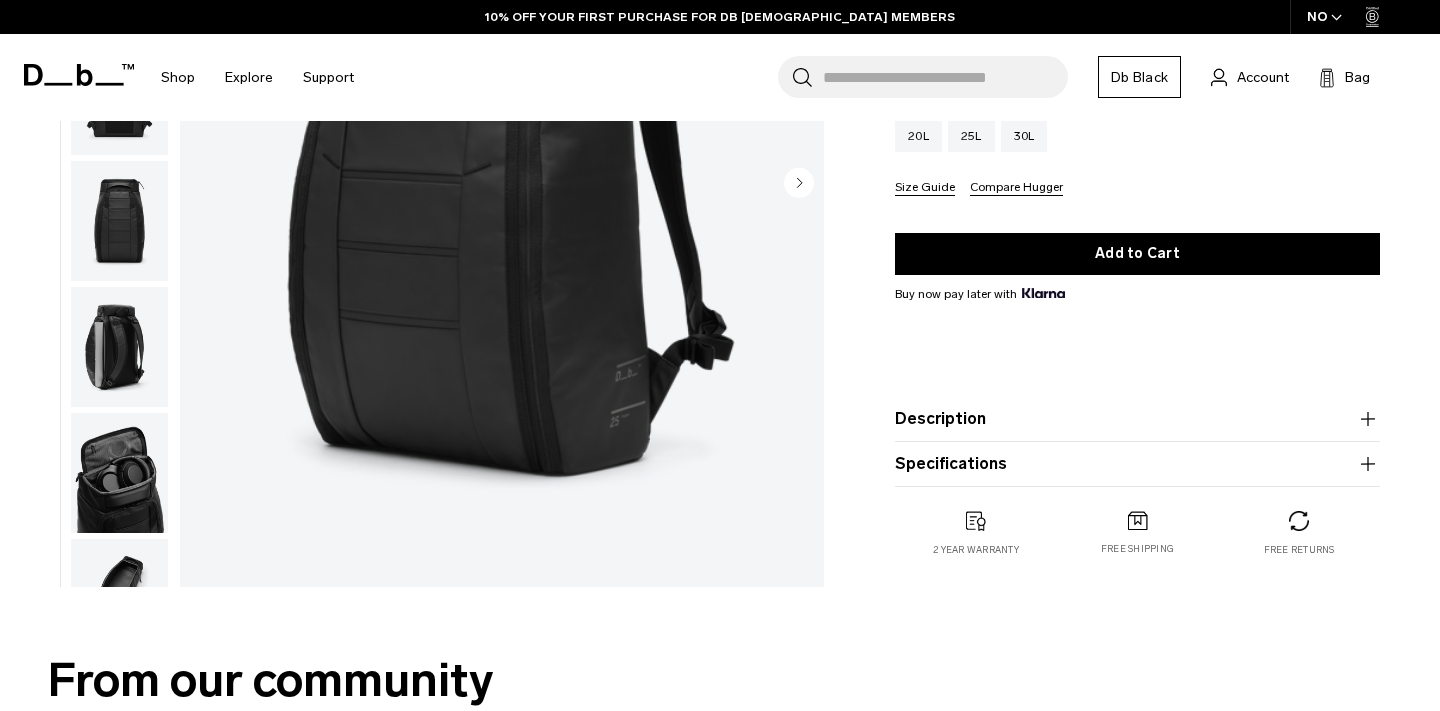 click at bounding box center (119, 473) 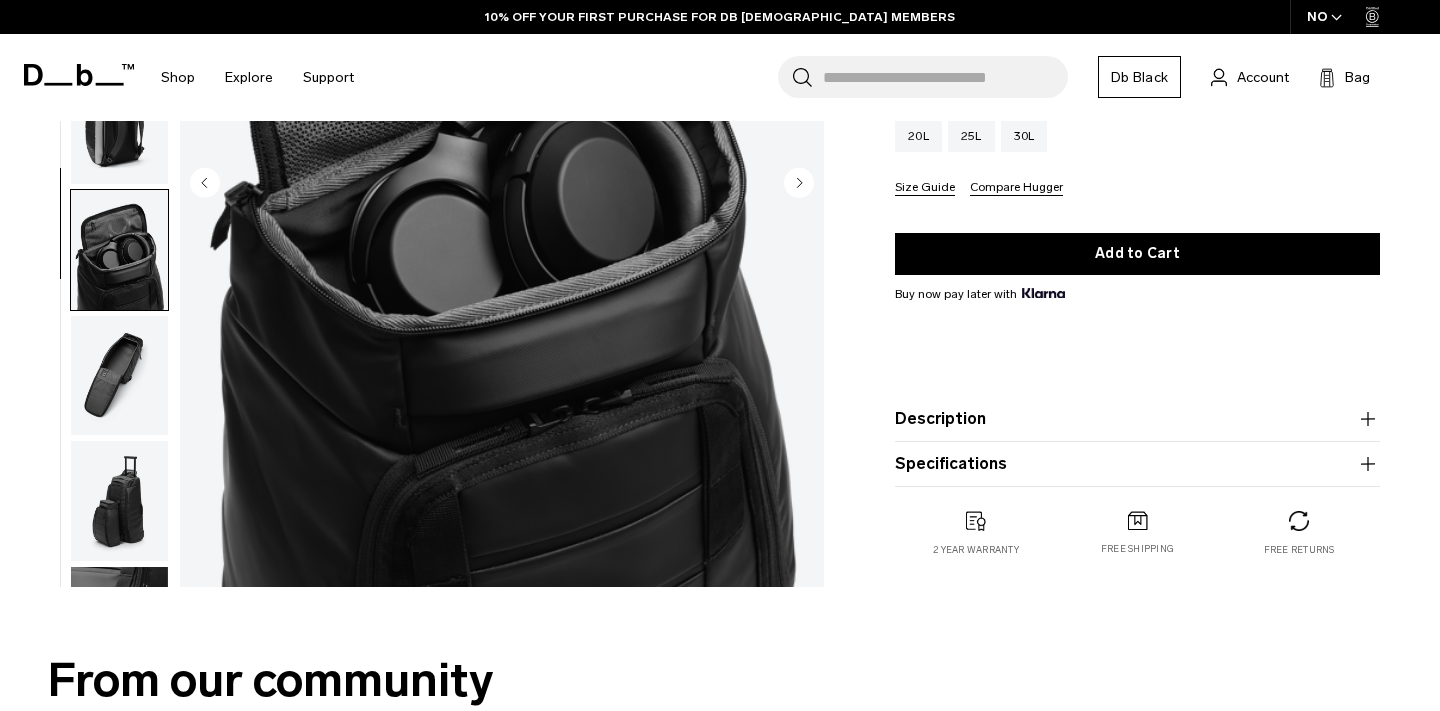 scroll, scrollTop: 222, scrollLeft: 0, axis: vertical 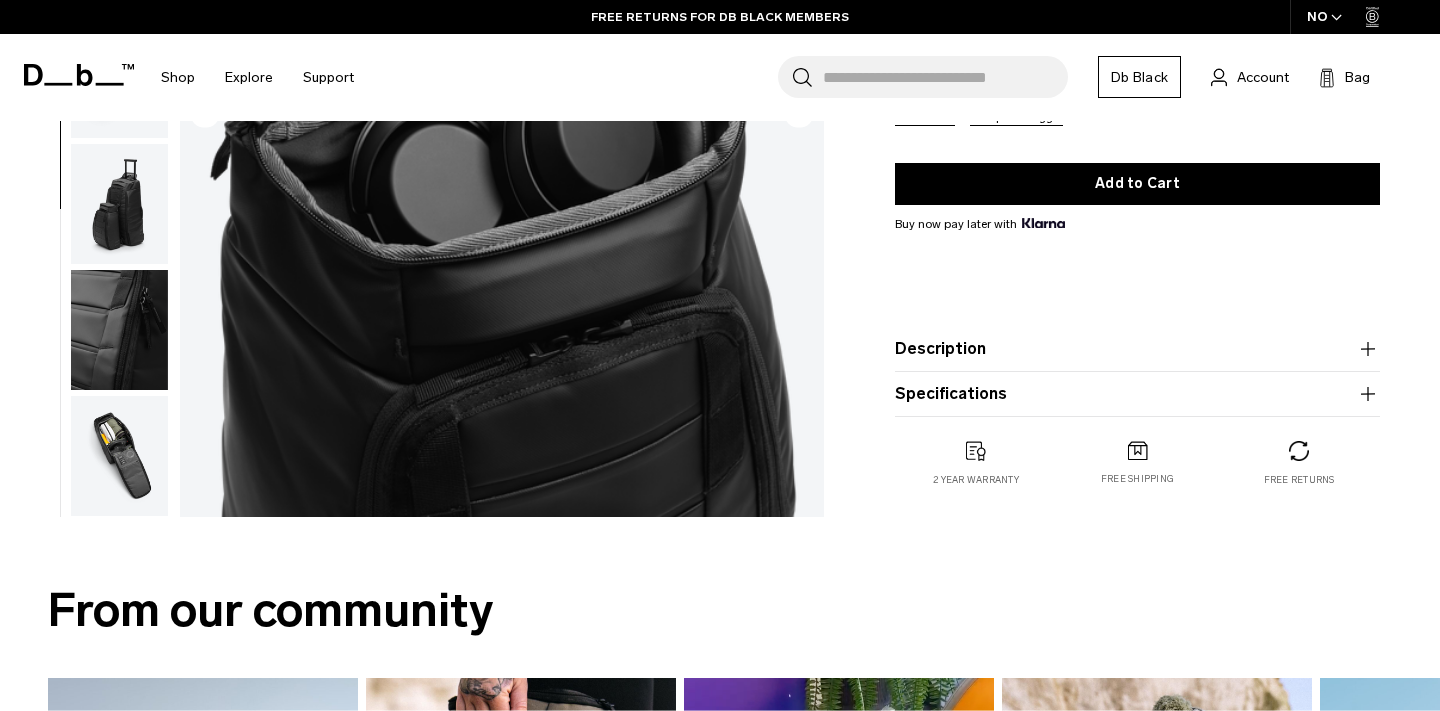 click at bounding box center [119, 456] 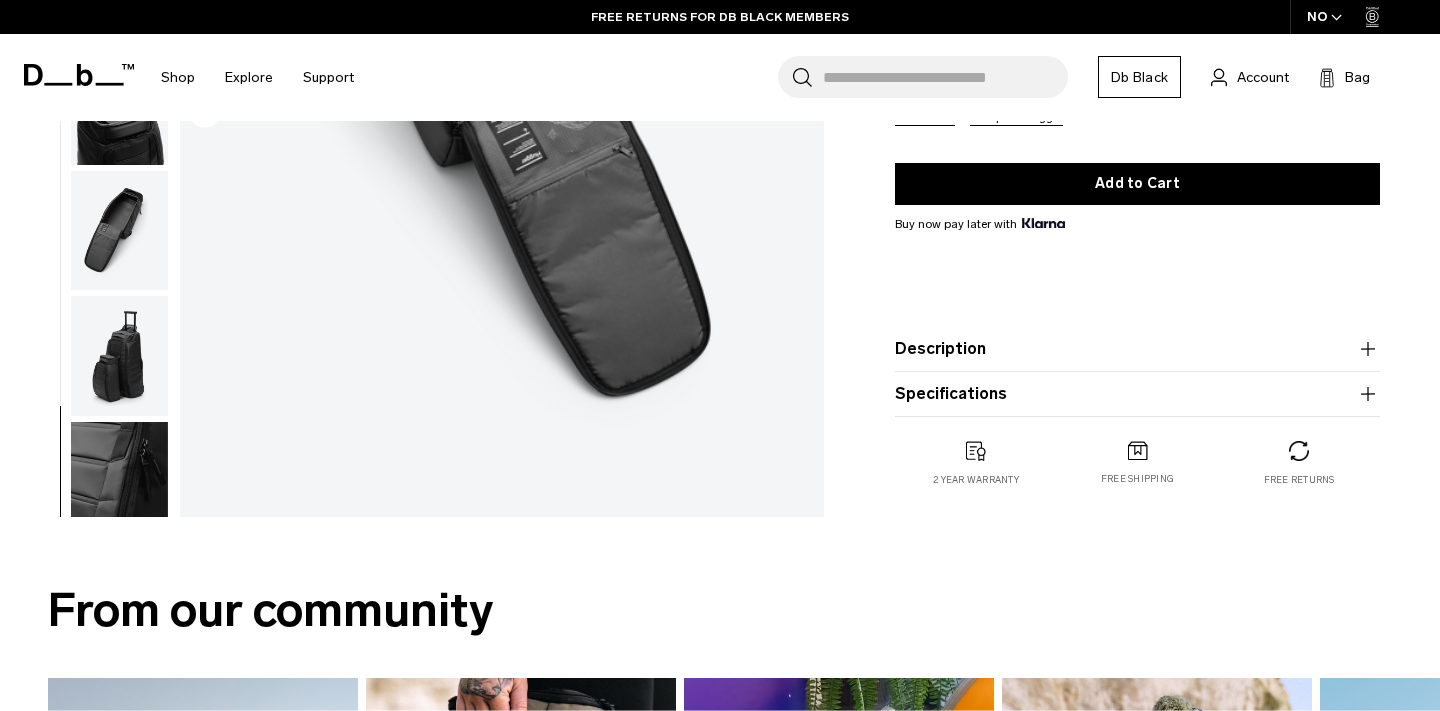 scroll, scrollTop: 259, scrollLeft: 0, axis: vertical 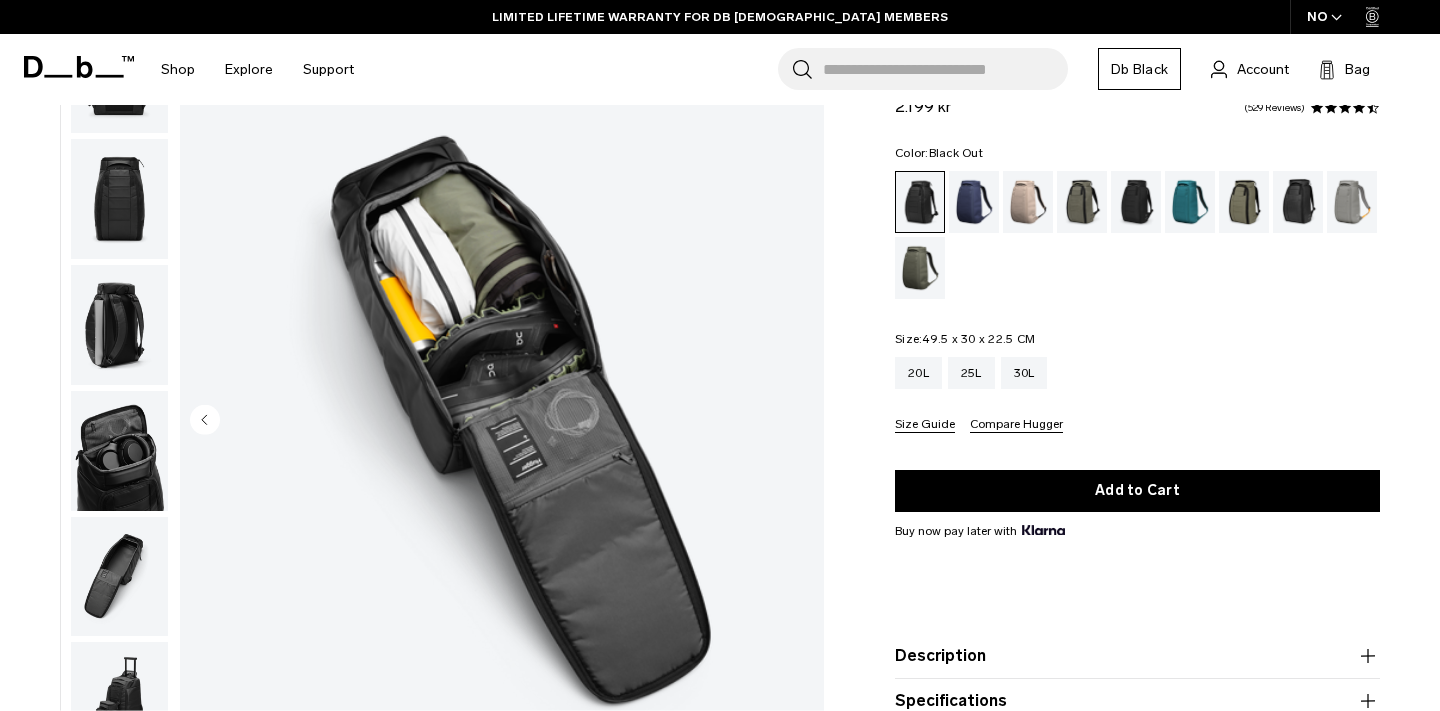 click at bounding box center (119, 325) 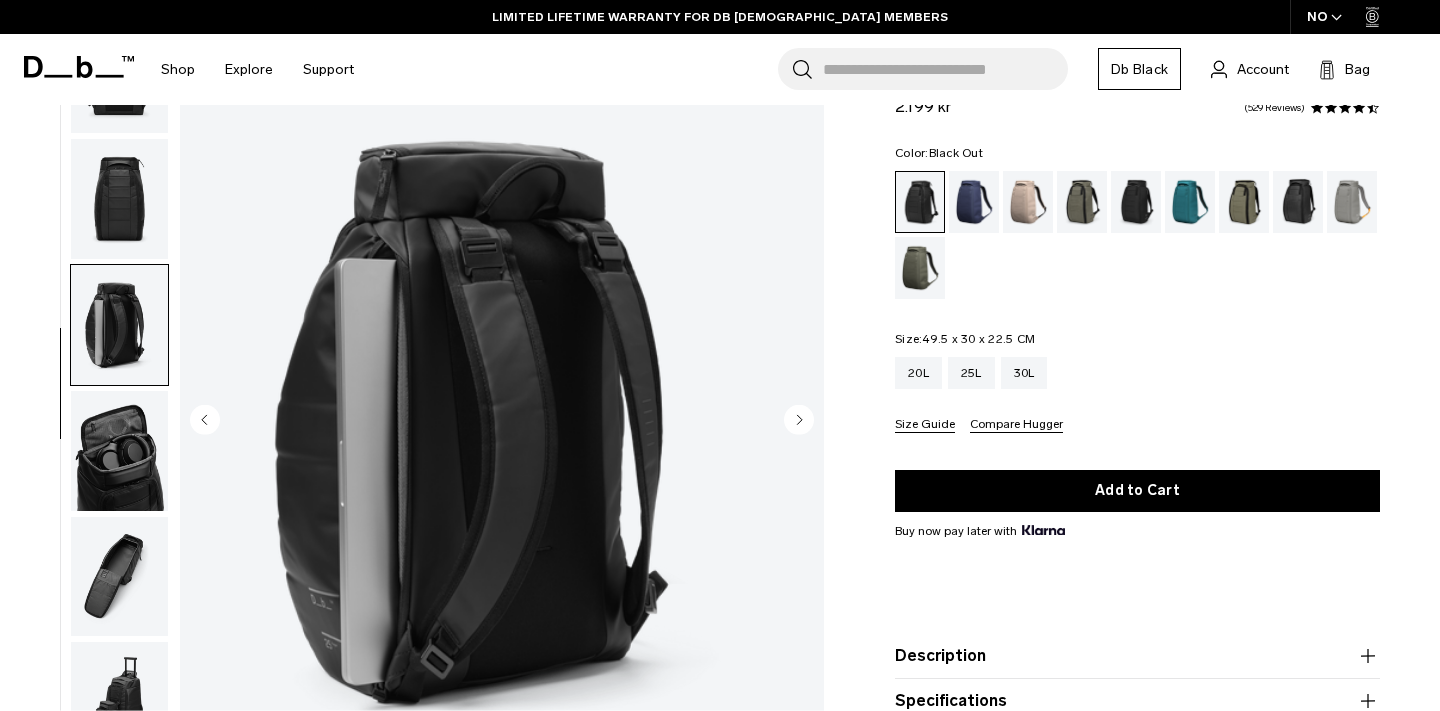 scroll, scrollTop: 450, scrollLeft: 0, axis: vertical 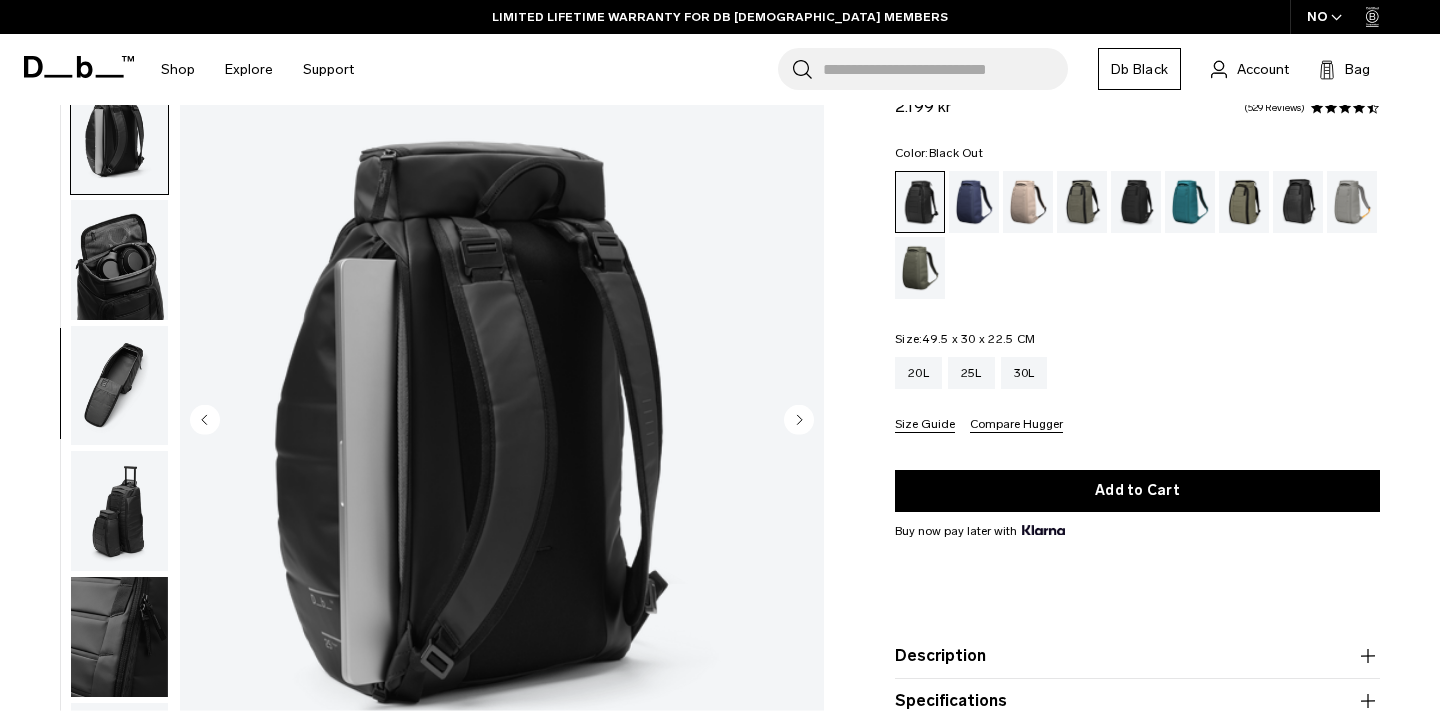click at bounding box center [119, 386] 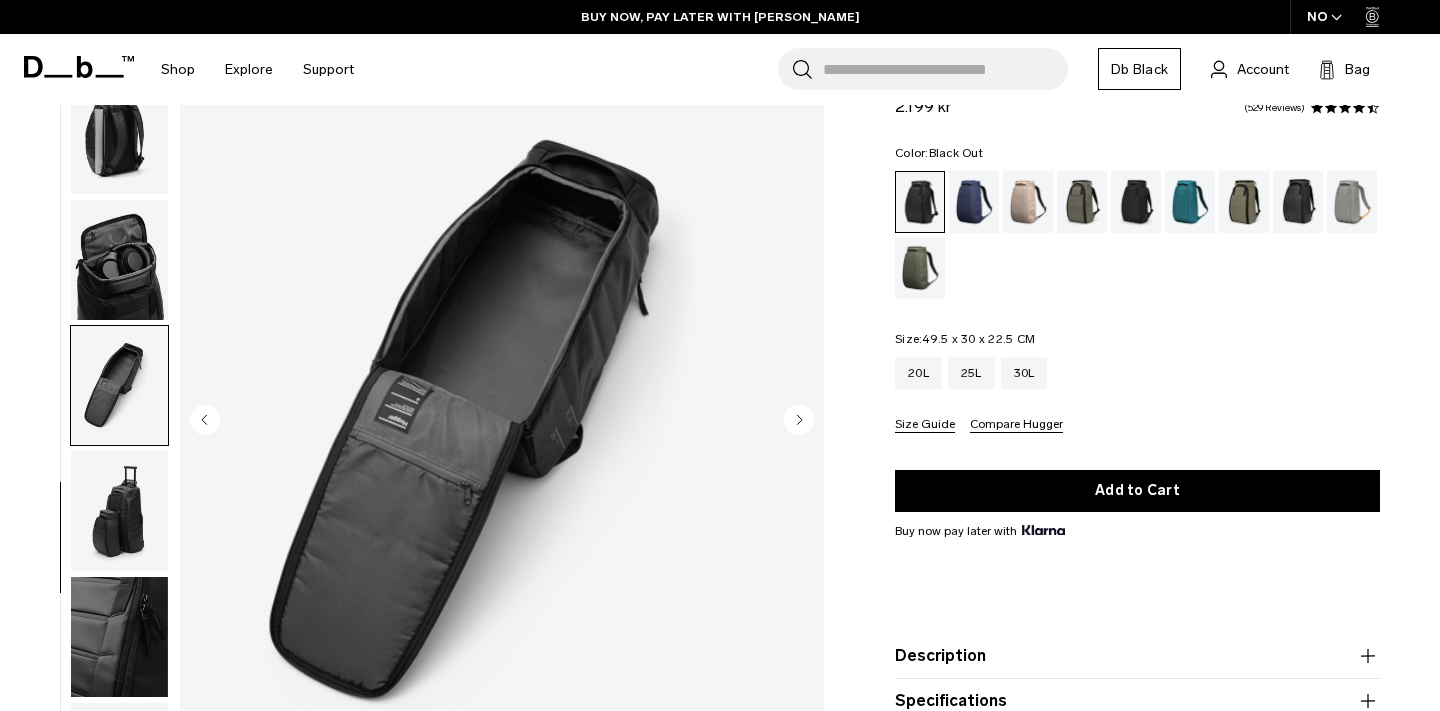 click at bounding box center [119, 511] 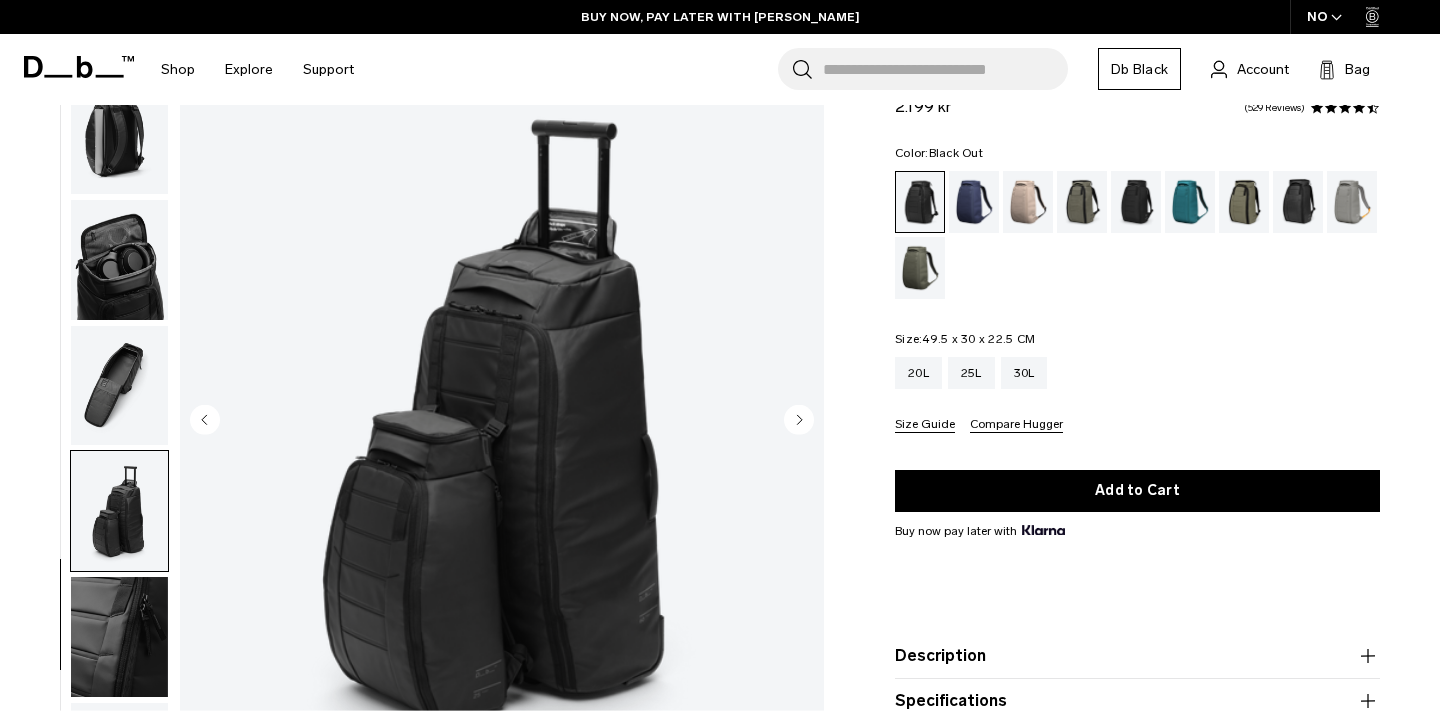 click at bounding box center [119, 260] 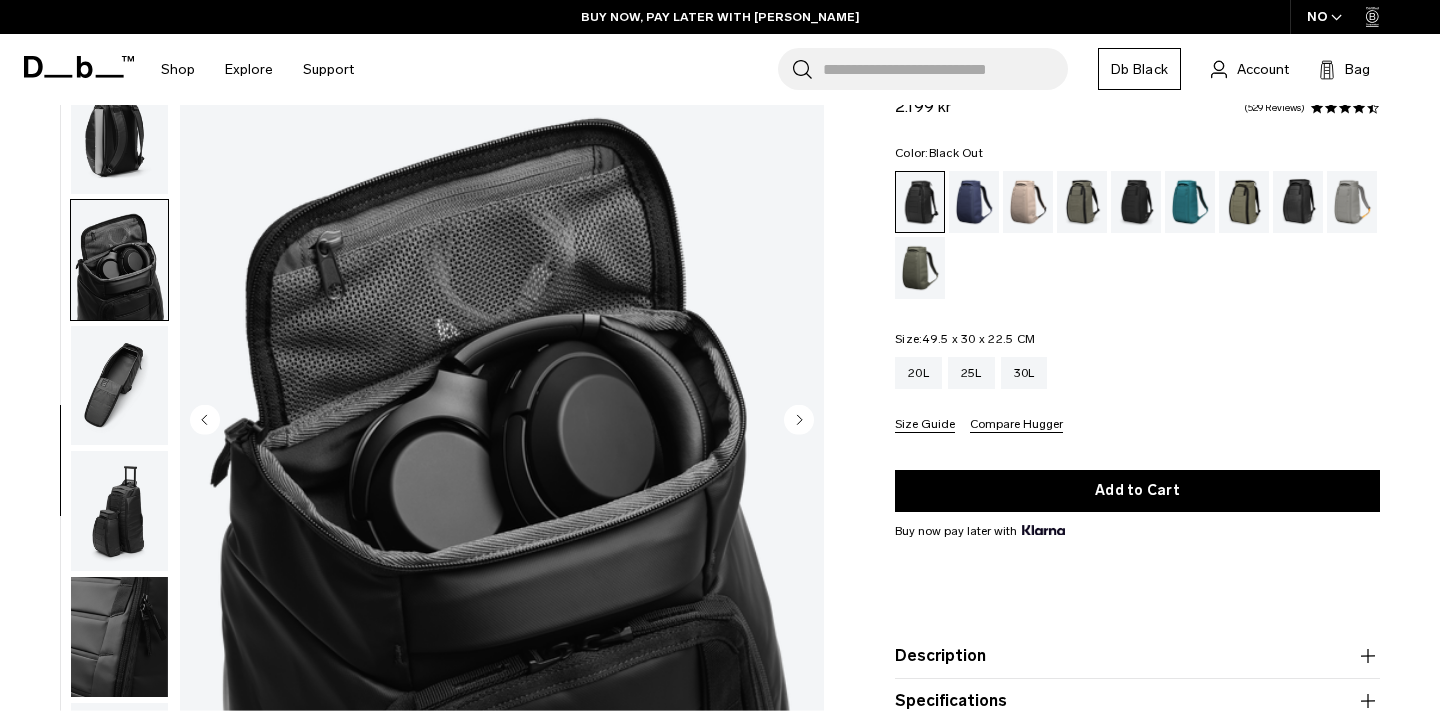 click at bounding box center (119, 637) 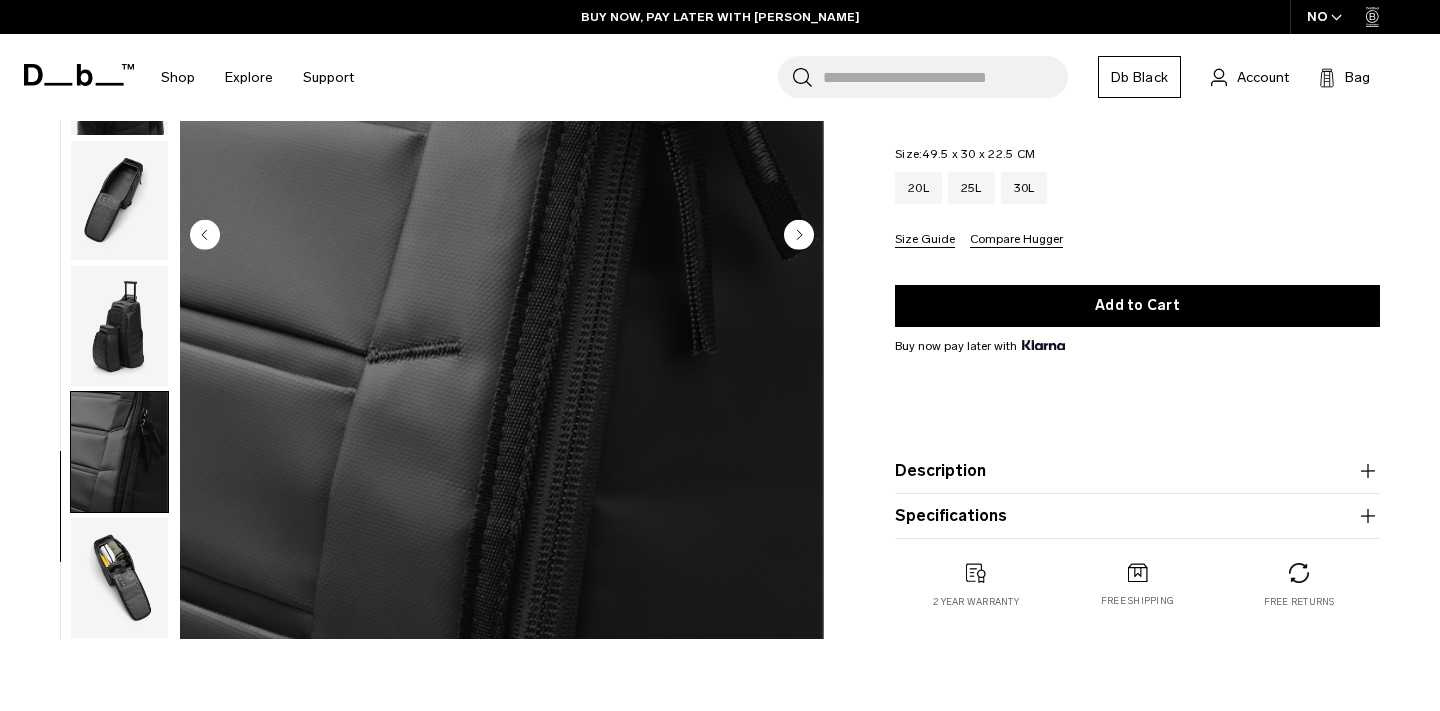 scroll, scrollTop: 301, scrollLeft: 0, axis: vertical 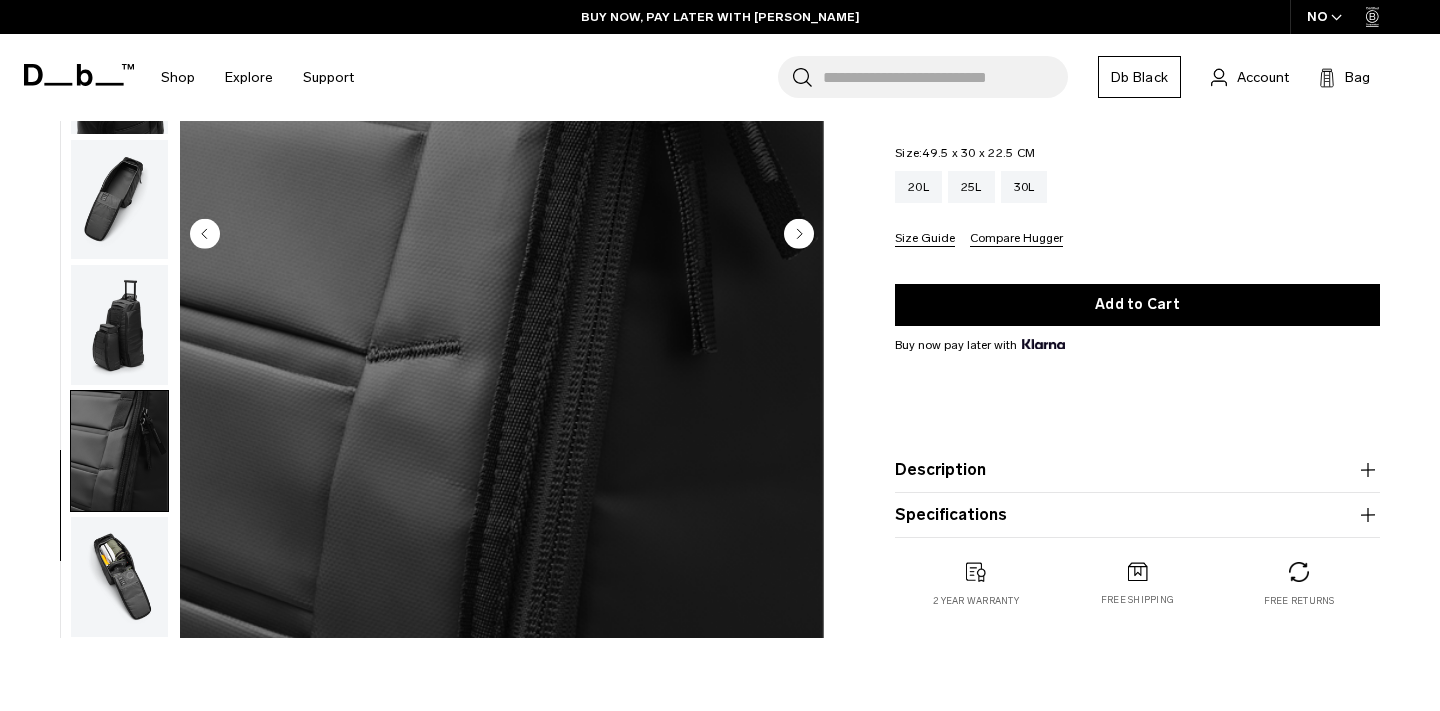 click at bounding box center (119, 577) 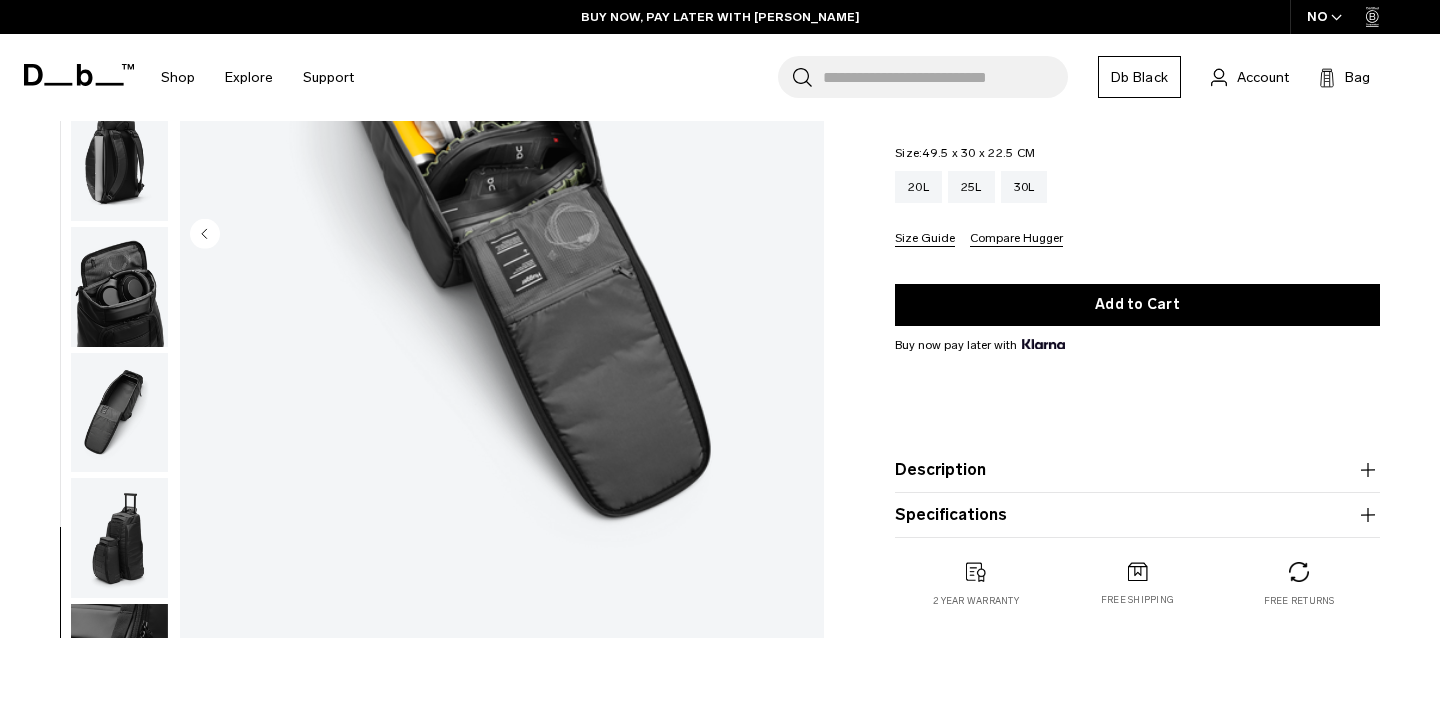 scroll, scrollTop: 229, scrollLeft: 0, axis: vertical 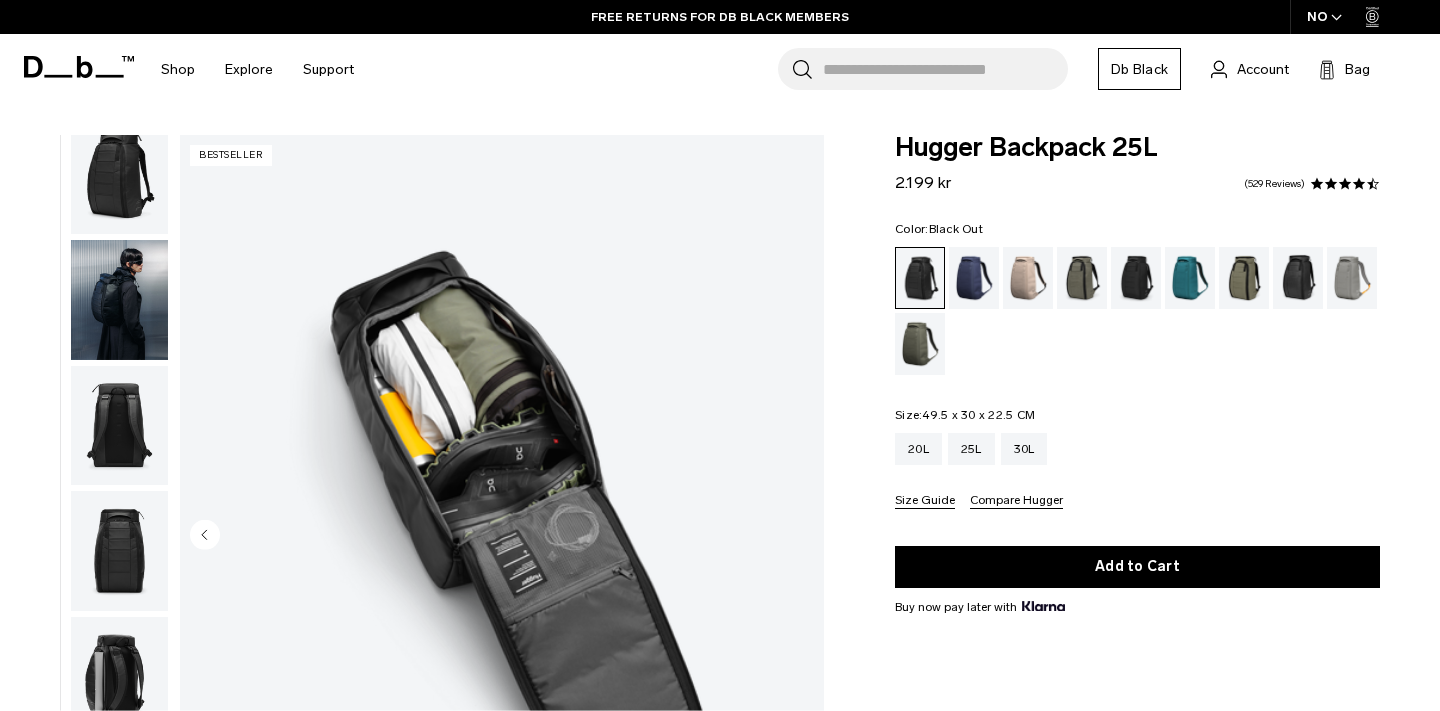 type 